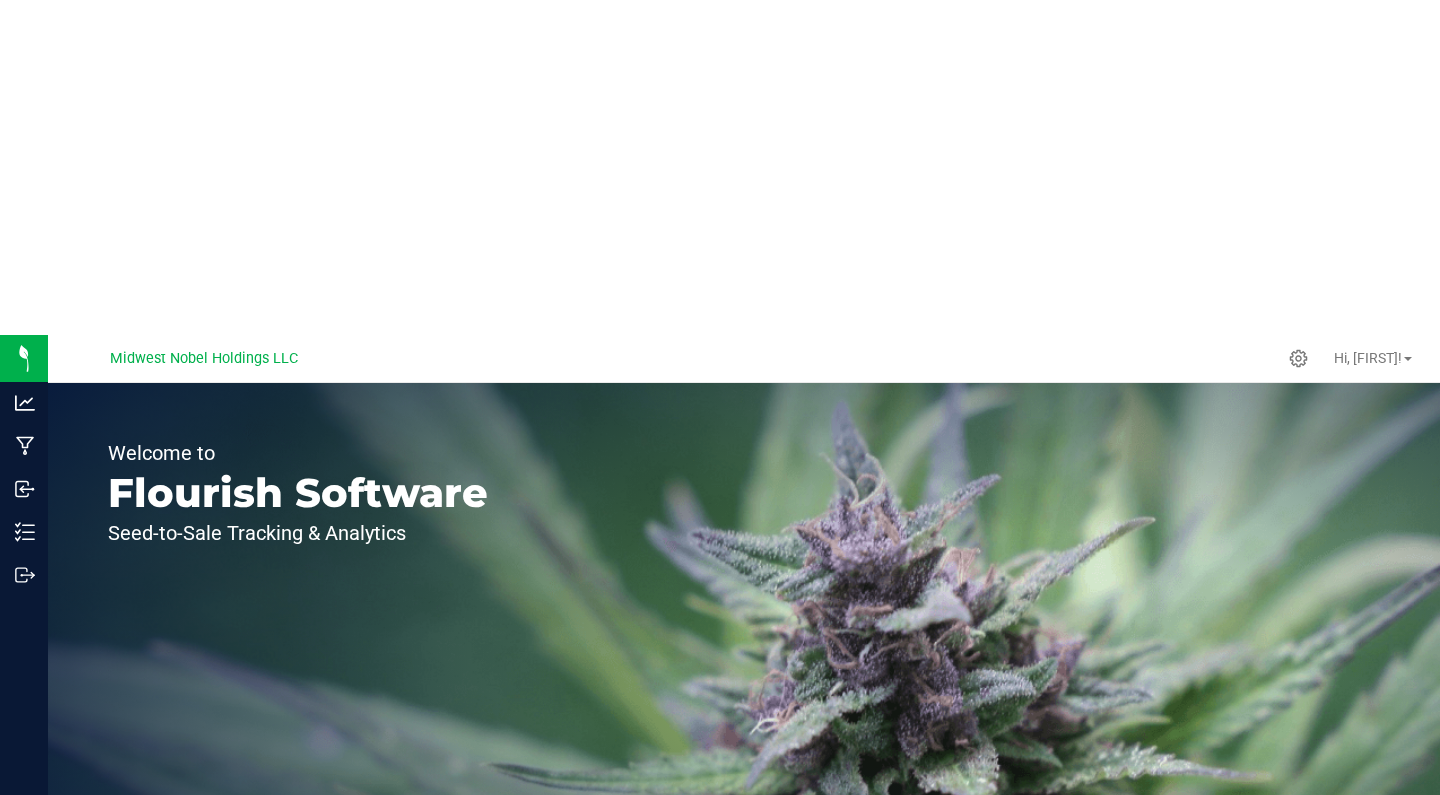 scroll, scrollTop: 0, scrollLeft: 0, axis: both 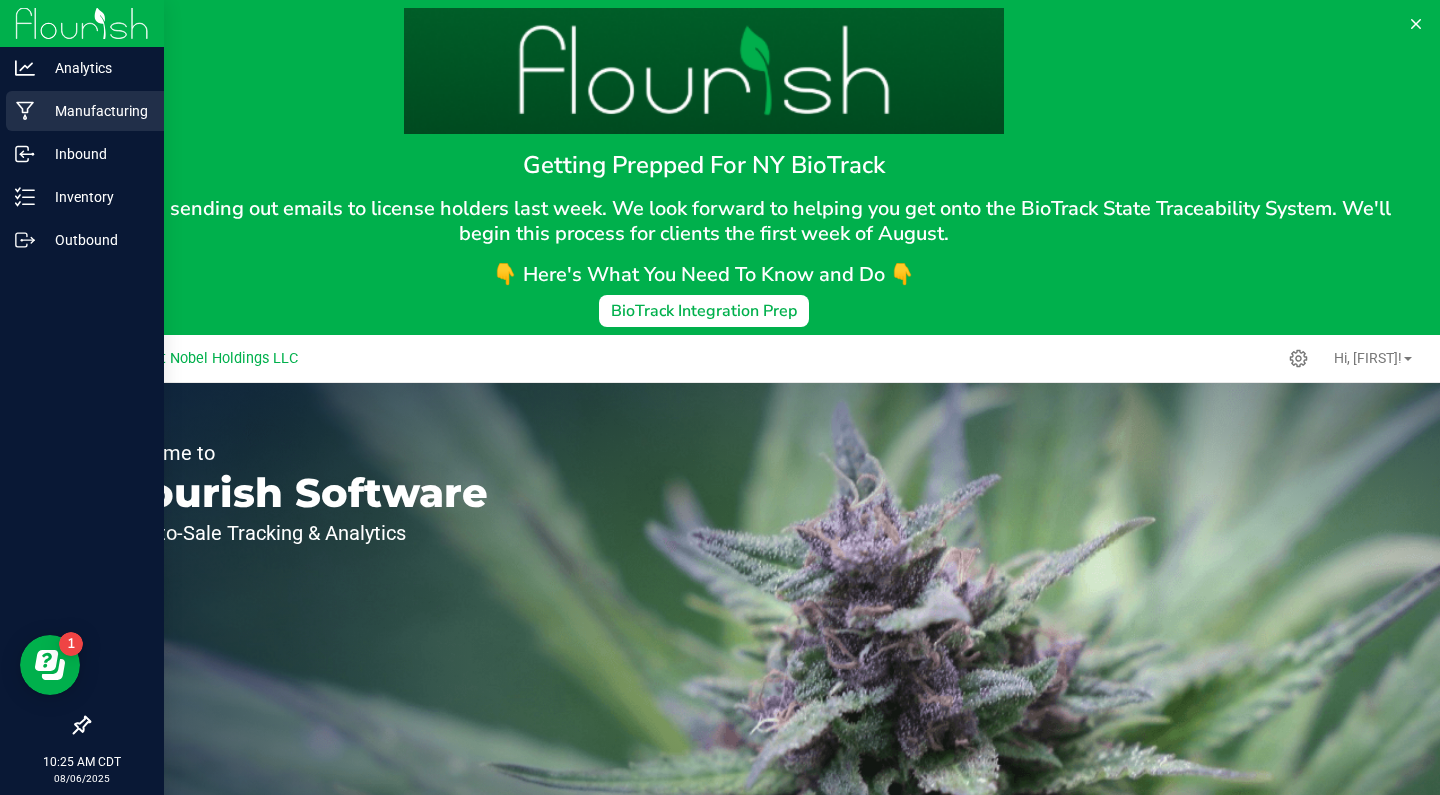 click on "Manufacturing" at bounding box center (95, 111) 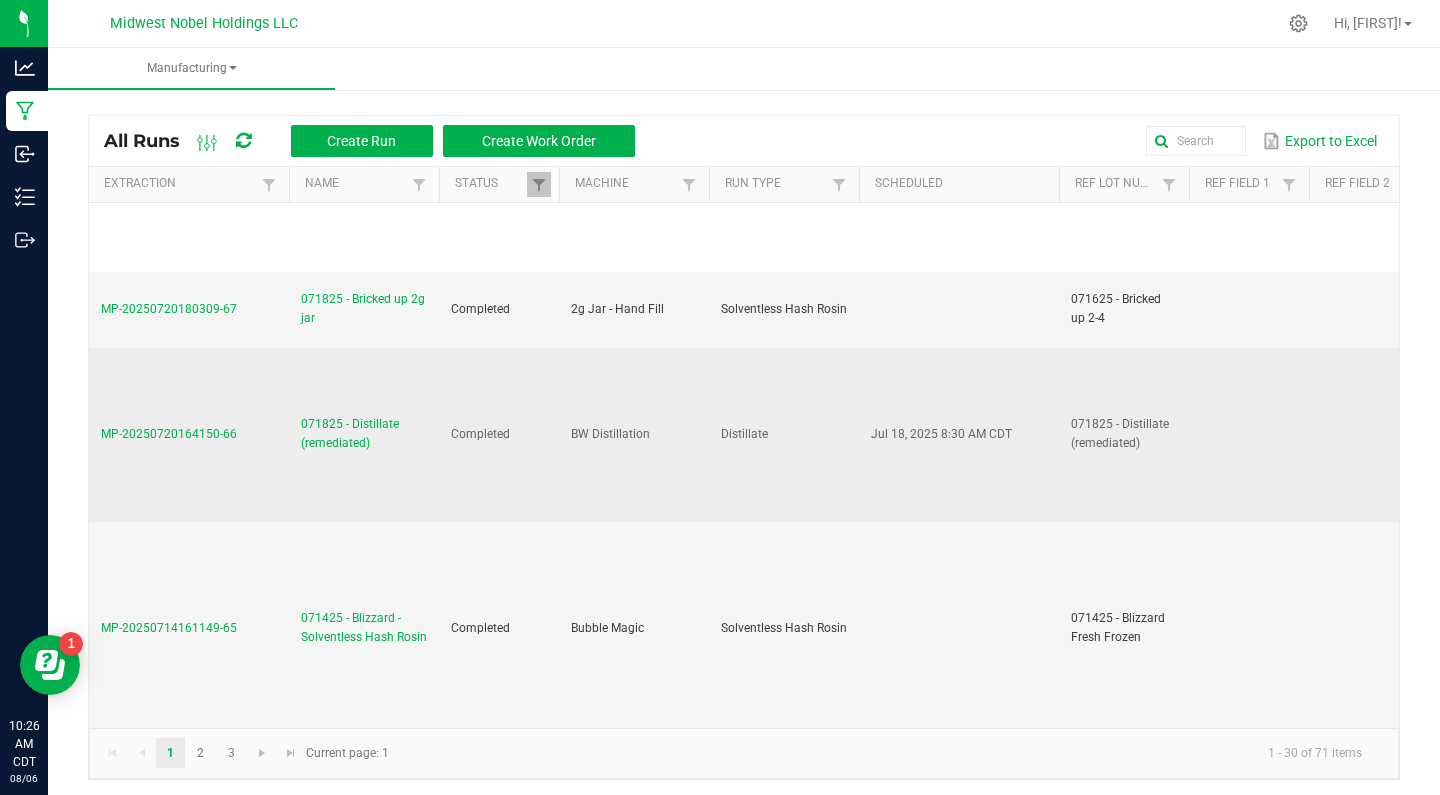 scroll, scrollTop: 1870, scrollLeft: 1, axis: both 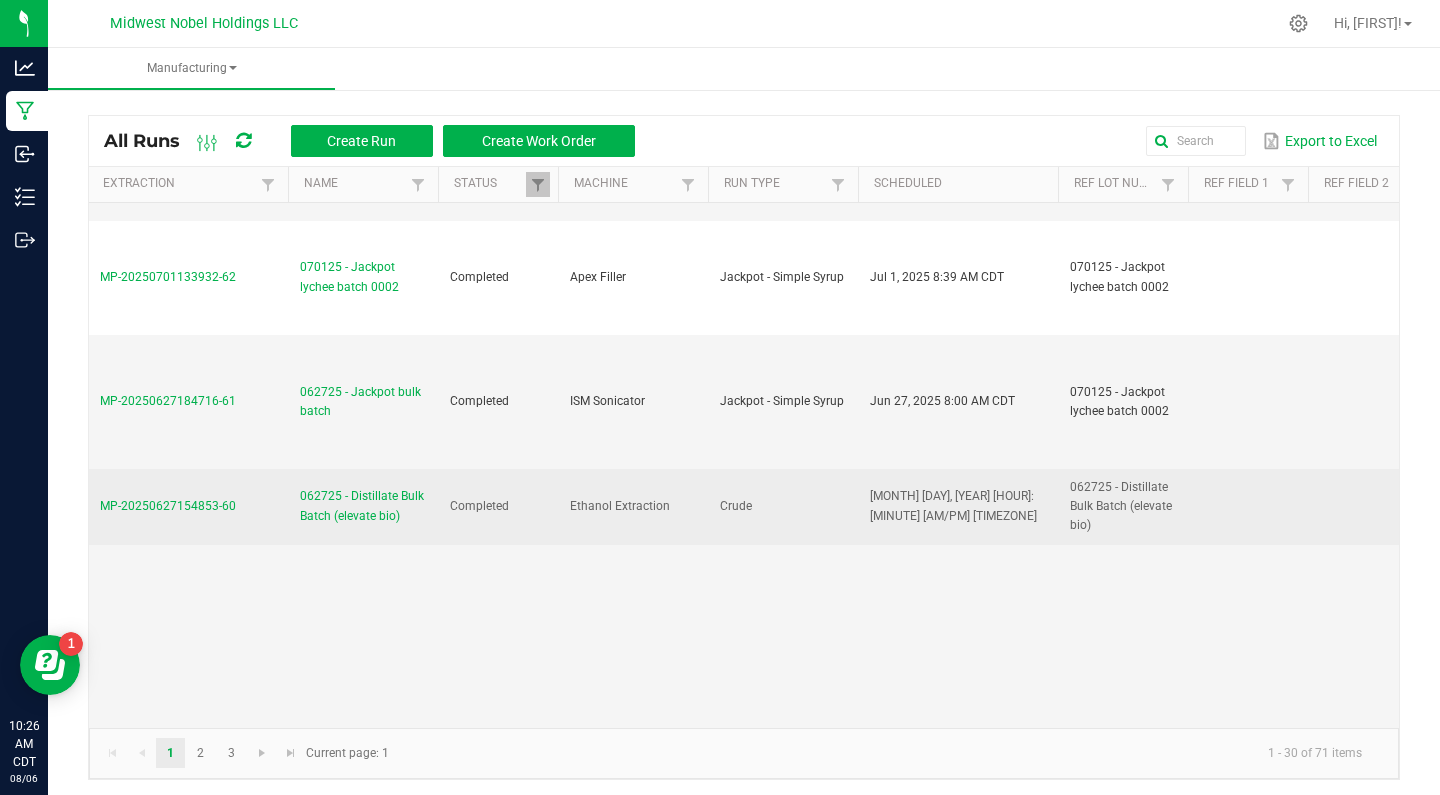 click on "062725 - Distillate Bulk Batch (elevate bio)" at bounding box center [363, 506] 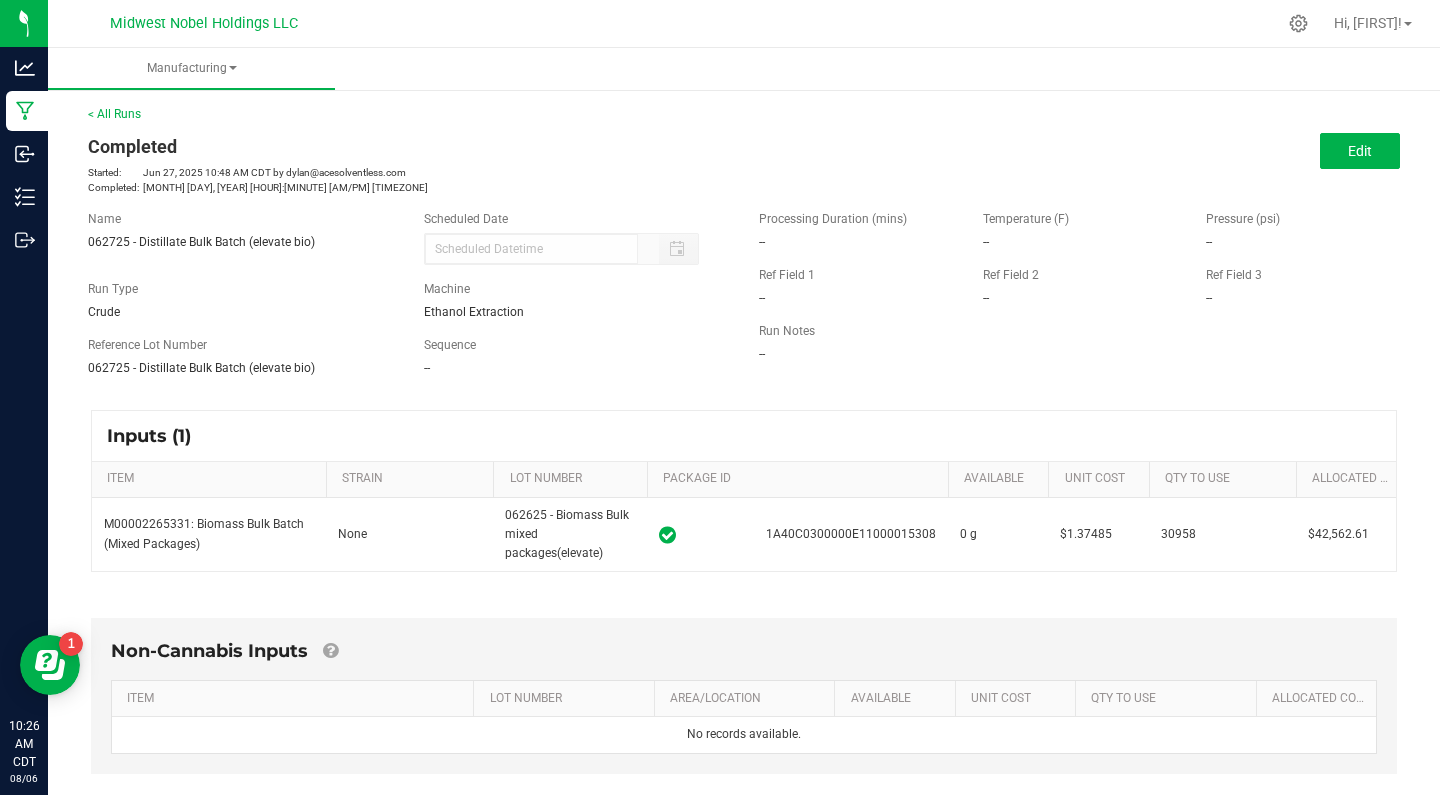 type on "06/27/2025 10:48 AM" 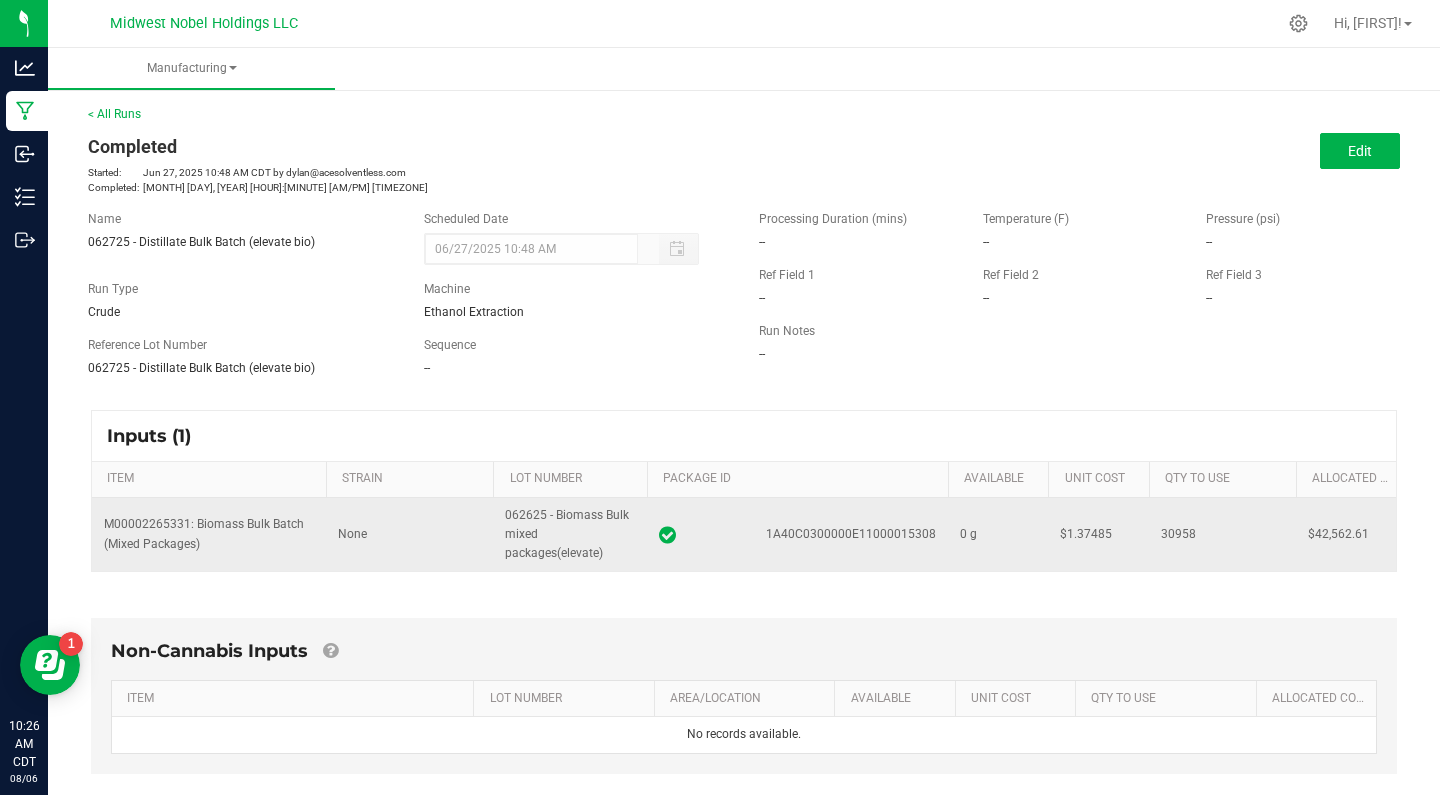 click on "1A40C0300000E11000015308" at bounding box center (851, 534) 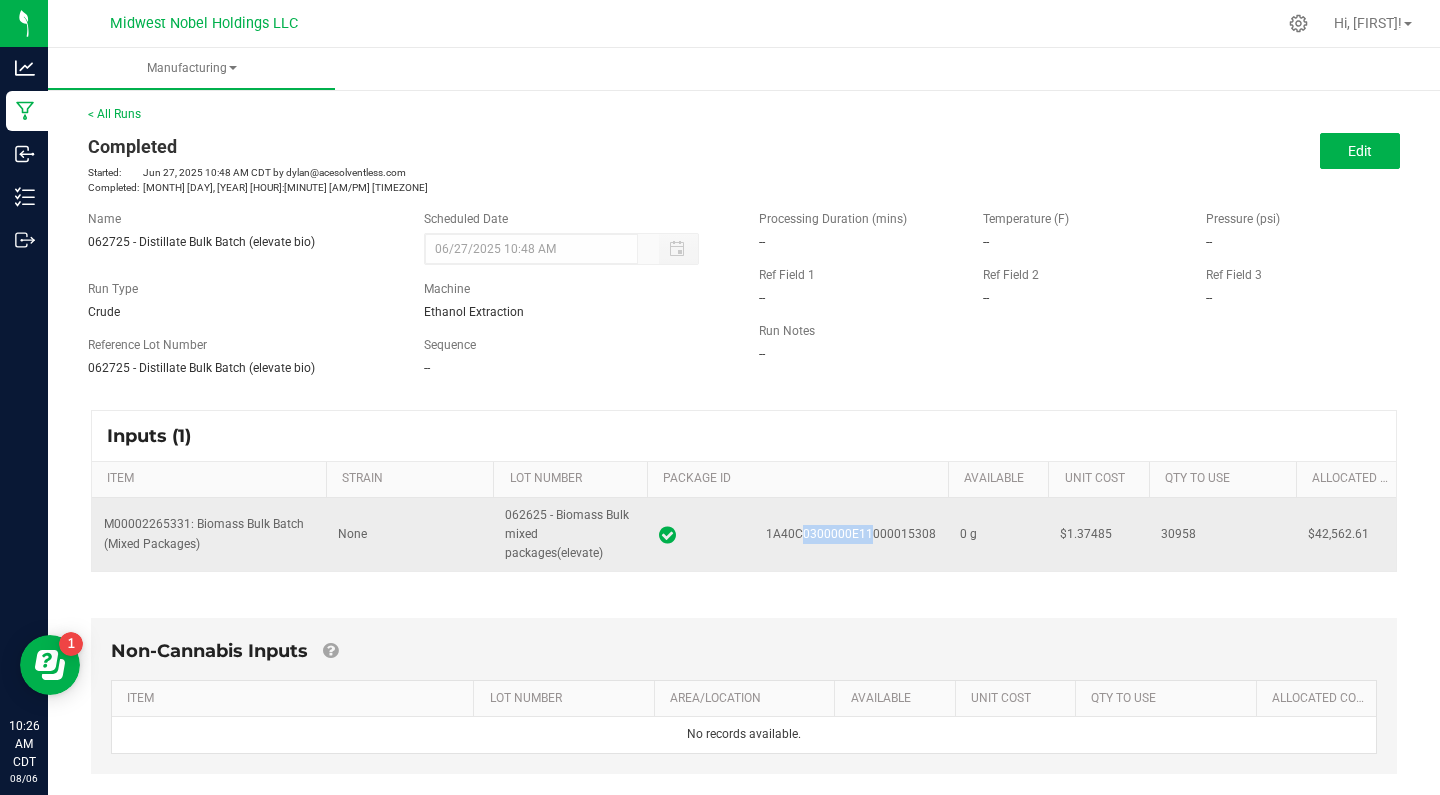 drag, startPoint x: 799, startPoint y: 536, endPoint x: 868, endPoint y: 539, distance: 69.065186 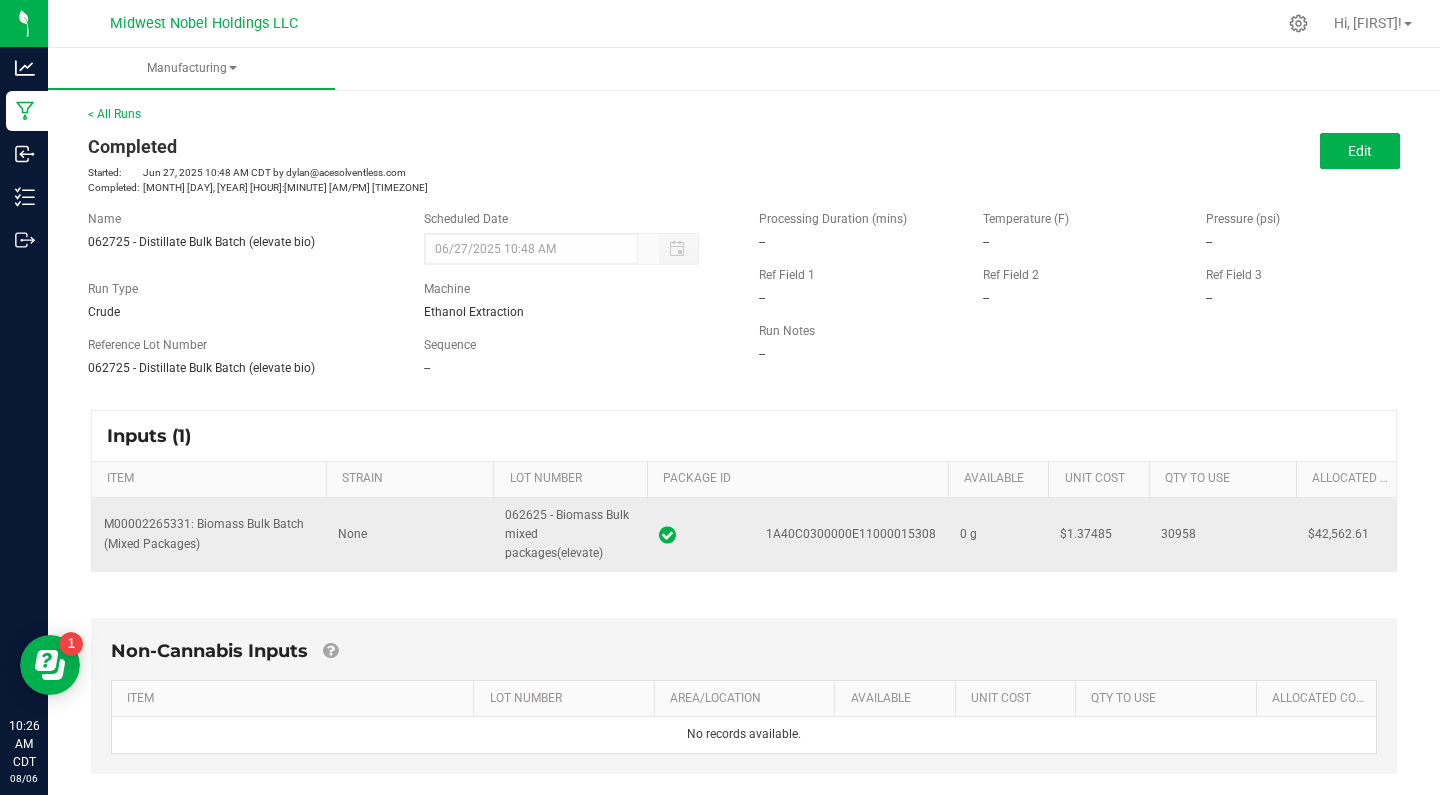 click on "1A40C0300000E11000015308" at bounding box center [851, 534] 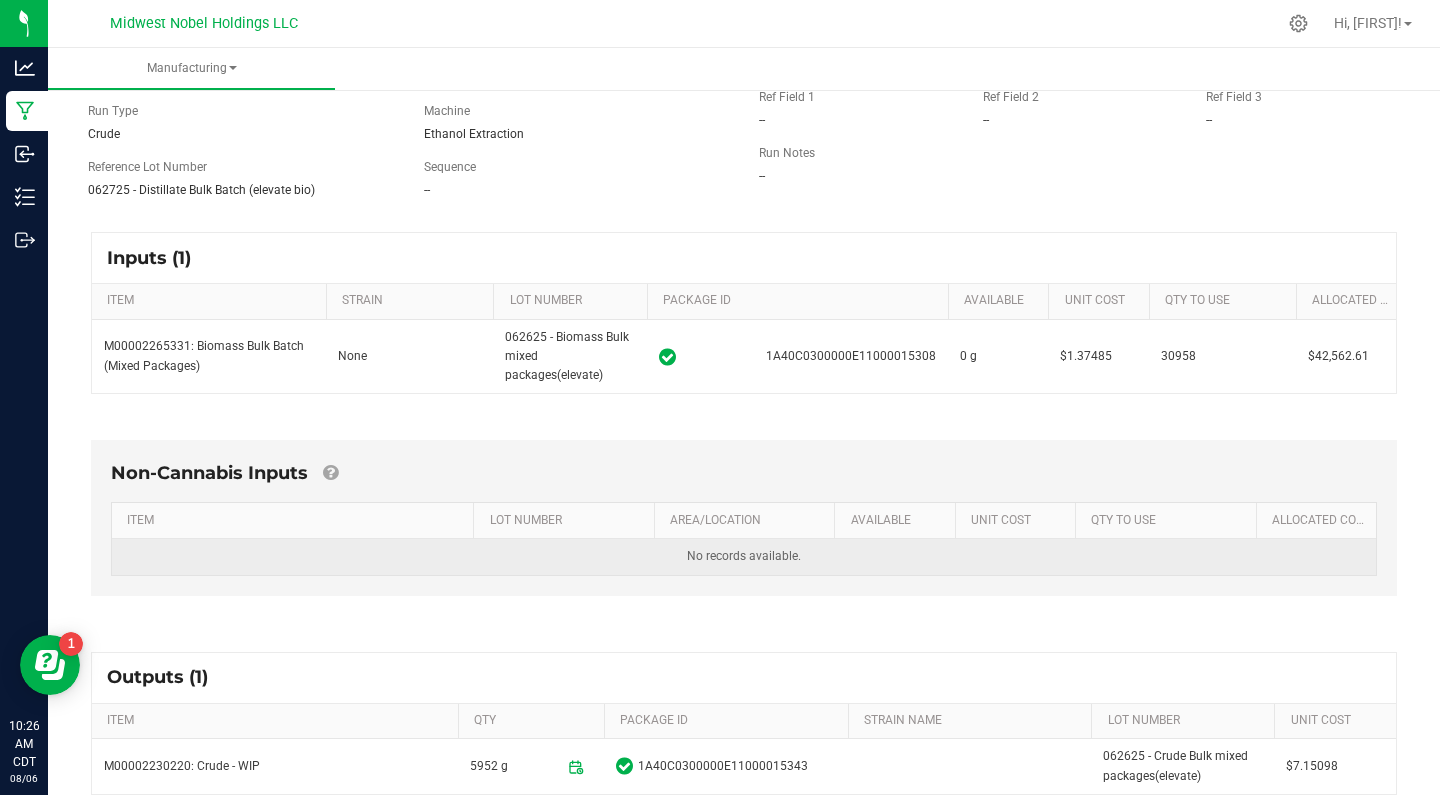 scroll, scrollTop: 354, scrollLeft: 0, axis: vertical 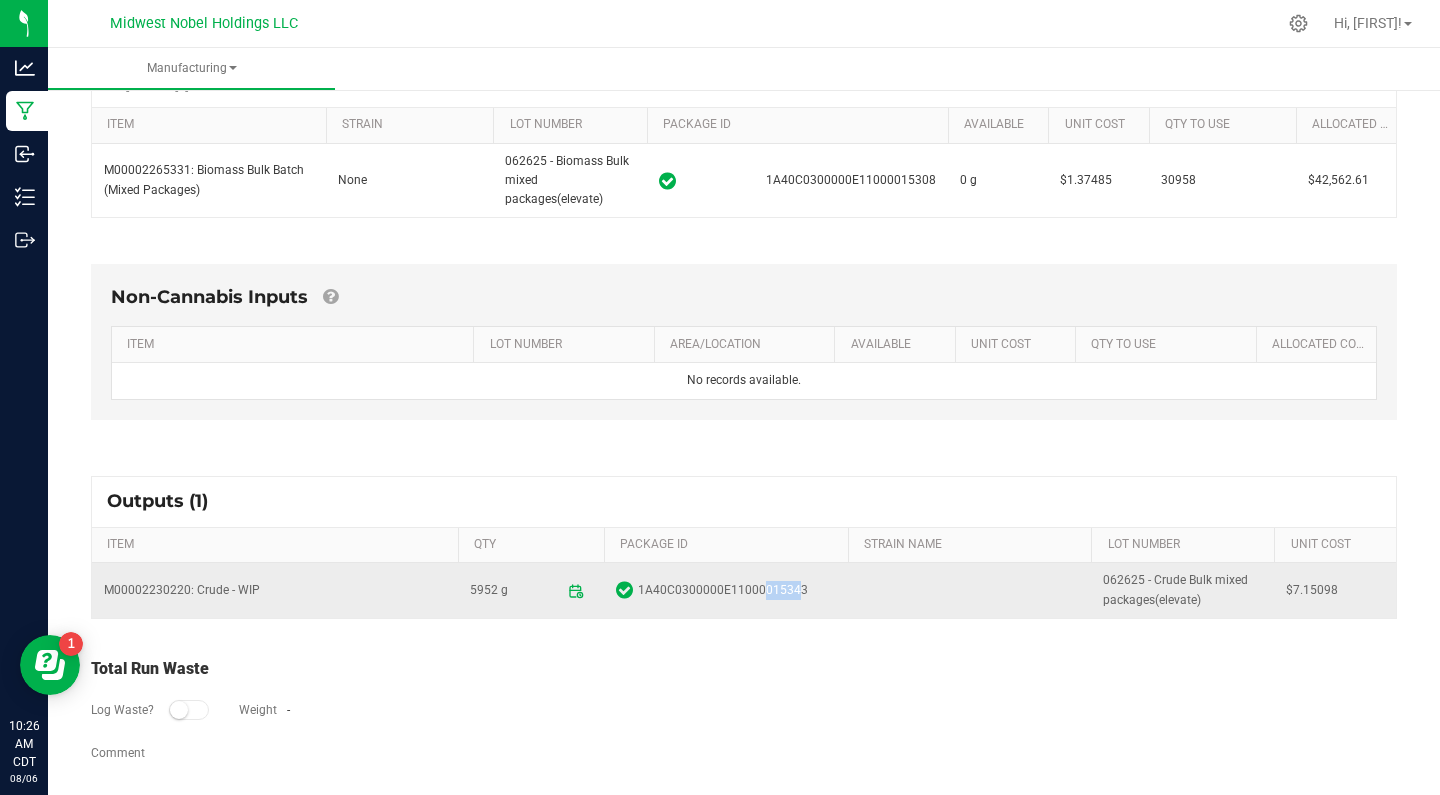 drag, startPoint x: 760, startPoint y: 583, endPoint x: 792, endPoint y: 582, distance: 32.01562 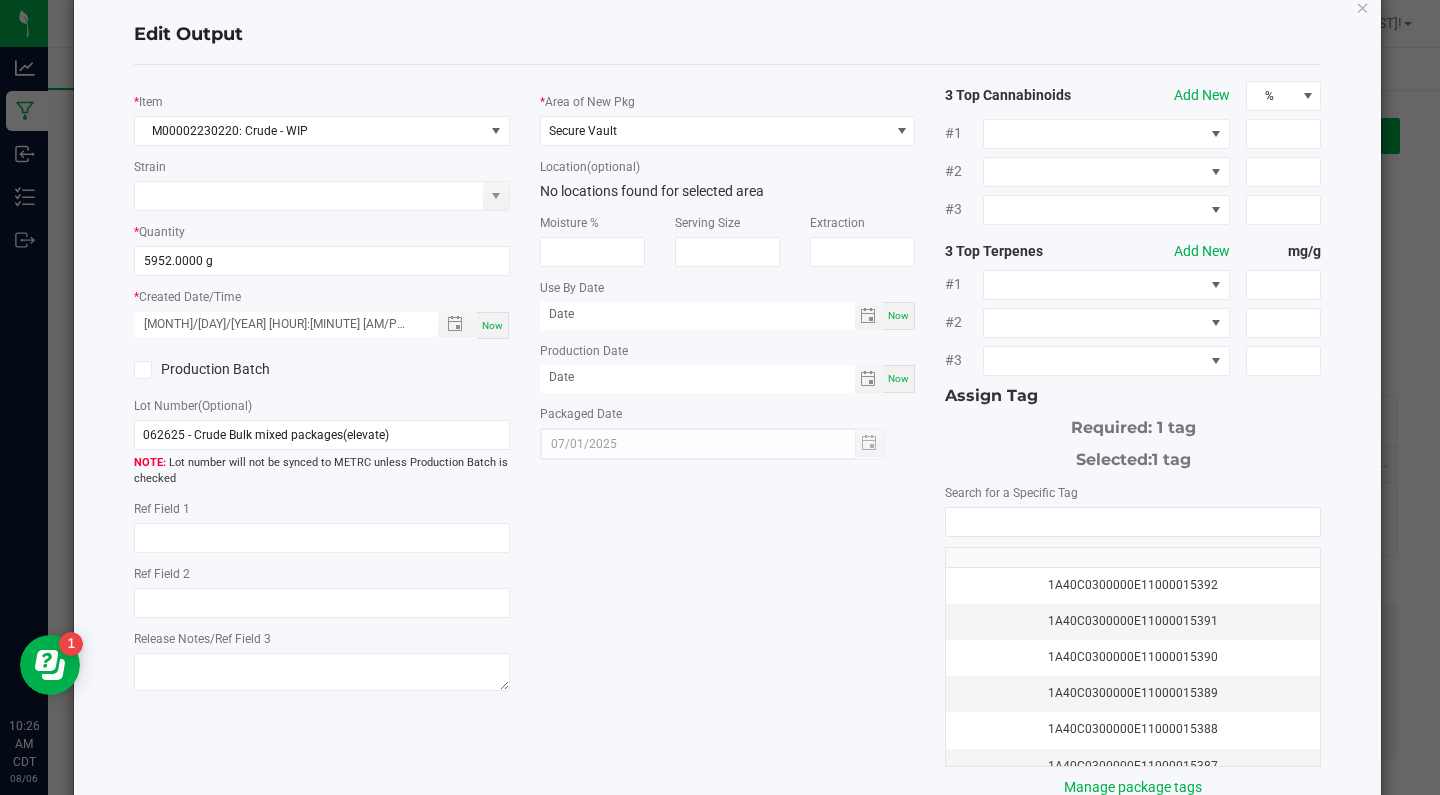 click on "*   Item  M[ID]: Crude - WIP  Strain   *   Quantity  [NUMBER] g  *   Created Date/Time  [MONTH]/[DAY]/[YEAR] [HOUR]:[MINUTE] [AM/PM] Now  Production Batch   Lot Number  (Optional) [DATE] - Crude Bulk mixed packages(elevate)     Lot number will not be synced to METRC unless Production Batch is checked   Ref Field 1   Ref Field 2   Release Notes/Ref Field 3   *   Area of New Pkg  Secure Vault  Location  (optional) No locations found for selected area  Moisture %   Serving Size   Extraction   Use By Date  Now  Production Date  Now  Packaged Date  [MONTH]/[DAY]/[YEAR] 3 Top Cannabinoids  Add New  % #1 #2 #3 3 Top Terpenes  Add New  mg/g #1 #2 #3 Assign Tag  Required: 1 tag   Selected:   1 tag   Search for a Specific Tag   [ID]   [ID]   [ID]   [ID]   [ID]   [ID]   [ID]   [ID]   [ID]   [ID]   [ID]   [ID]" 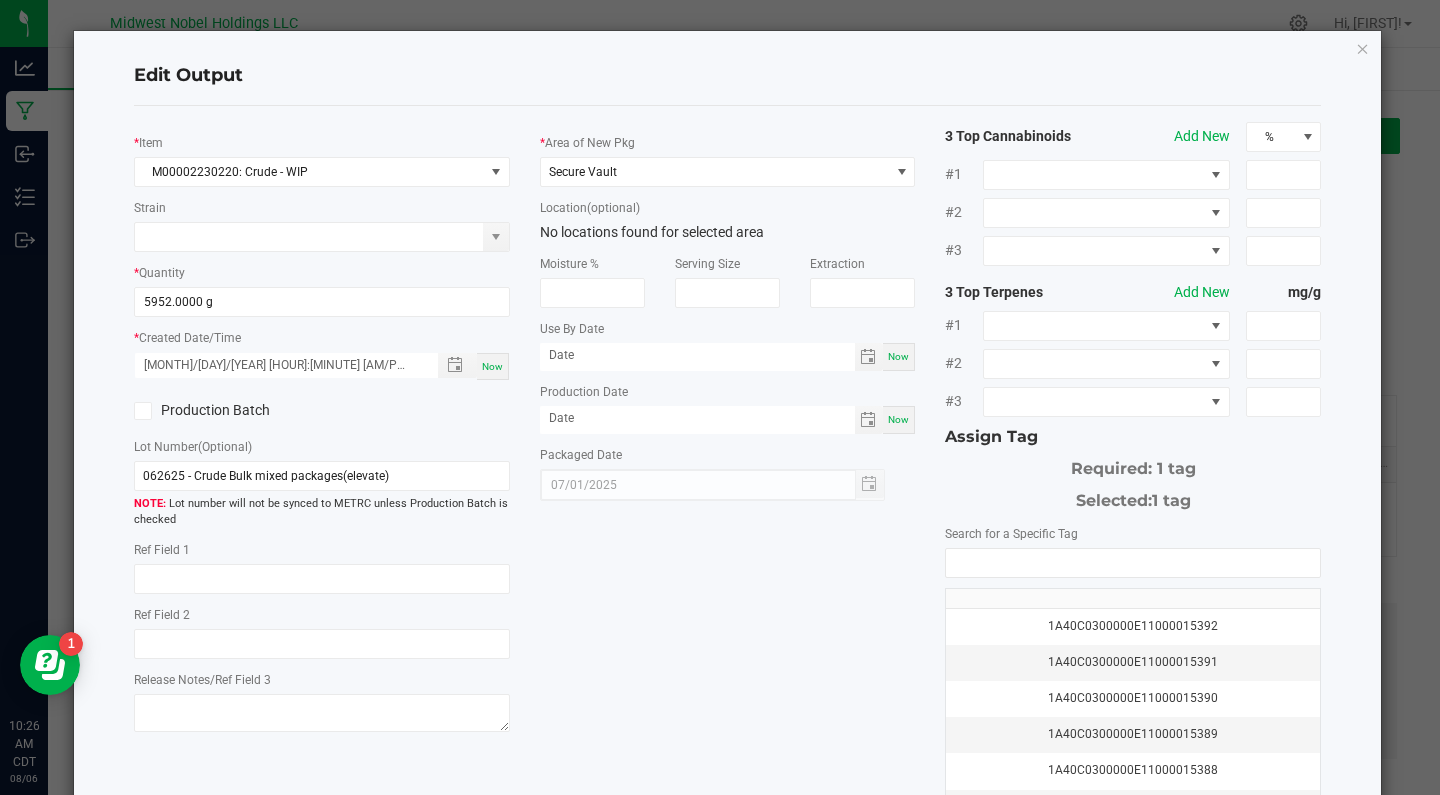 scroll, scrollTop: 0, scrollLeft: 0, axis: both 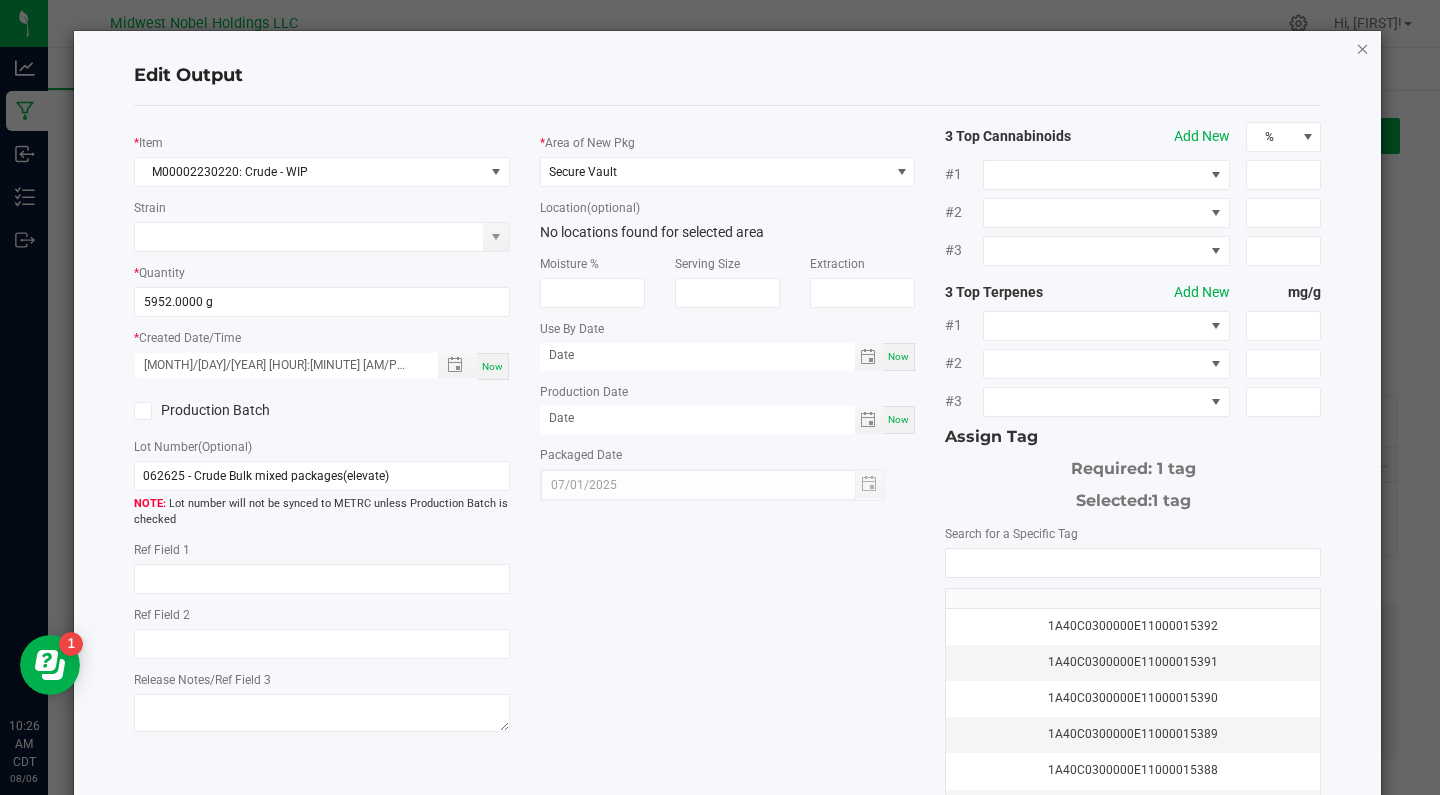 click 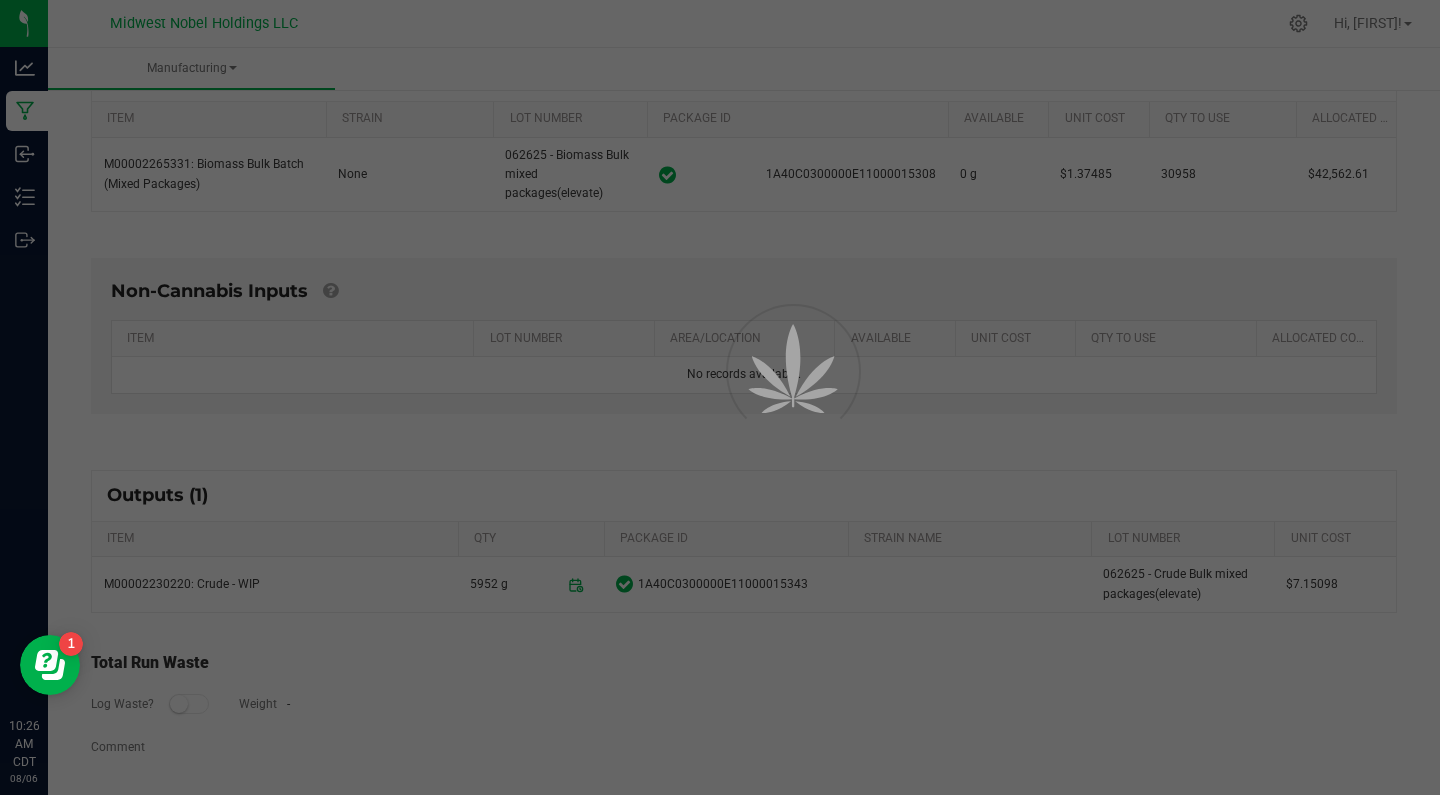 scroll, scrollTop: 0, scrollLeft: 0, axis: both 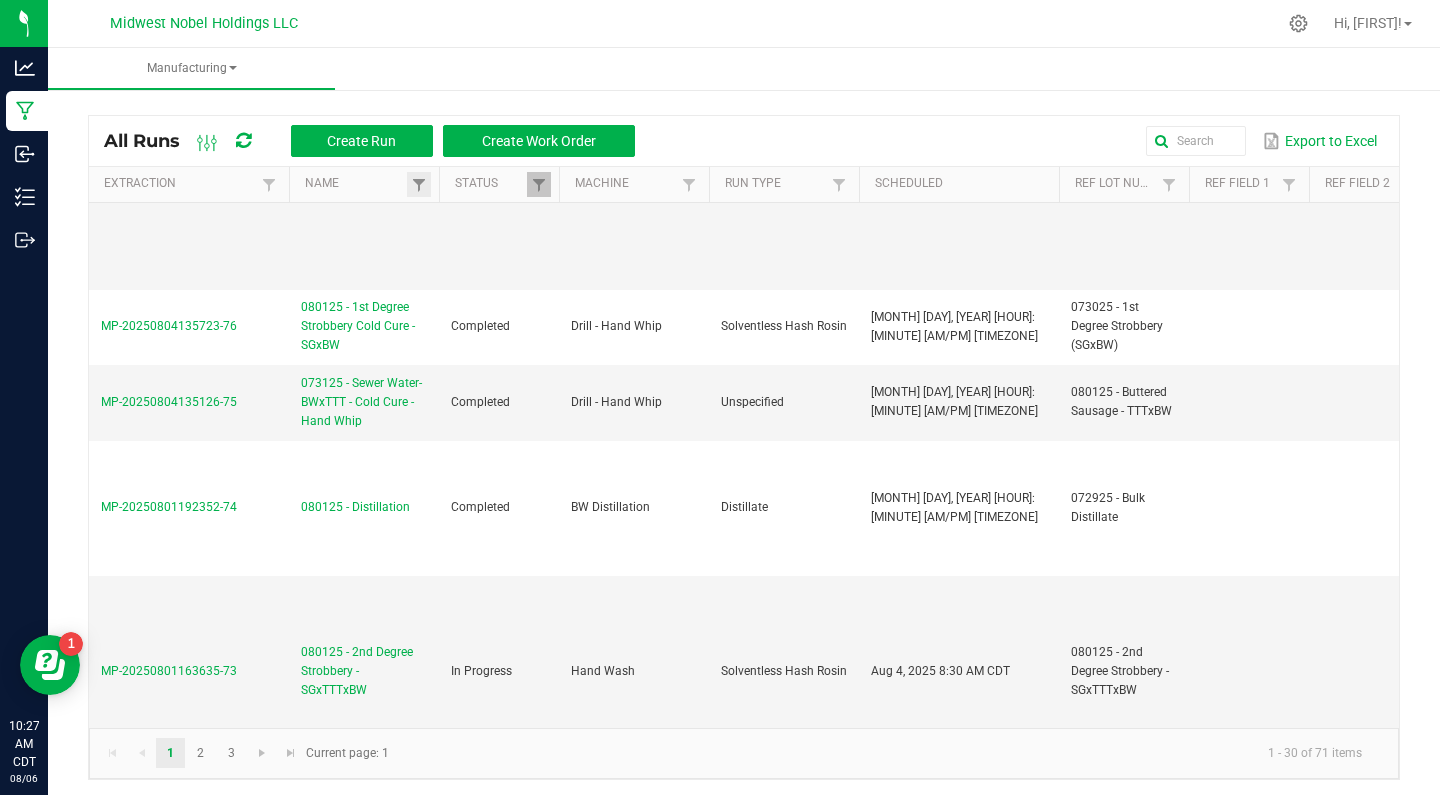 click at bounding box center [419, 184] 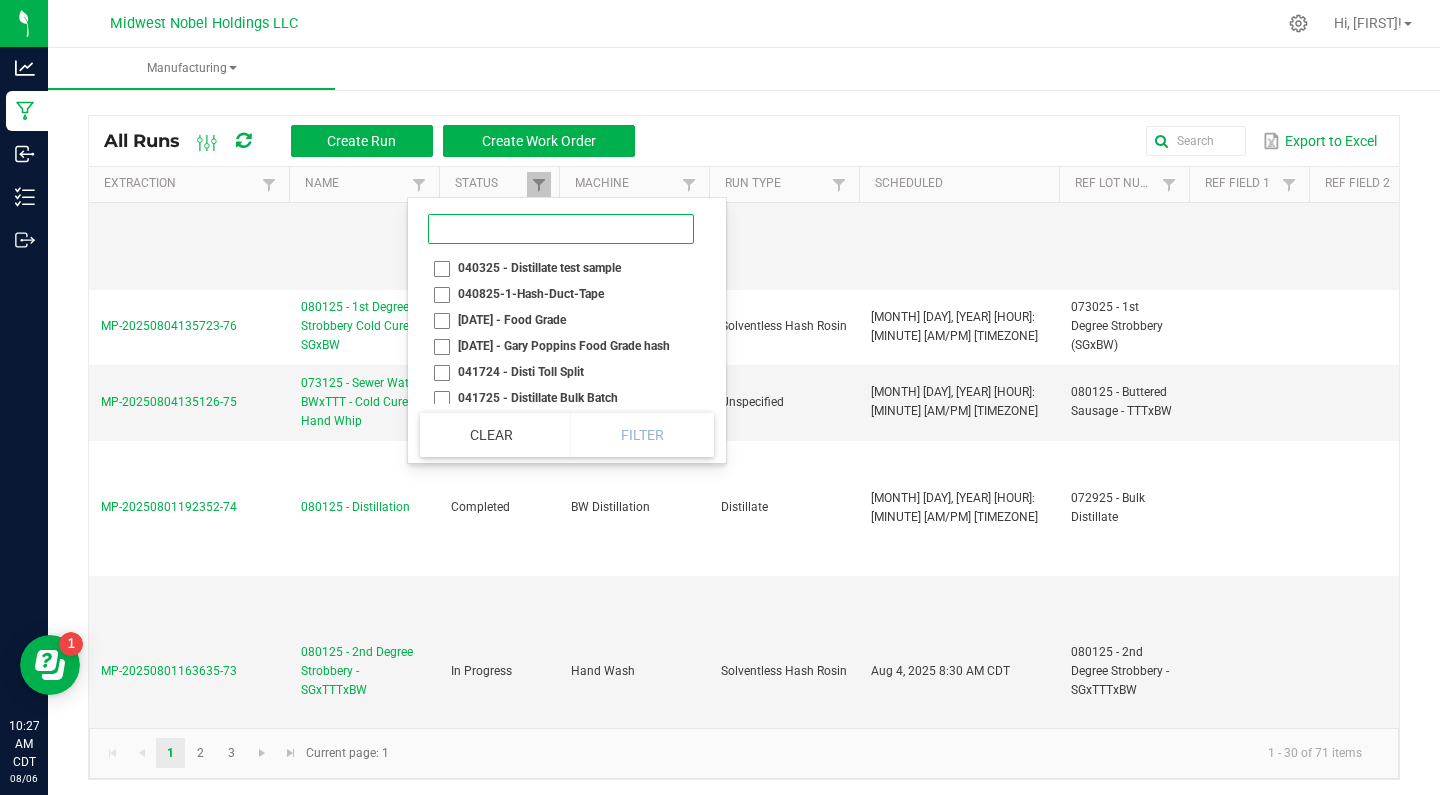 click at bounding box center [561, 229] 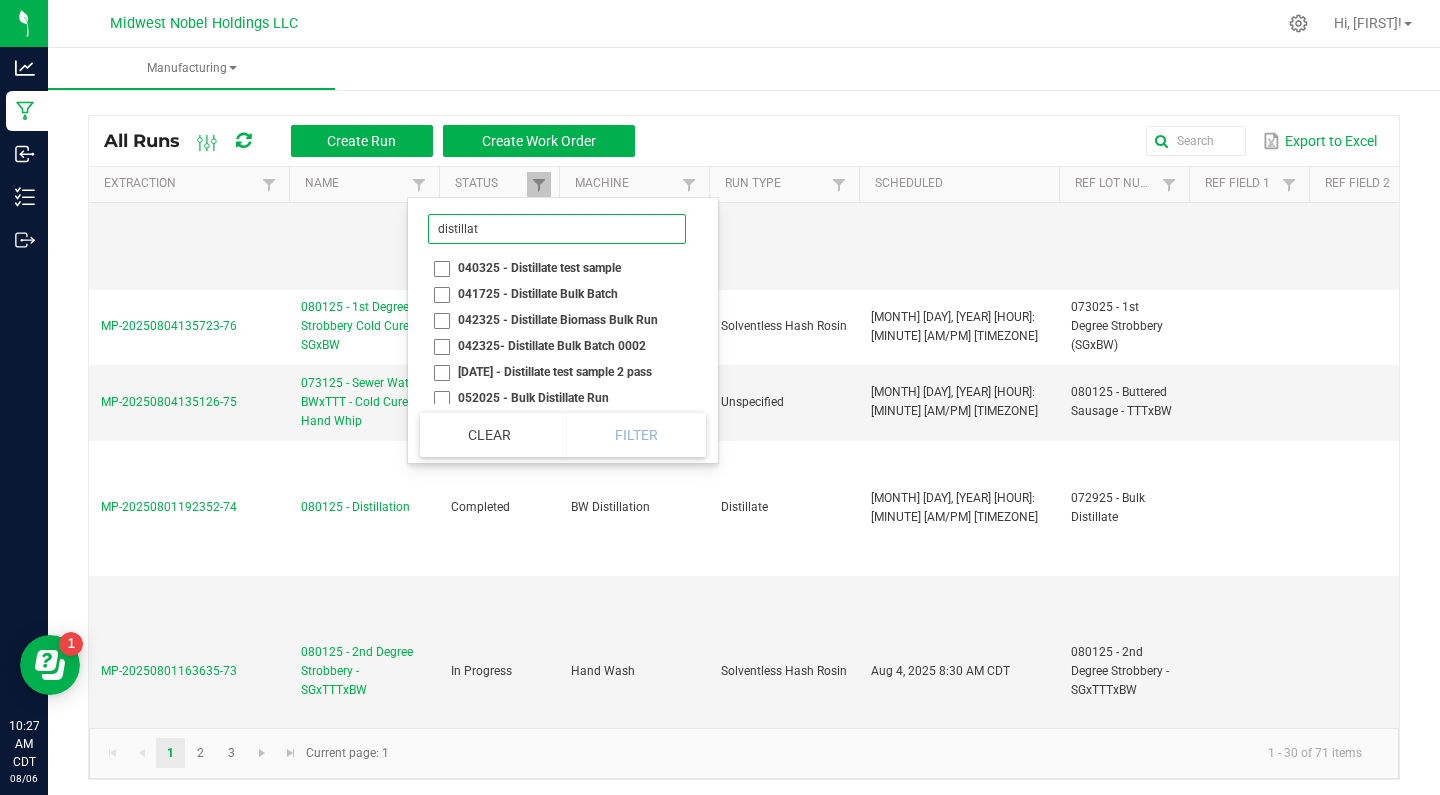 type on "distillat" 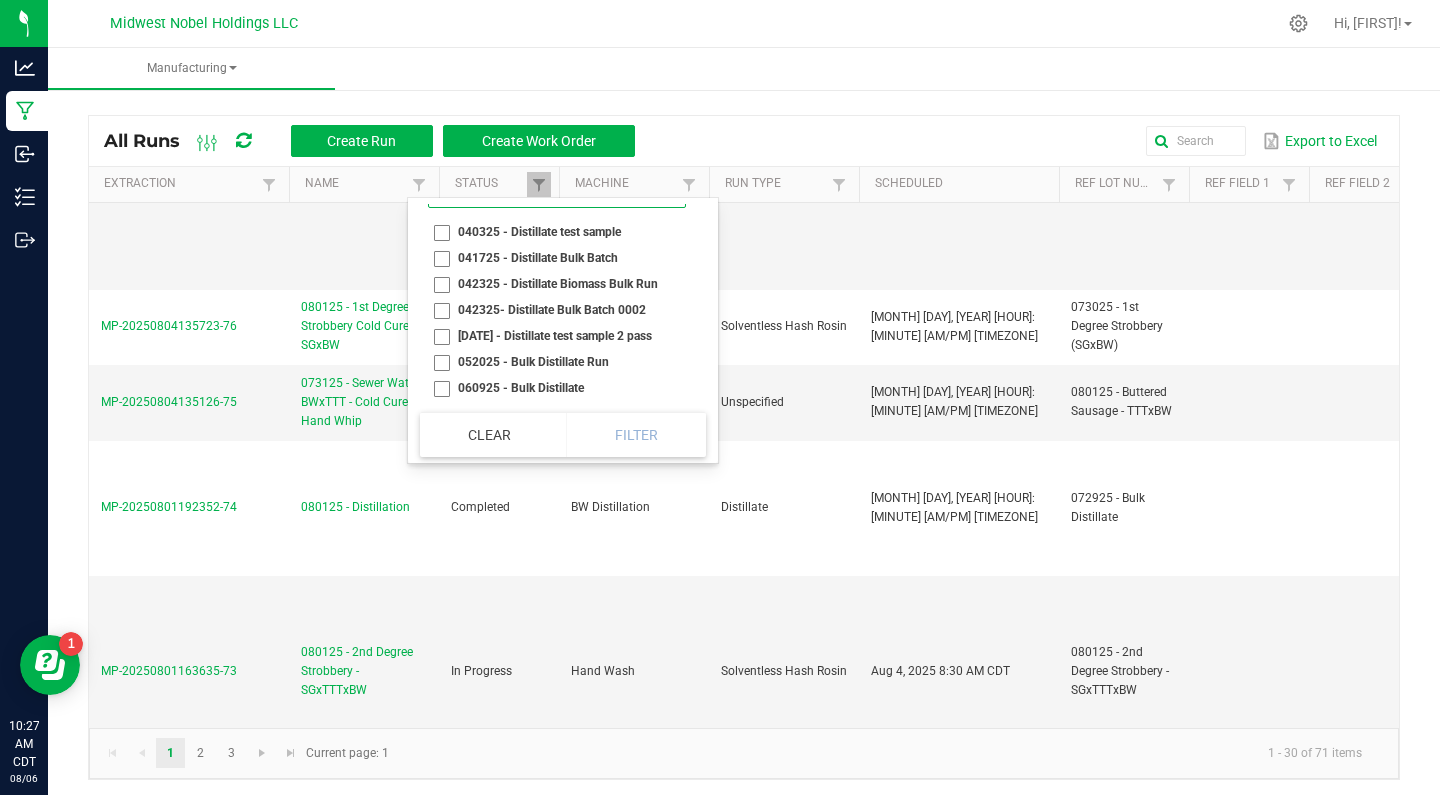 scroll, scrollTop: 39, scrollLeft: 0, axis: vertical 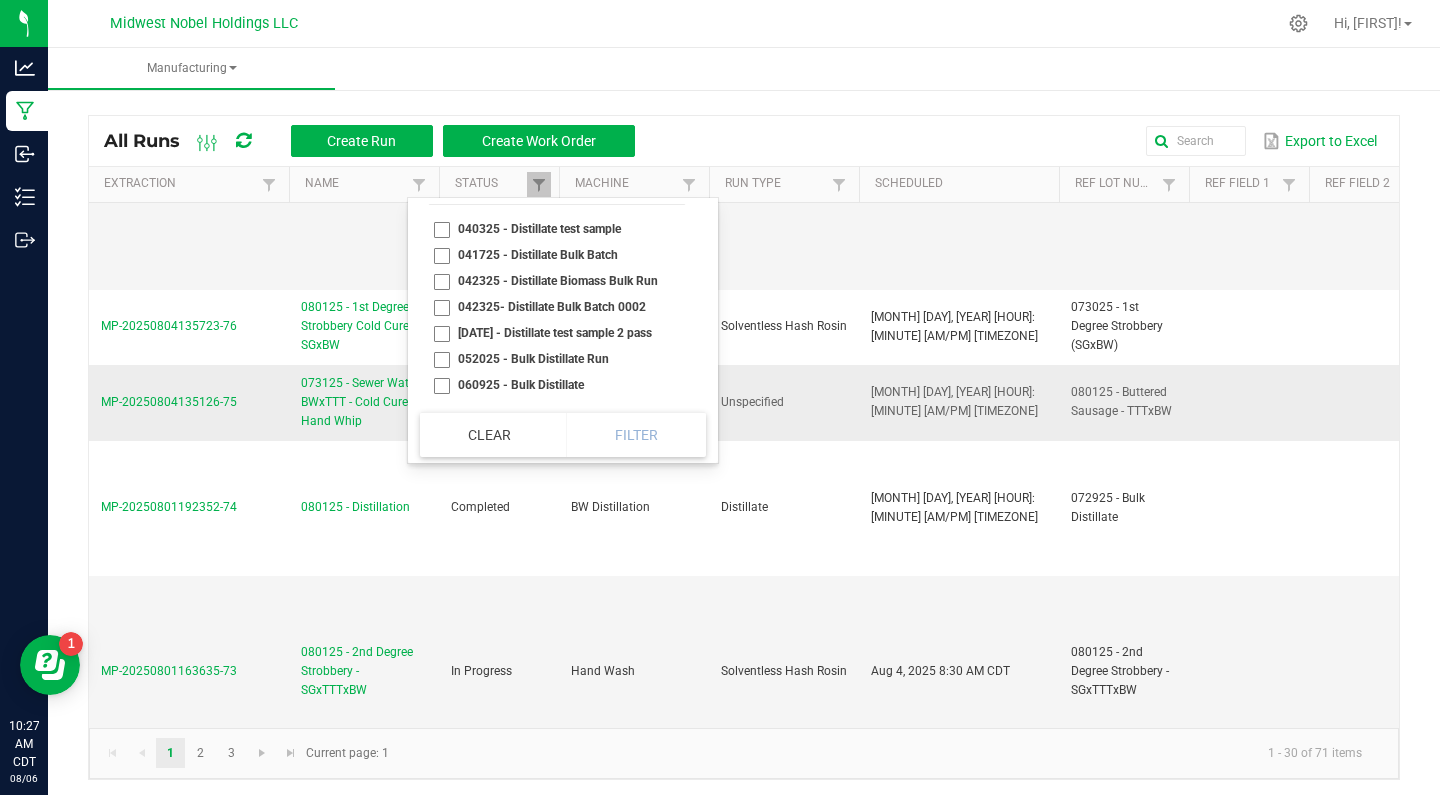 click on "073125 - Sewer Water- BWxTTT - Cold Cure - Hand Whip" at bounding box center (364, 403) 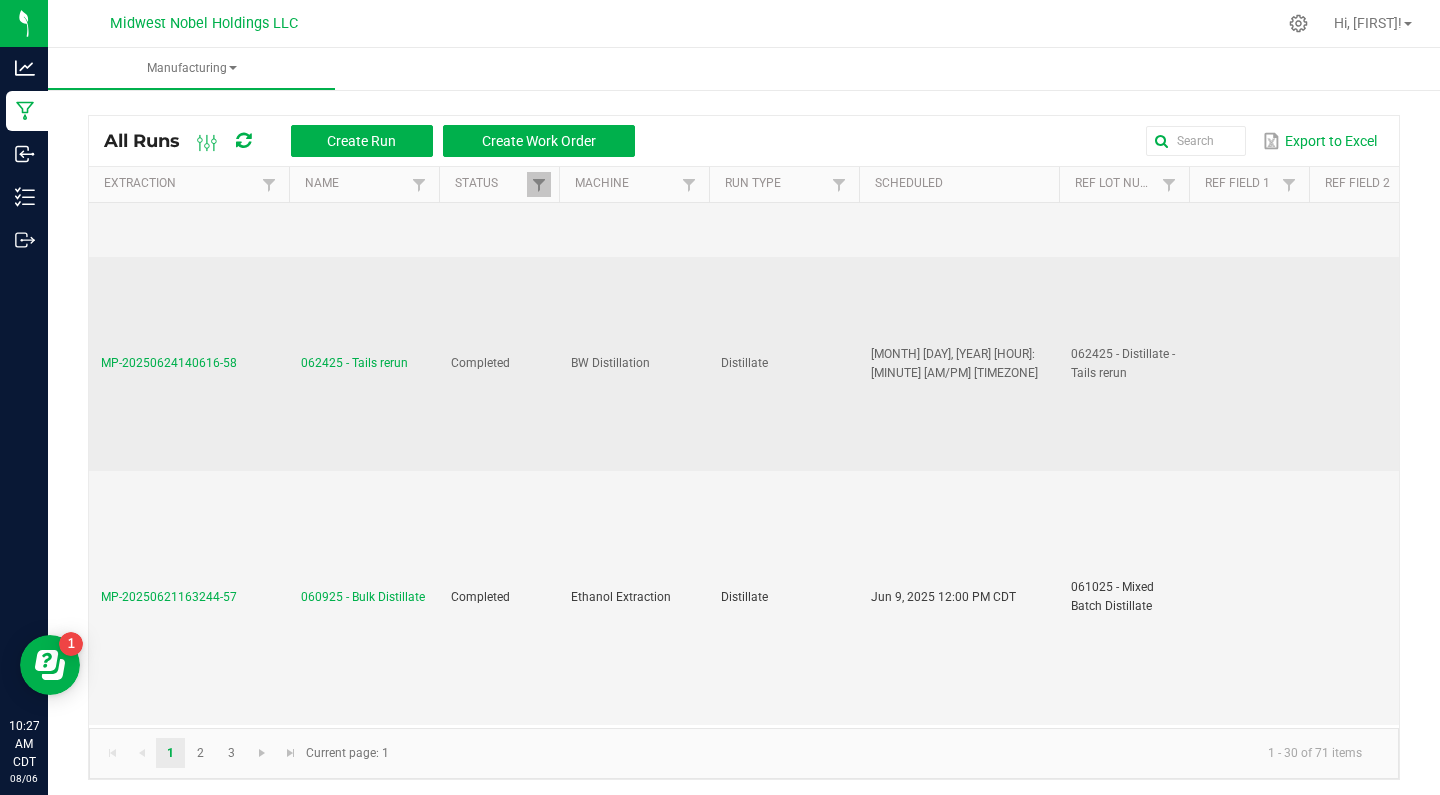 scroll, scrollTop: 3994, scrollLeft: 1, axis: both 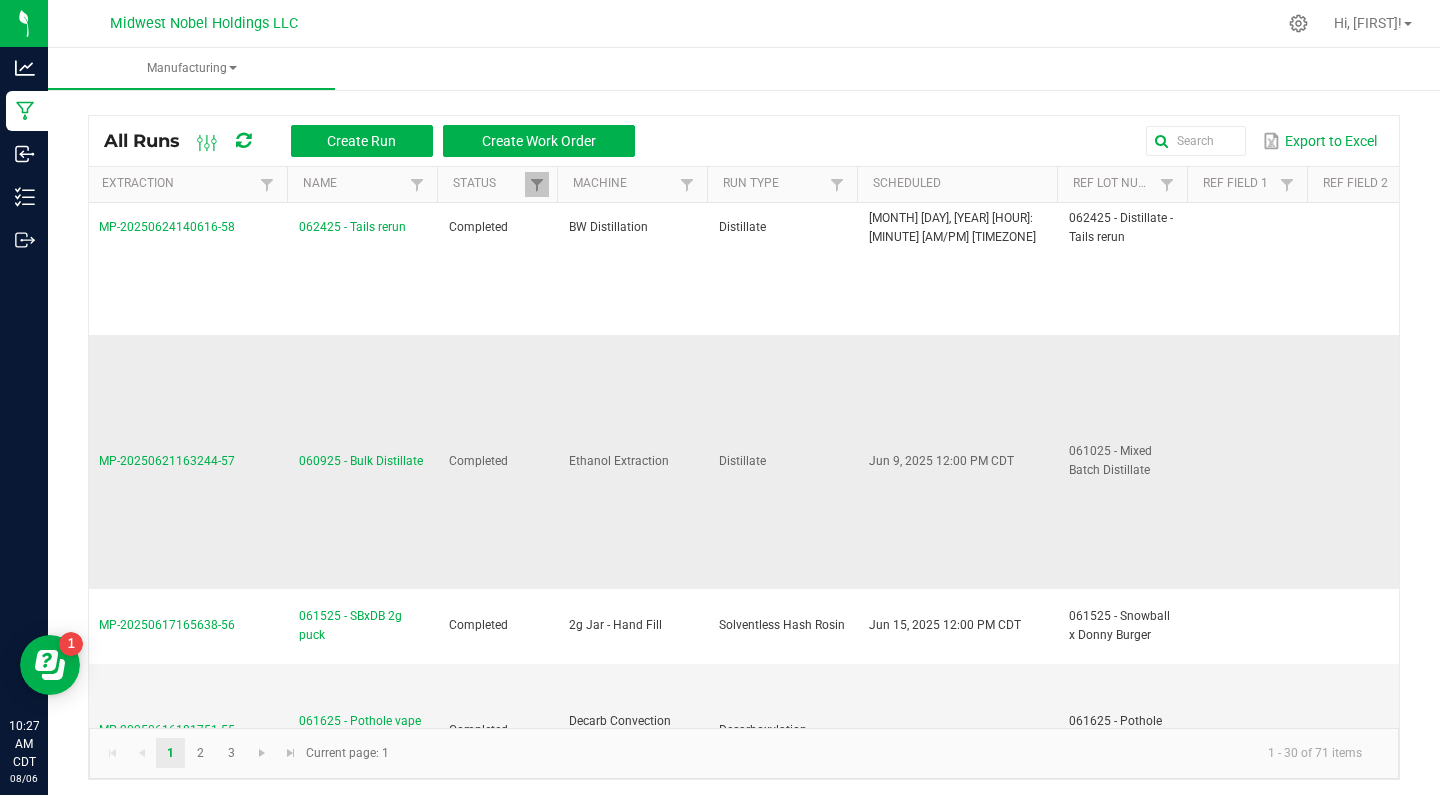 click on "060925 - Bulk Distillate" at bounding box center [361, 461] 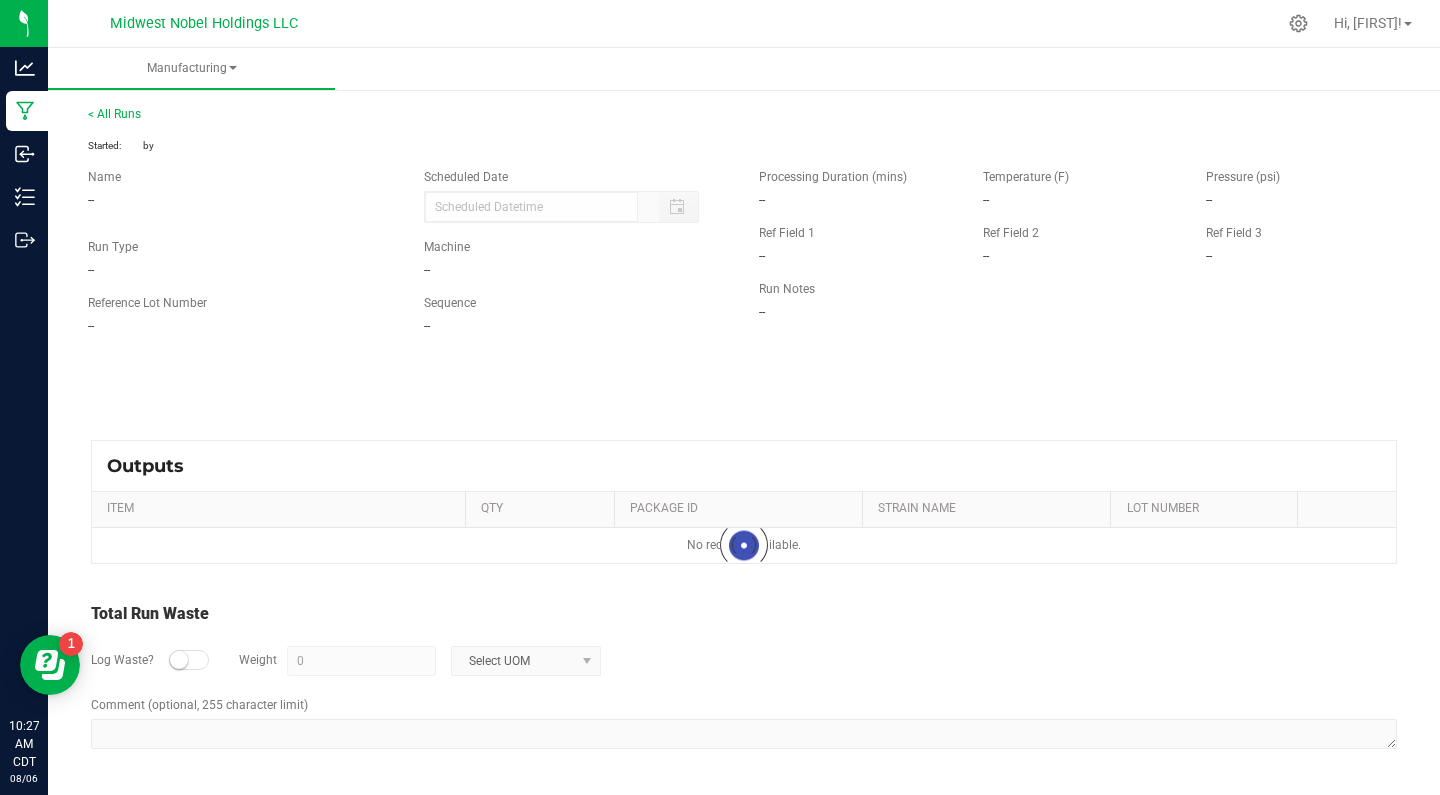 type on "06/09/2025 12:00 PM" 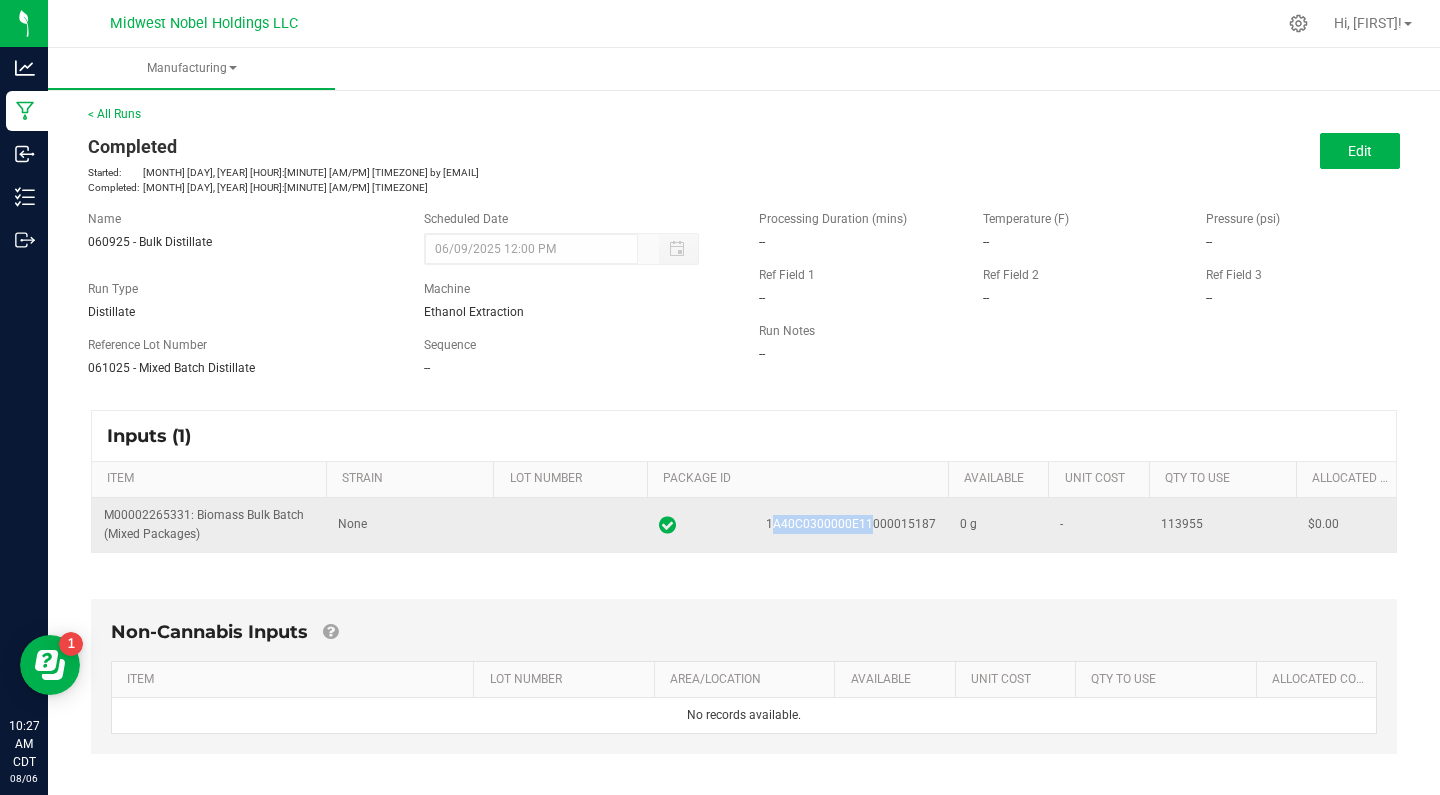drag, startPoint x: 770, startPoint y: 526, endPoint x: 871, endPoint y: 526, distance: 101 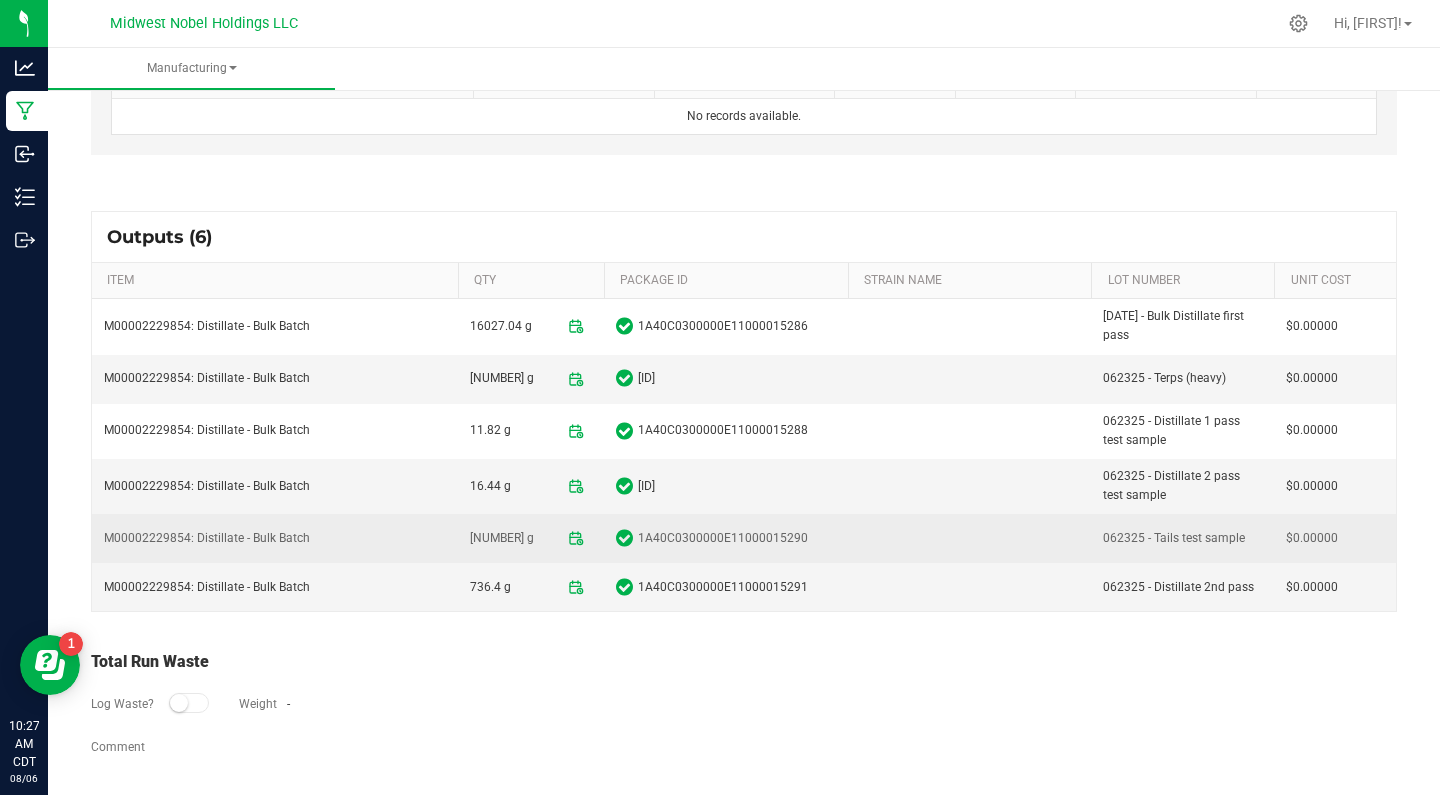 scroll, scrollTop: 598, scrollLeft: 0, axis: vertical 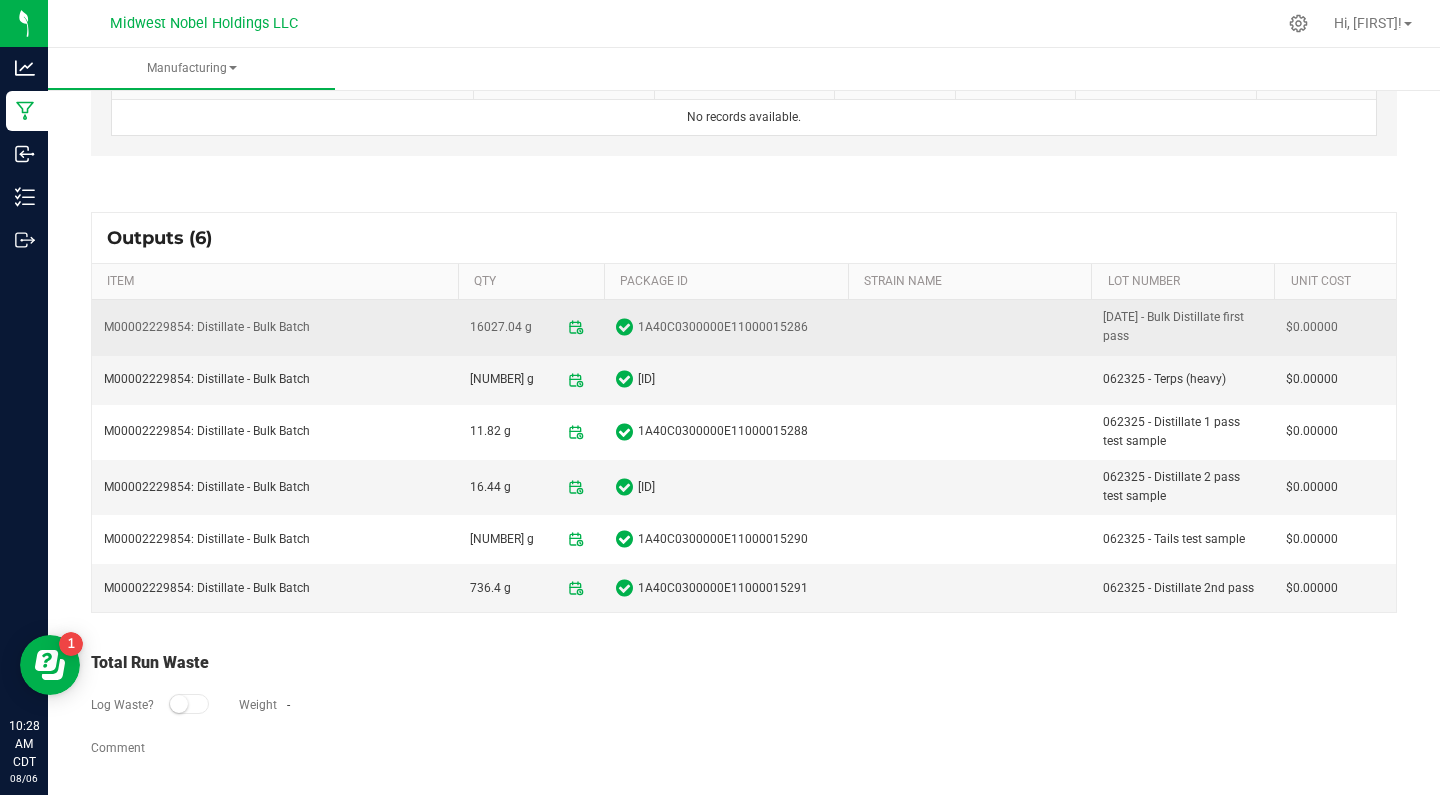 click on "1A40C0300000E11000015286" at bounding box center (726, 327) 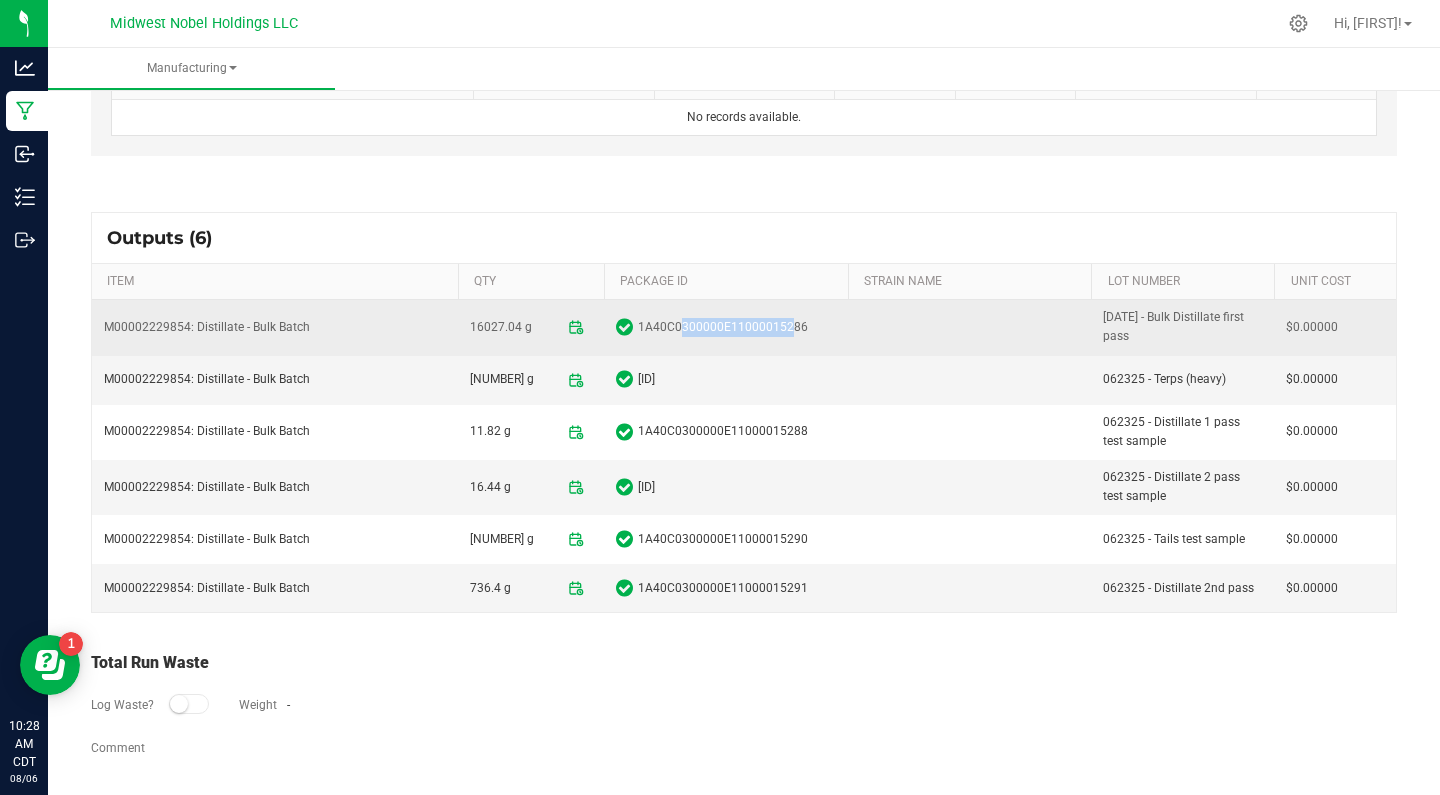 drag, startPoint x: 683, startPoint y: 324, endPoint x: 789, endPoint y: 322, distance: 106.01887 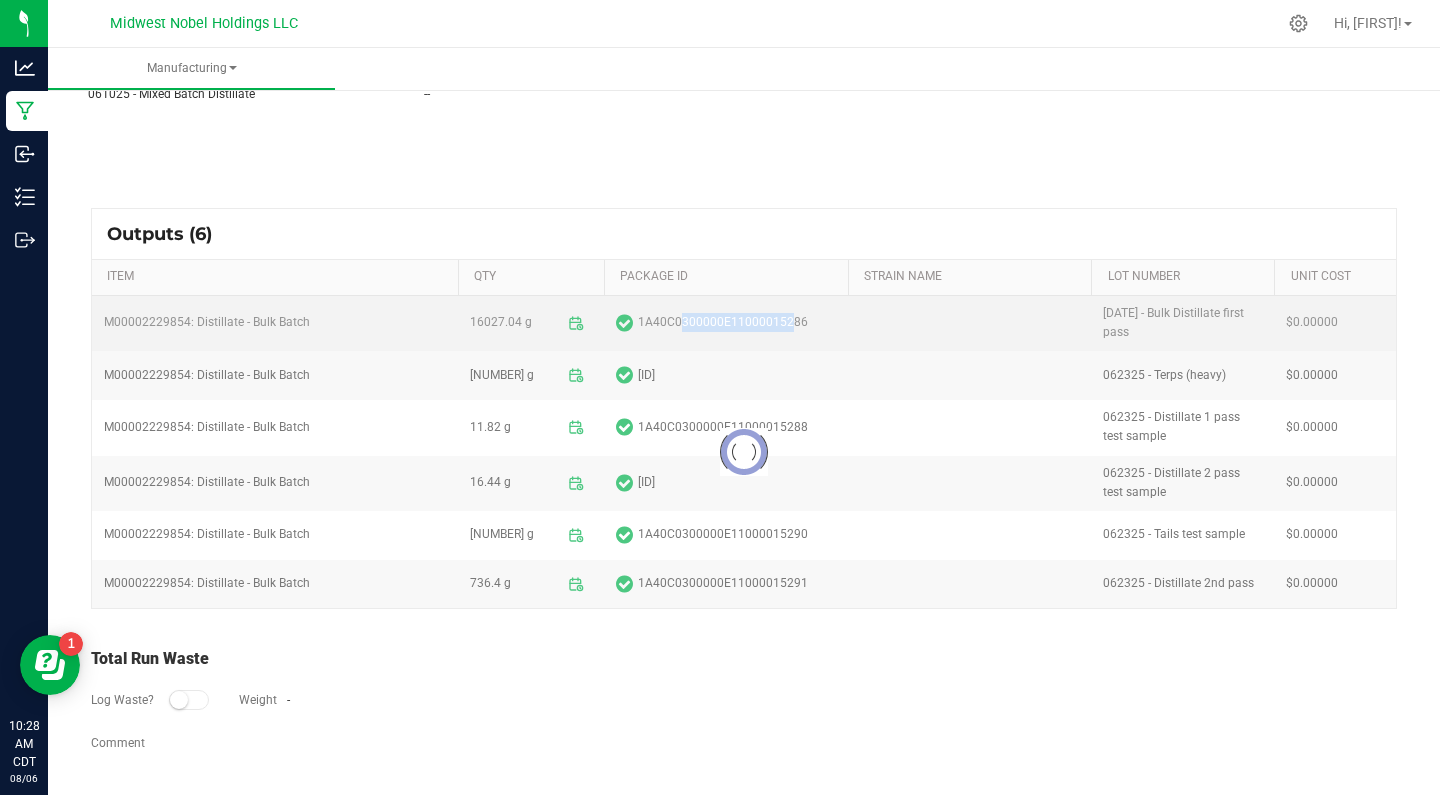 scroll, scrollTop: 272, scrollLeft: 0, axis: vertical 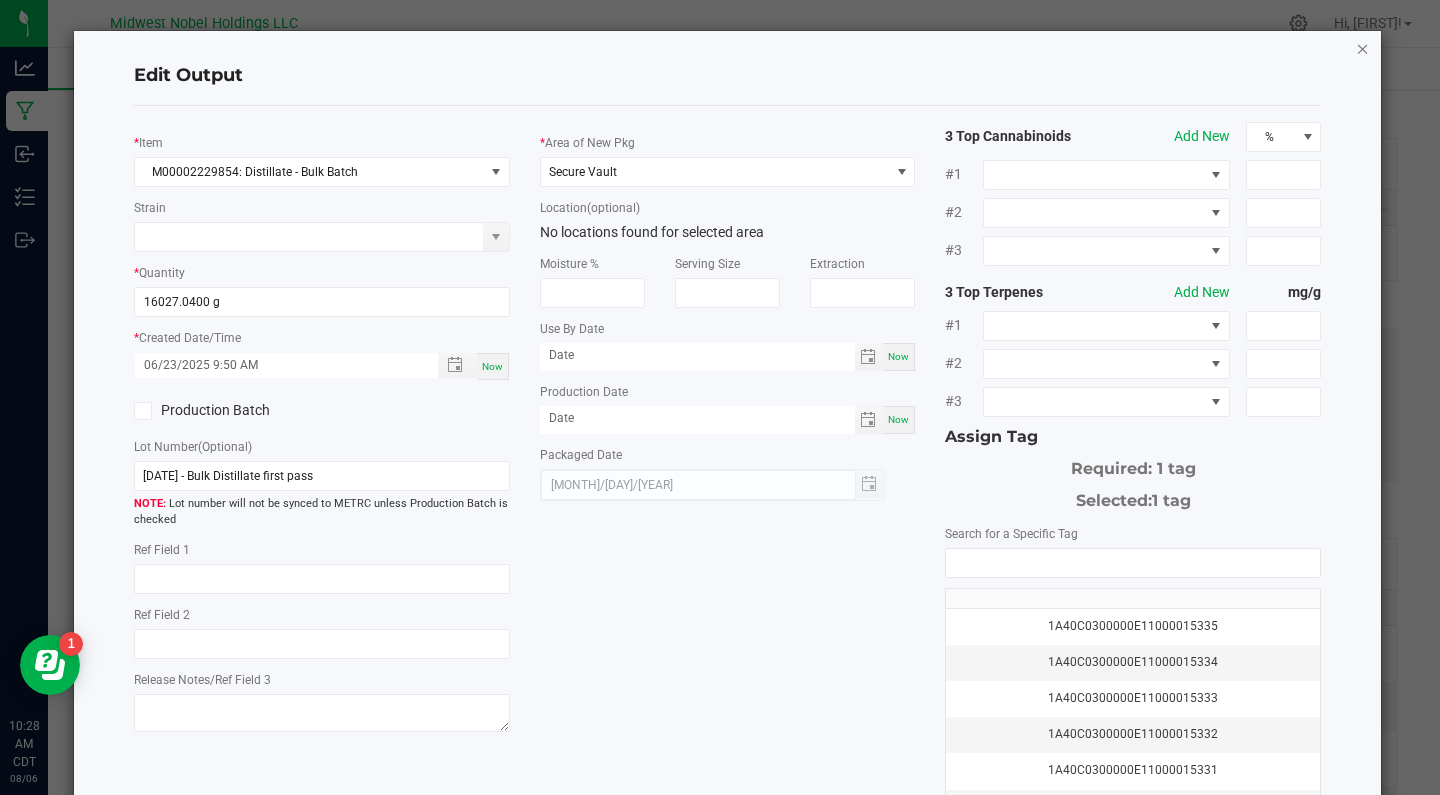 click 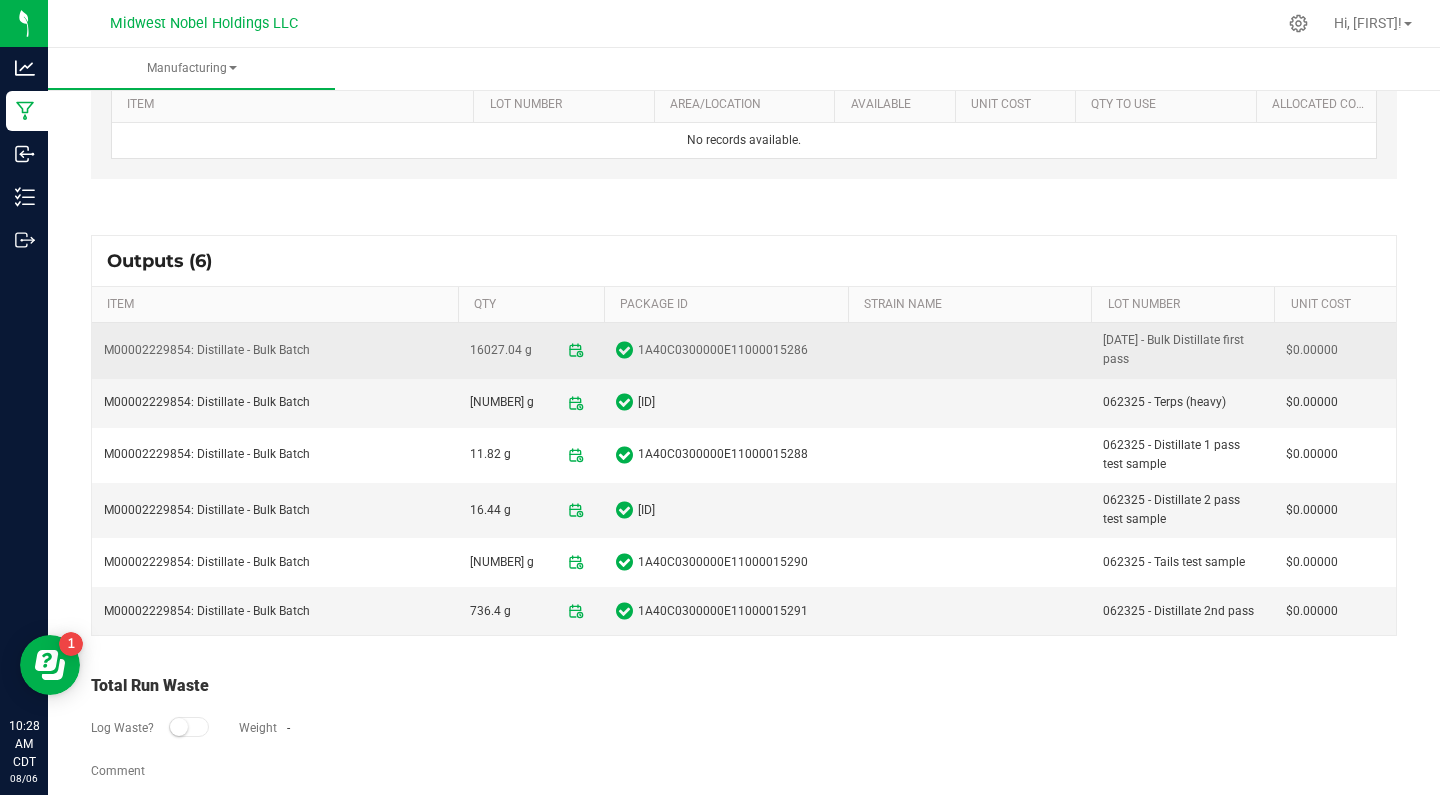 scroll, scrollTop: 578, scrollLeft: 0, axis: vertical 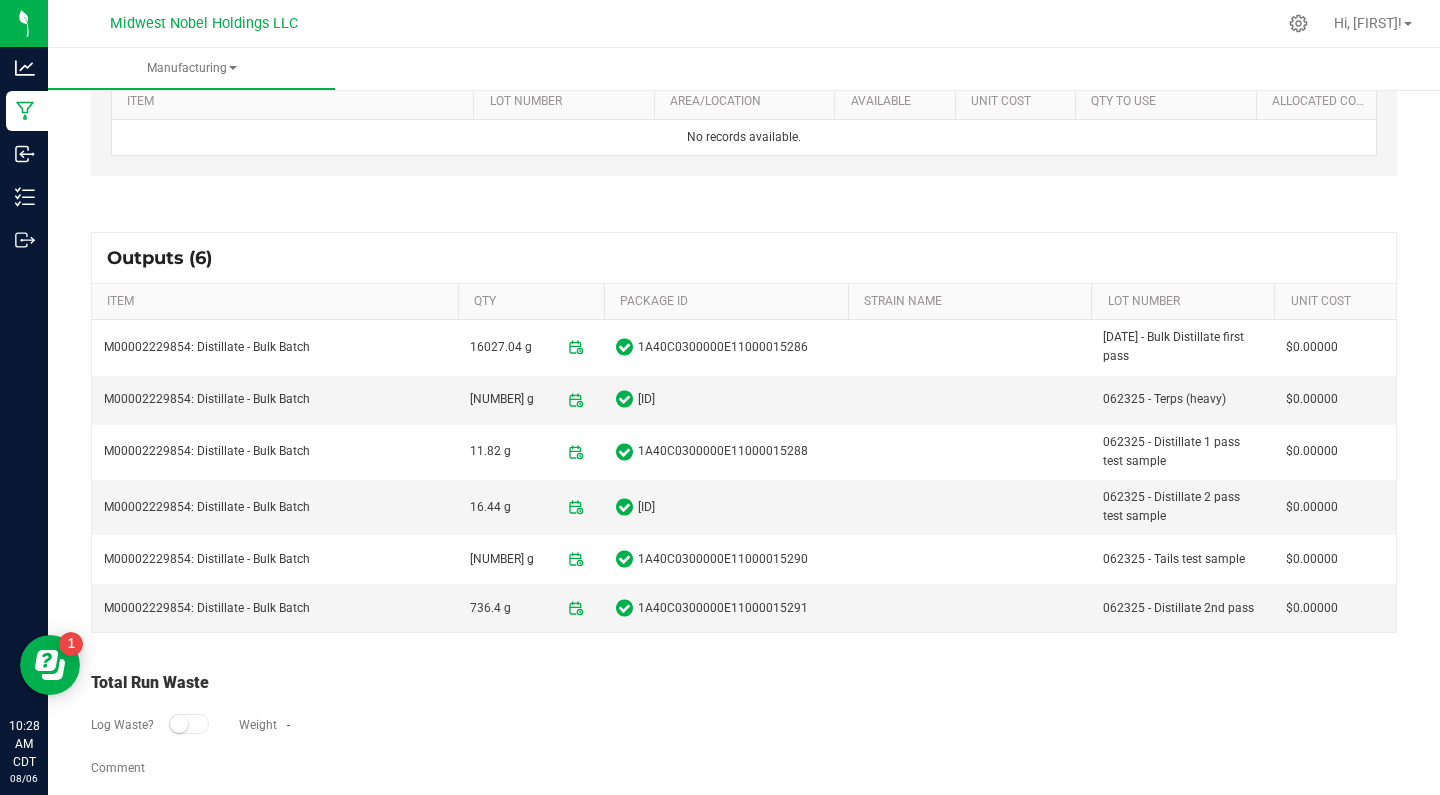 click on "Outputs (6)" at bounding box center (744, 258) 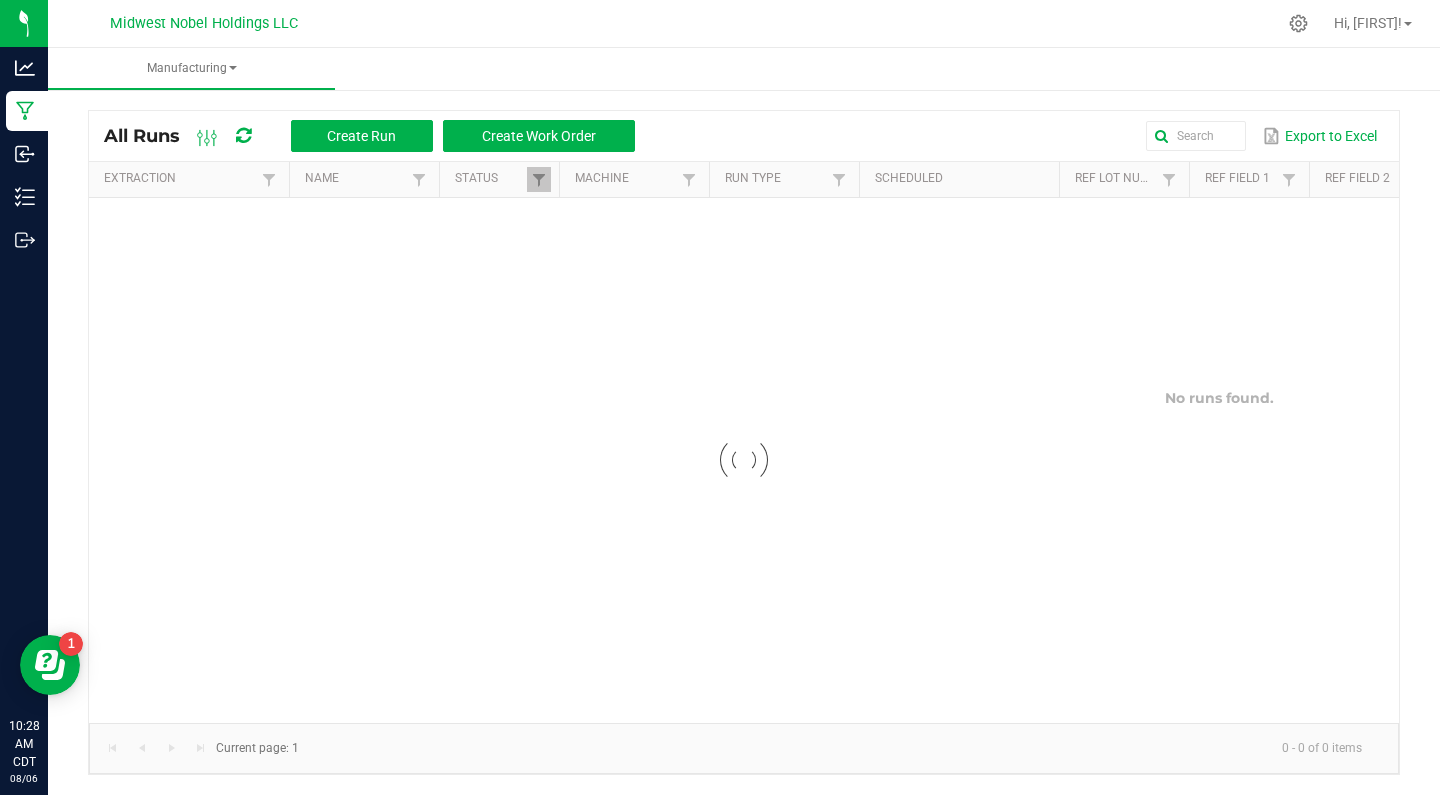 scroll, scrollTop: 0, scrollLeft: 0, axis: both 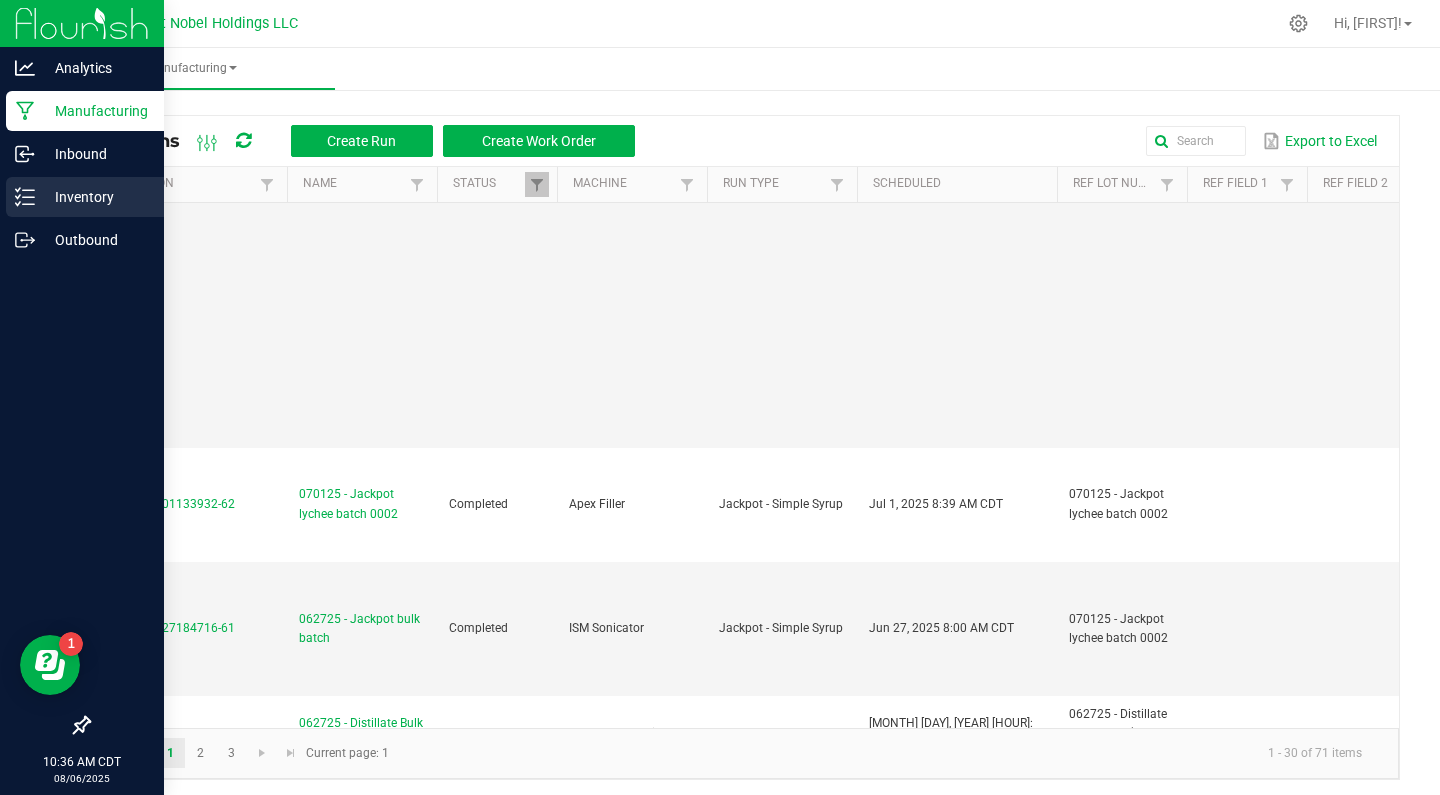 click on "Inventory" at bounding box center (95, 197) 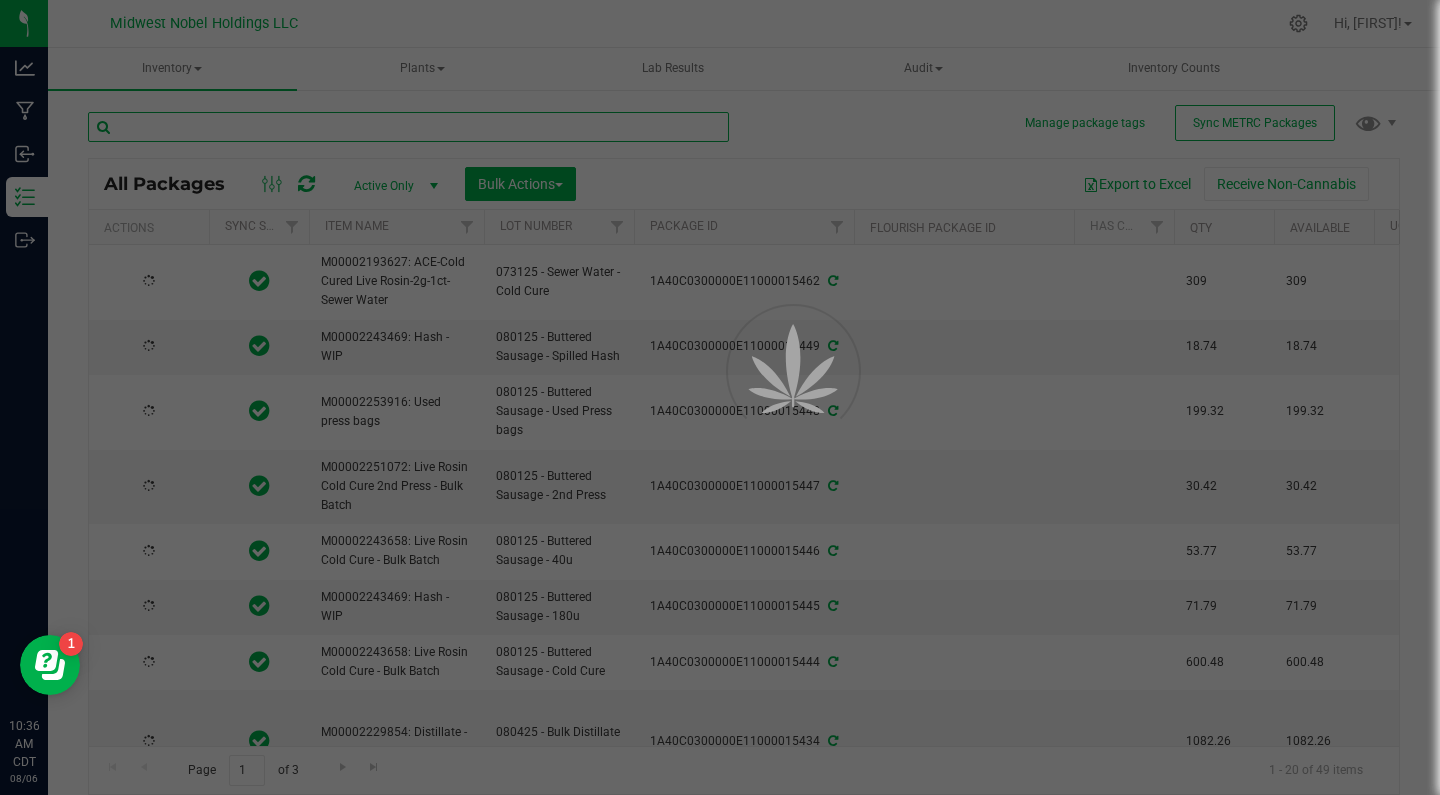 click at bounding box center (408, 127) 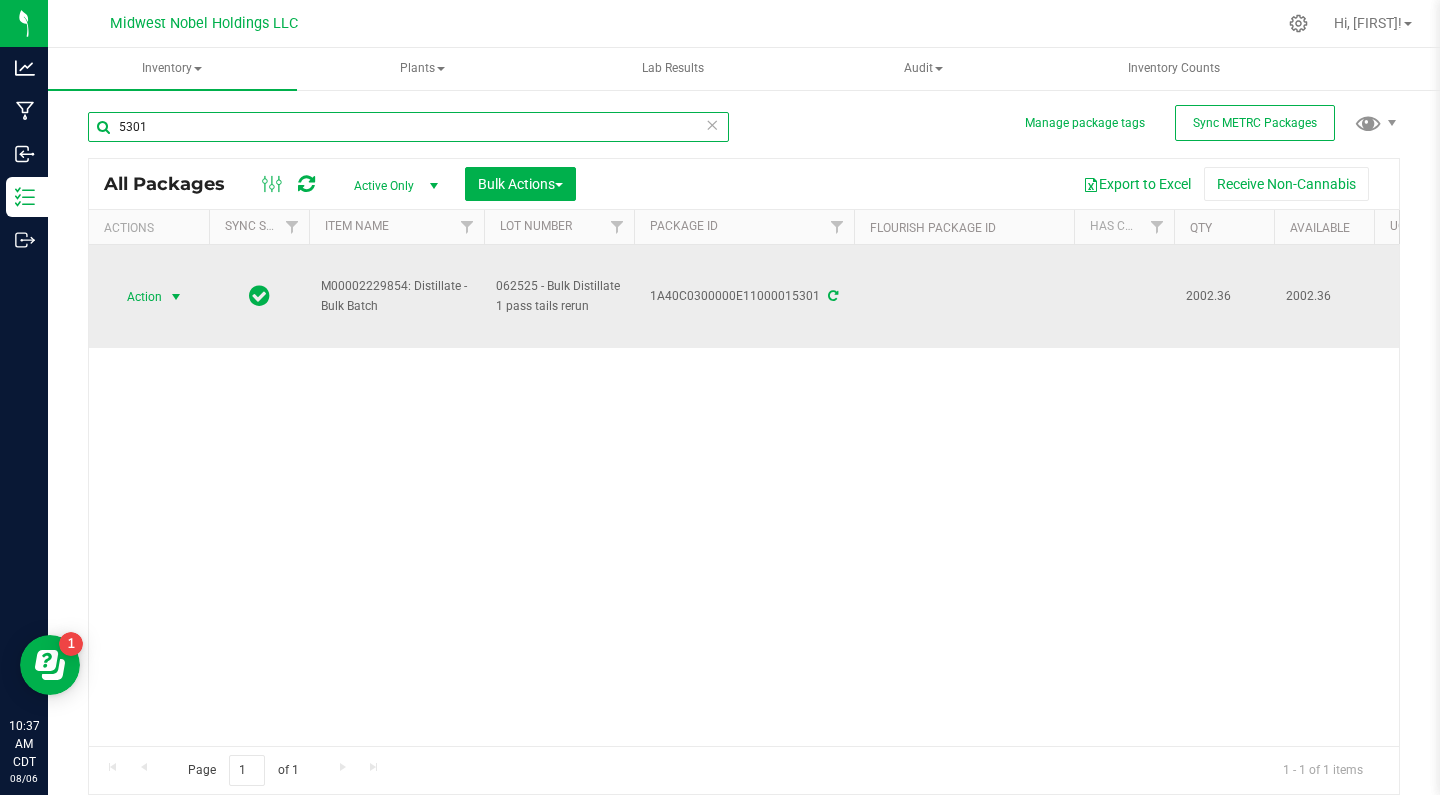 type on "5301" 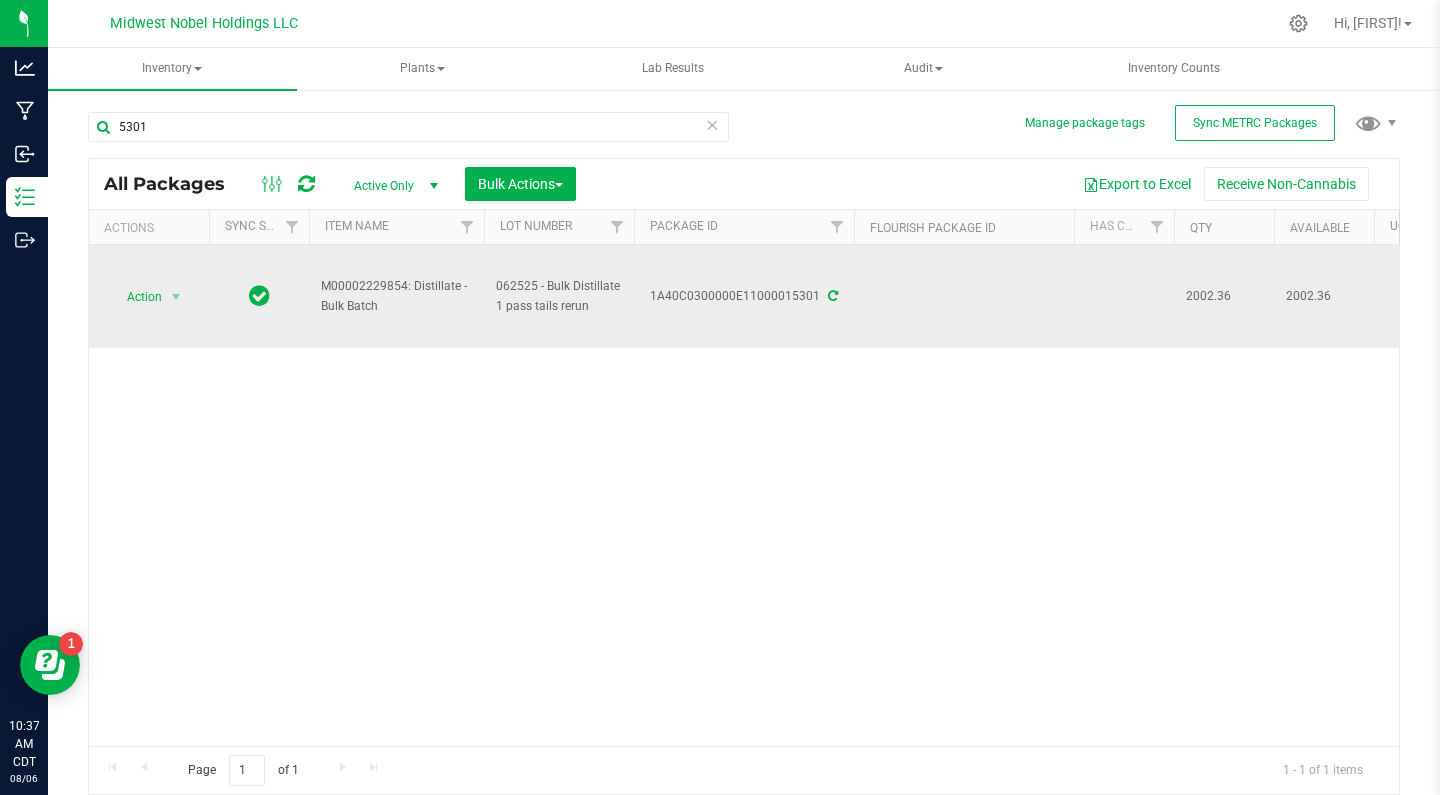 click on "Action Action Adjust qty Create package Edit attributes Global inventory Locate package Lock package Print package label Record a lab result Retag package See history" at bounding box center (149, 296) 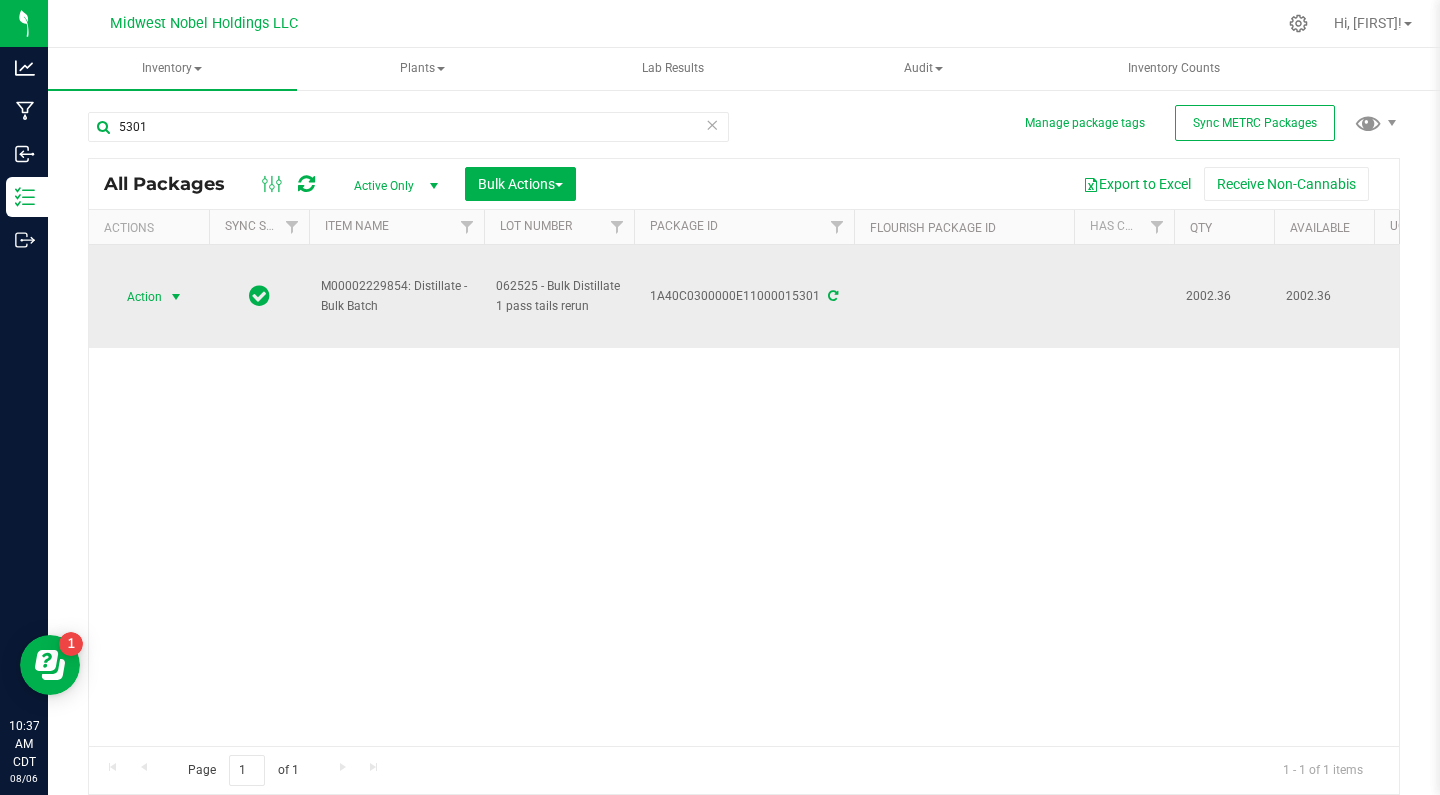 click on "Action" at bounding box center (136, 297) 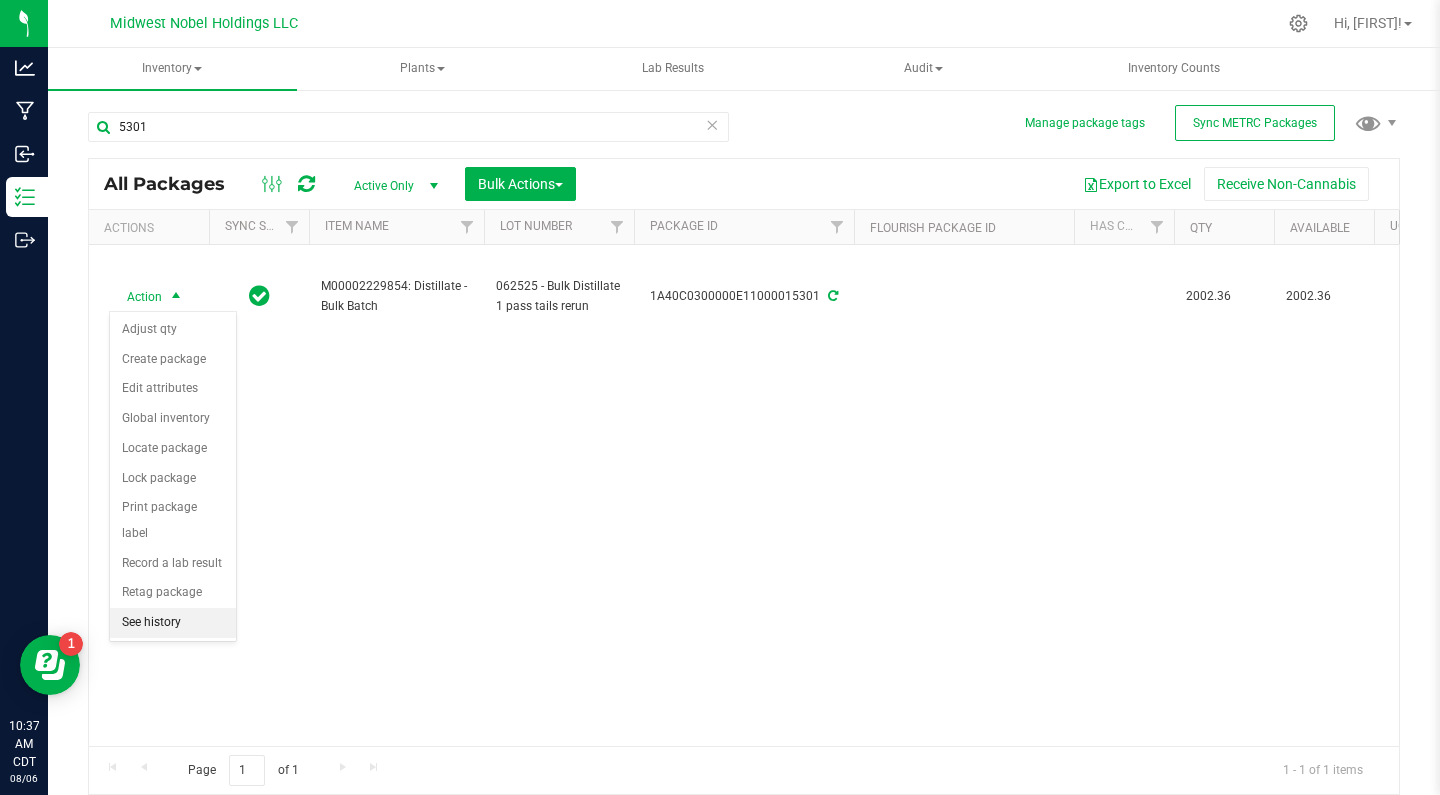 click on "See history" at bounding box center (173, 623) 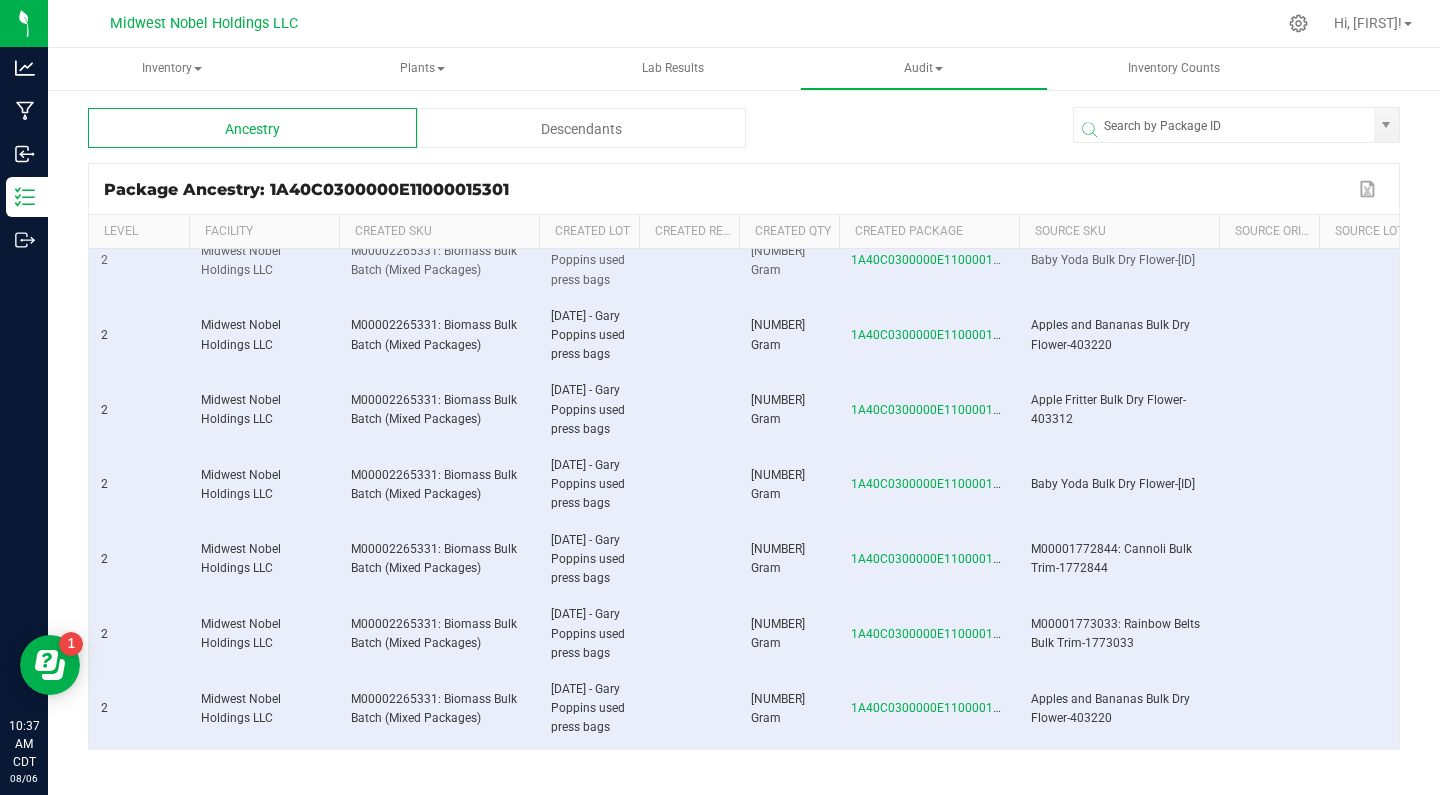 scroll, scrollTop: 1675, scrollLeft: 1, axis: both 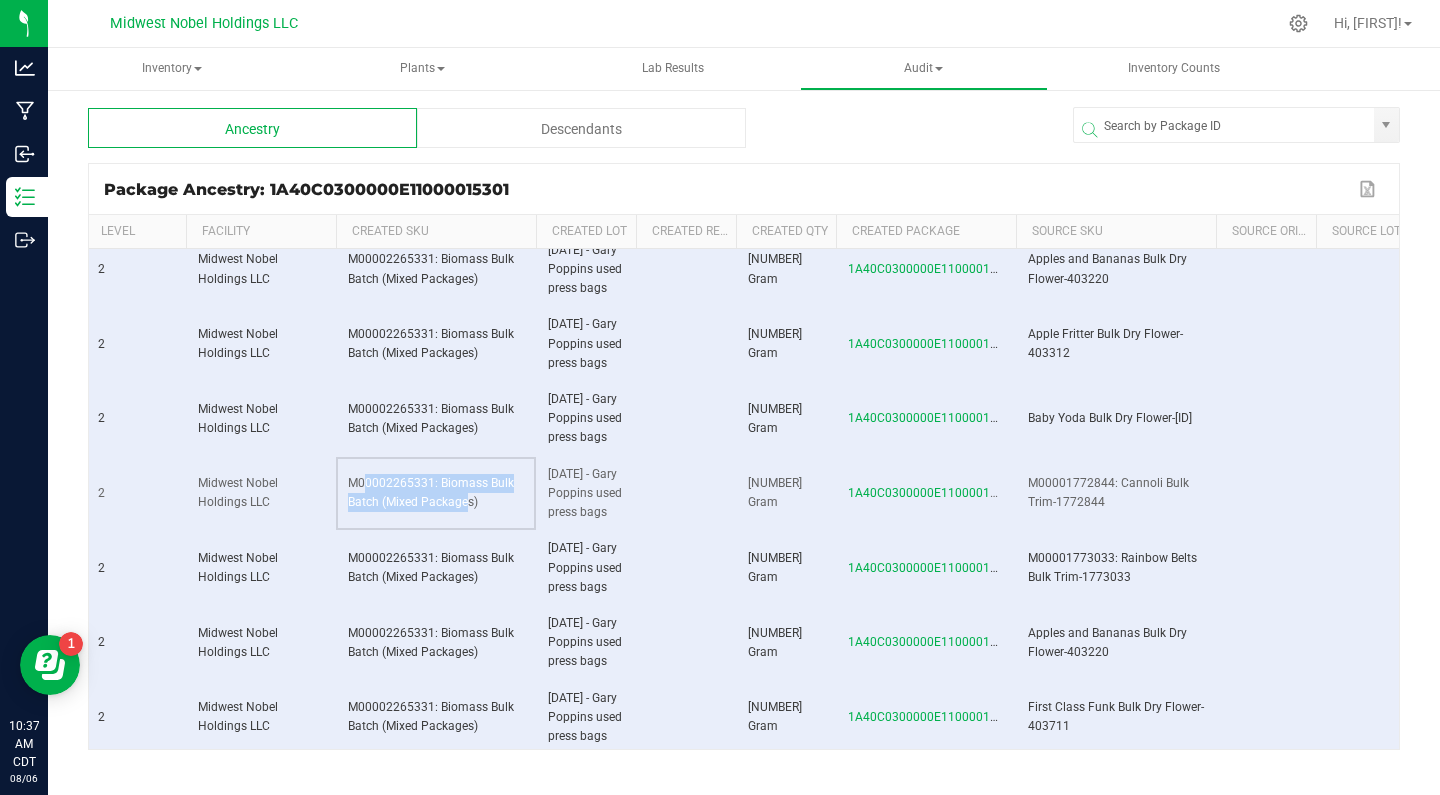 drag, startPoint x: 355, startPoint y: 468, endPoint x: 460, endPoint y: 476, distance: 105.30432 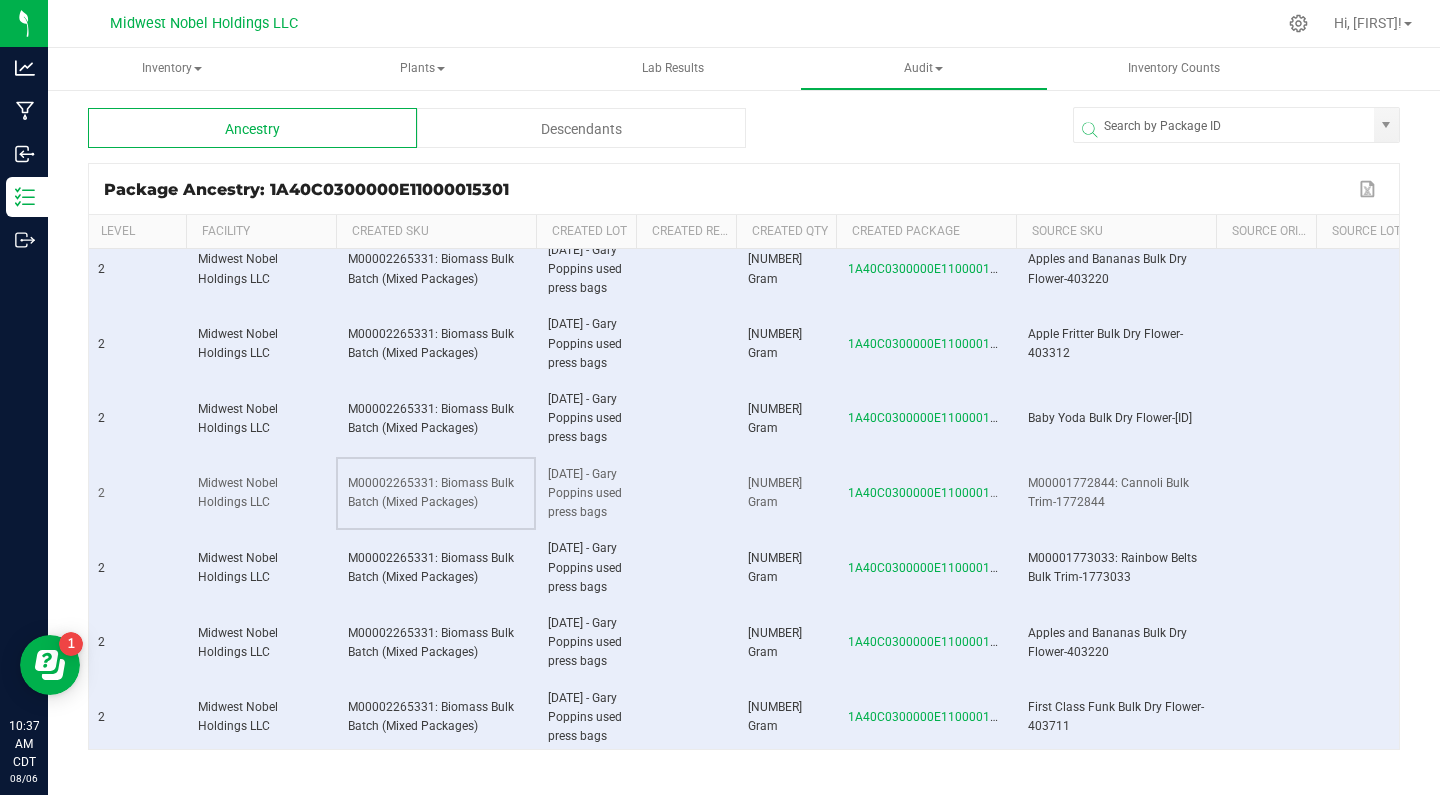 click on "M00002265331: Biomass Bulk Batch (Mixed Packages)" at bounding box center (436, 494) 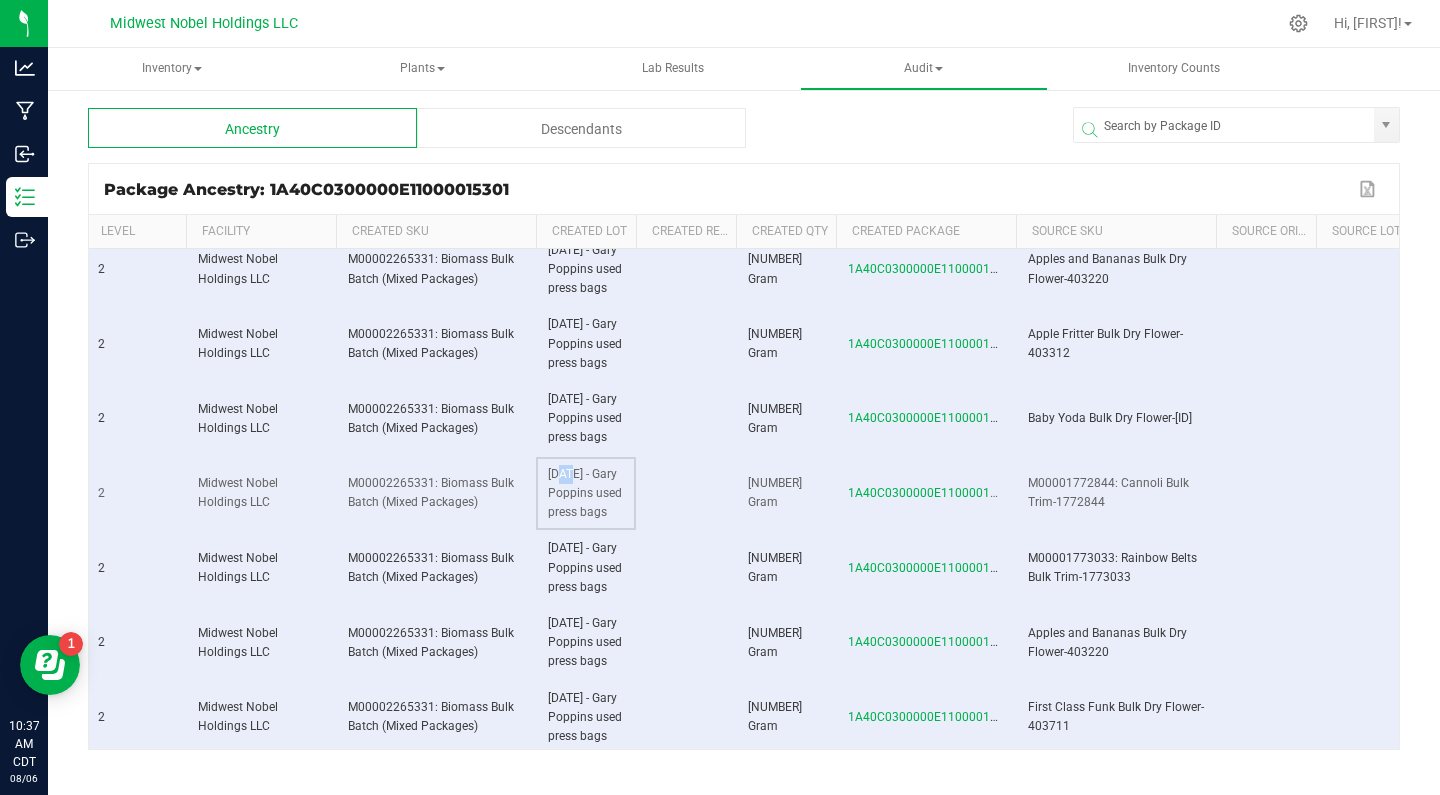 drag, startPoint x: 555, startPoint y: 459, endPoint x: 569, endPoint y: 459, distance: 14 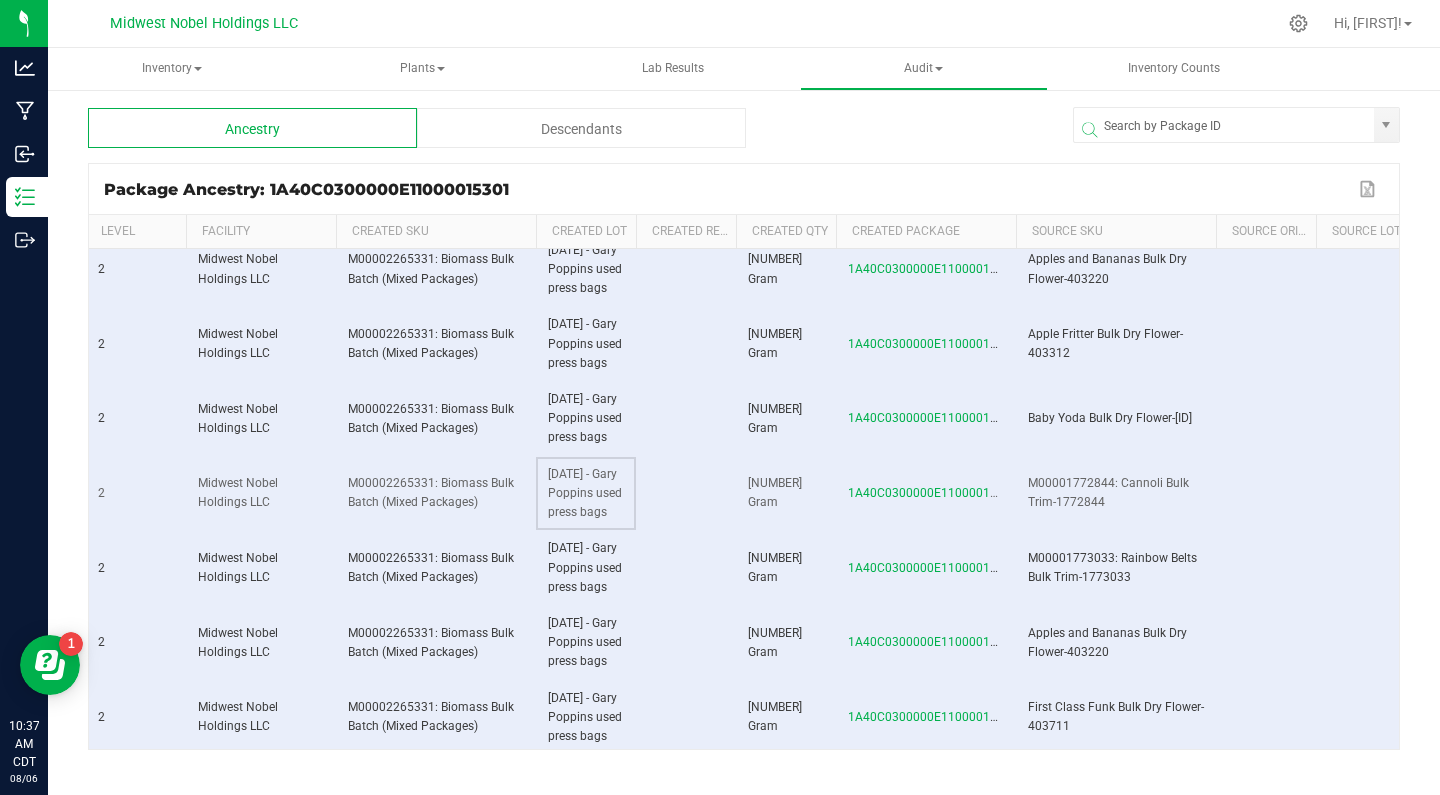 click on "[DATE] - Gary Poppins used press bags" at bounding box center (585, 493) 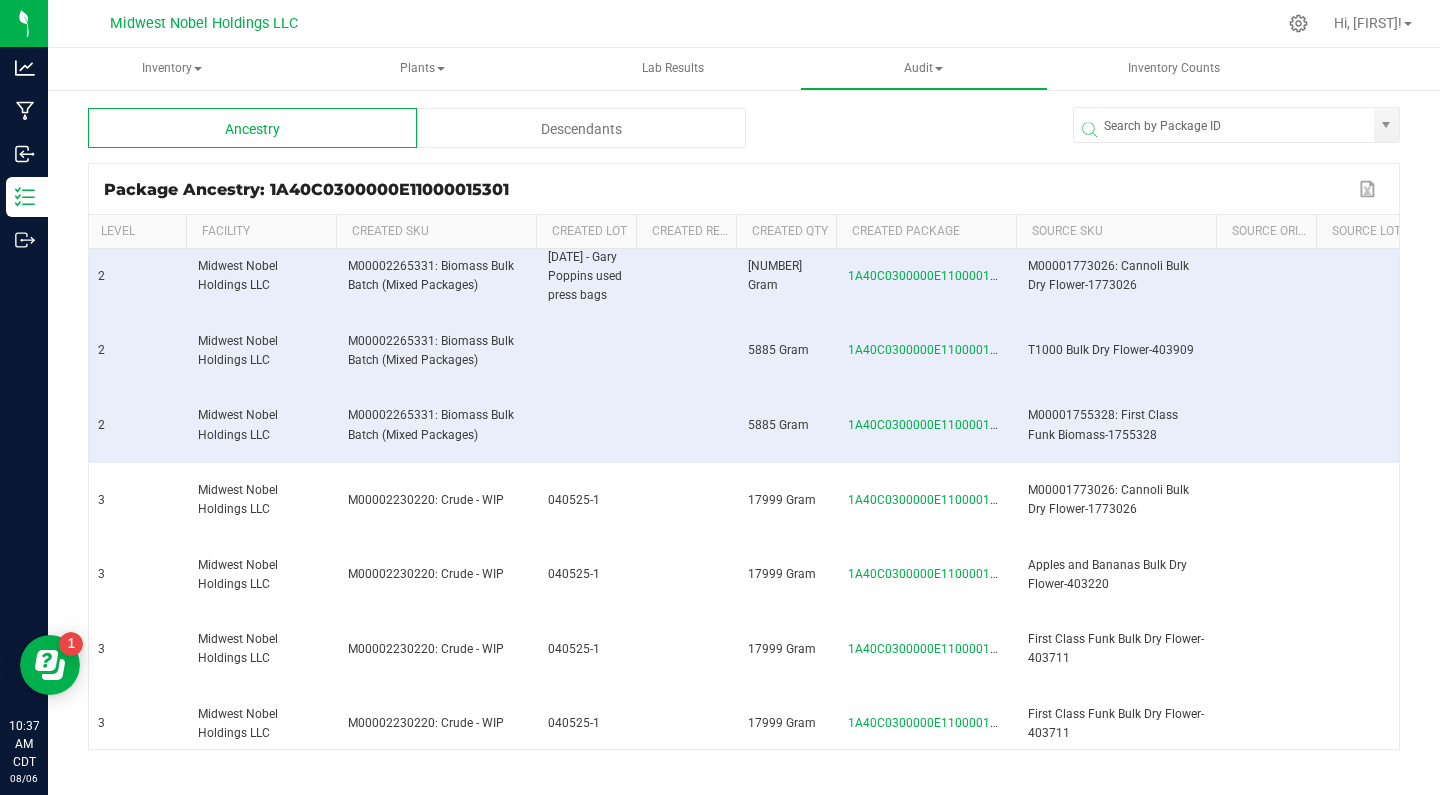 scroll, scrollTop: 2923, scrollLeft: 4, axis: both 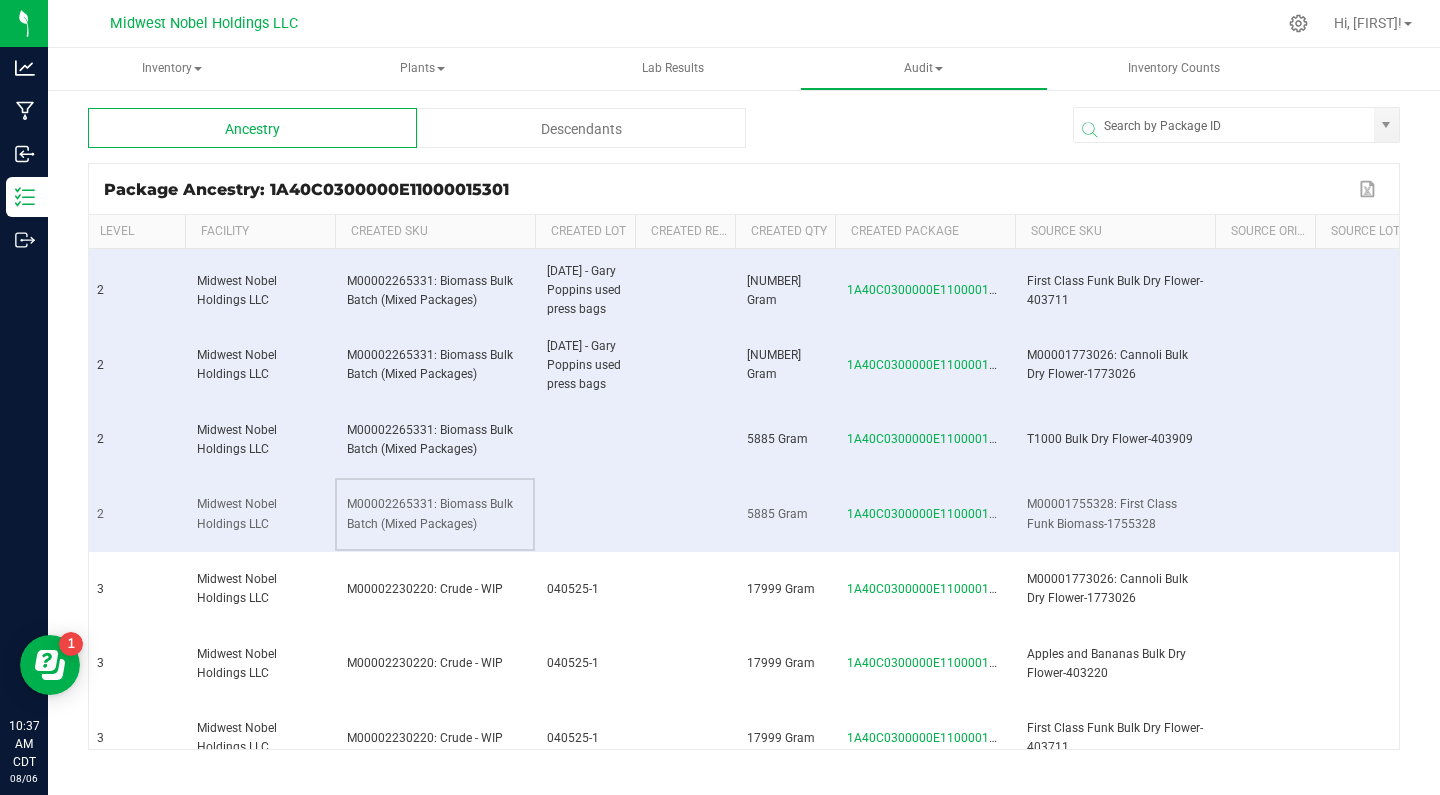 click on "M00002265331: Biomass Bulk Batch (Mixed Packages)" at bounding box center (430, 513) 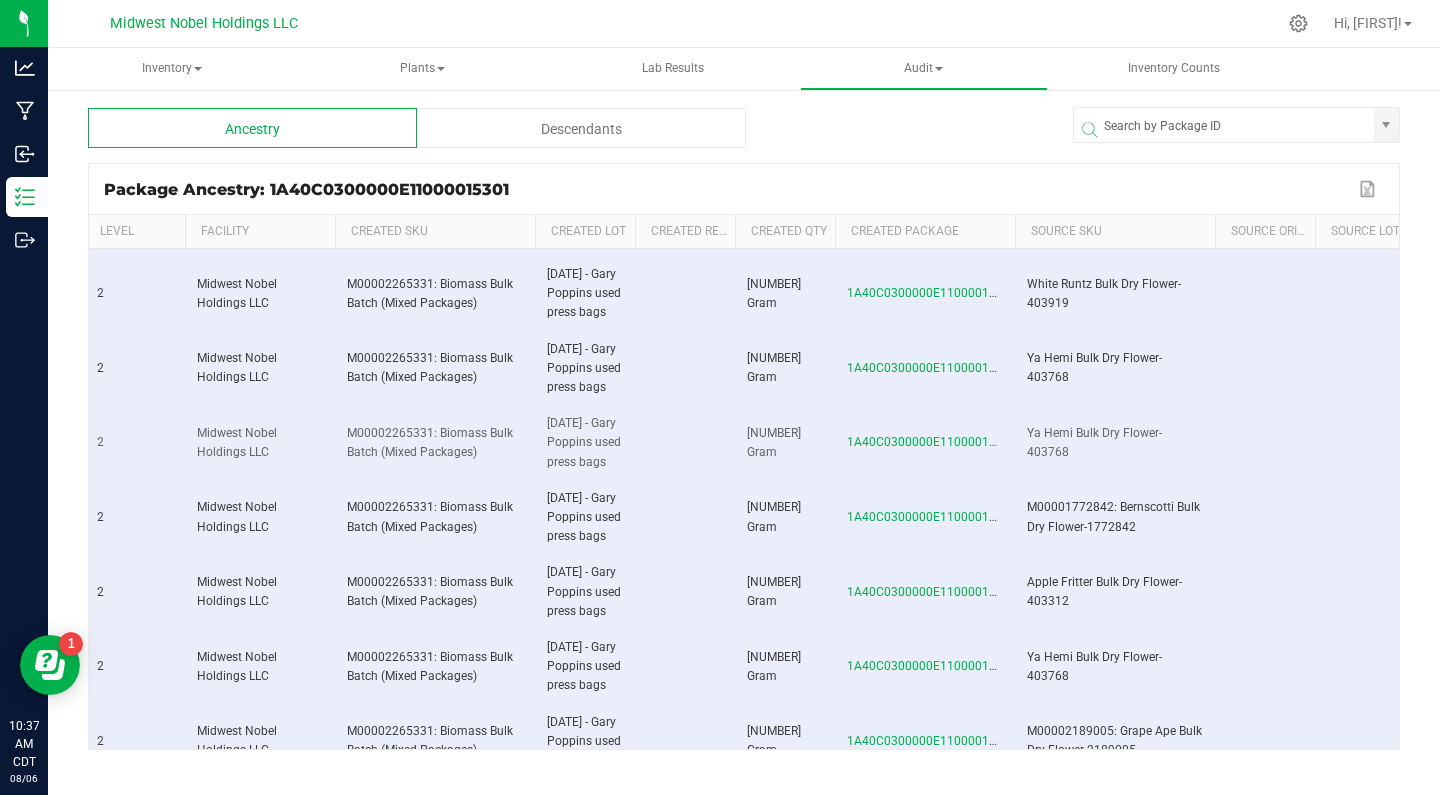 scroll, scrollTop: 1097, scrollLeft: -1, axis: both 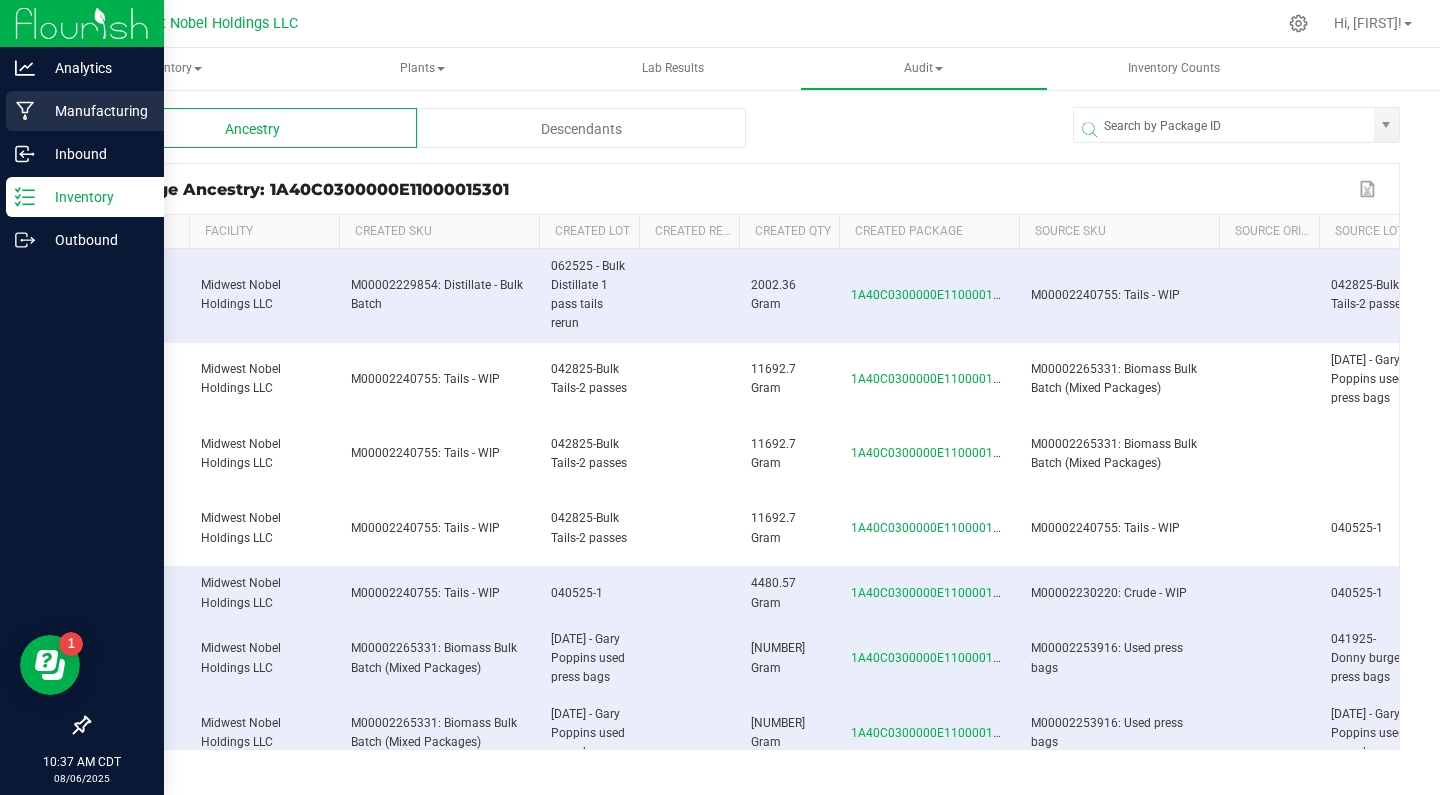 click on "Manufacturing" at bounding box center (95, 111) 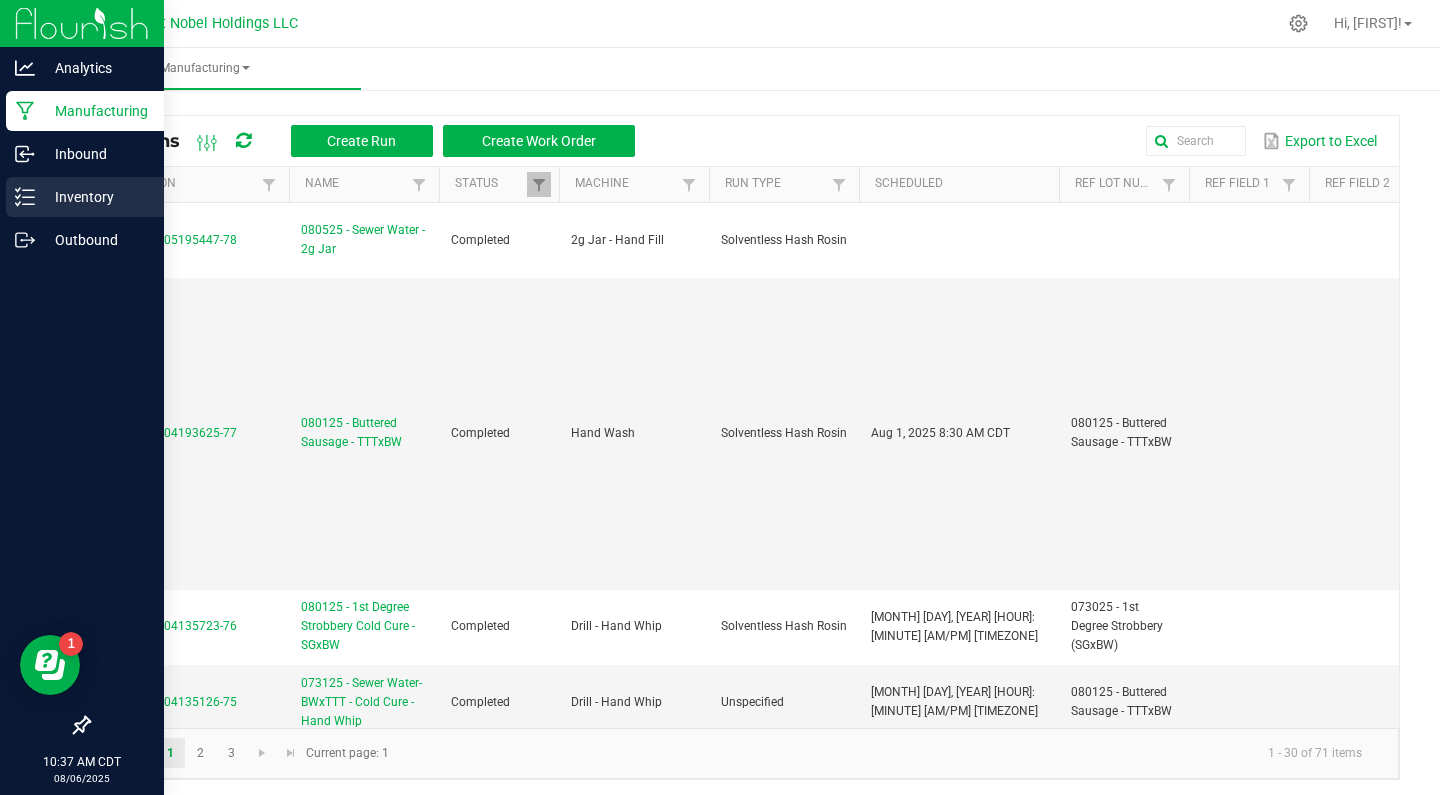 click on "Inventory" at bounding box center (95, 197) 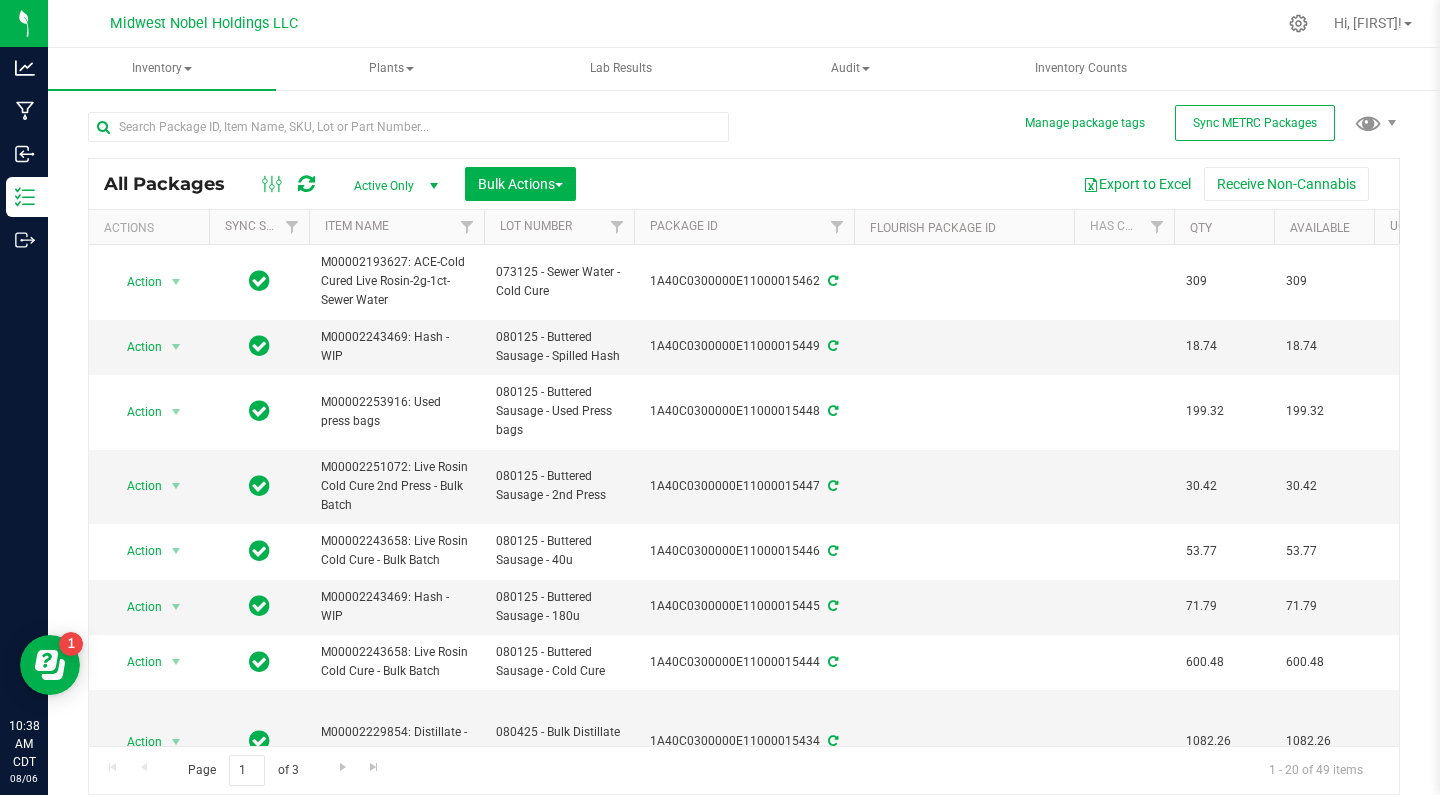 click at bounding box center [416, 126] 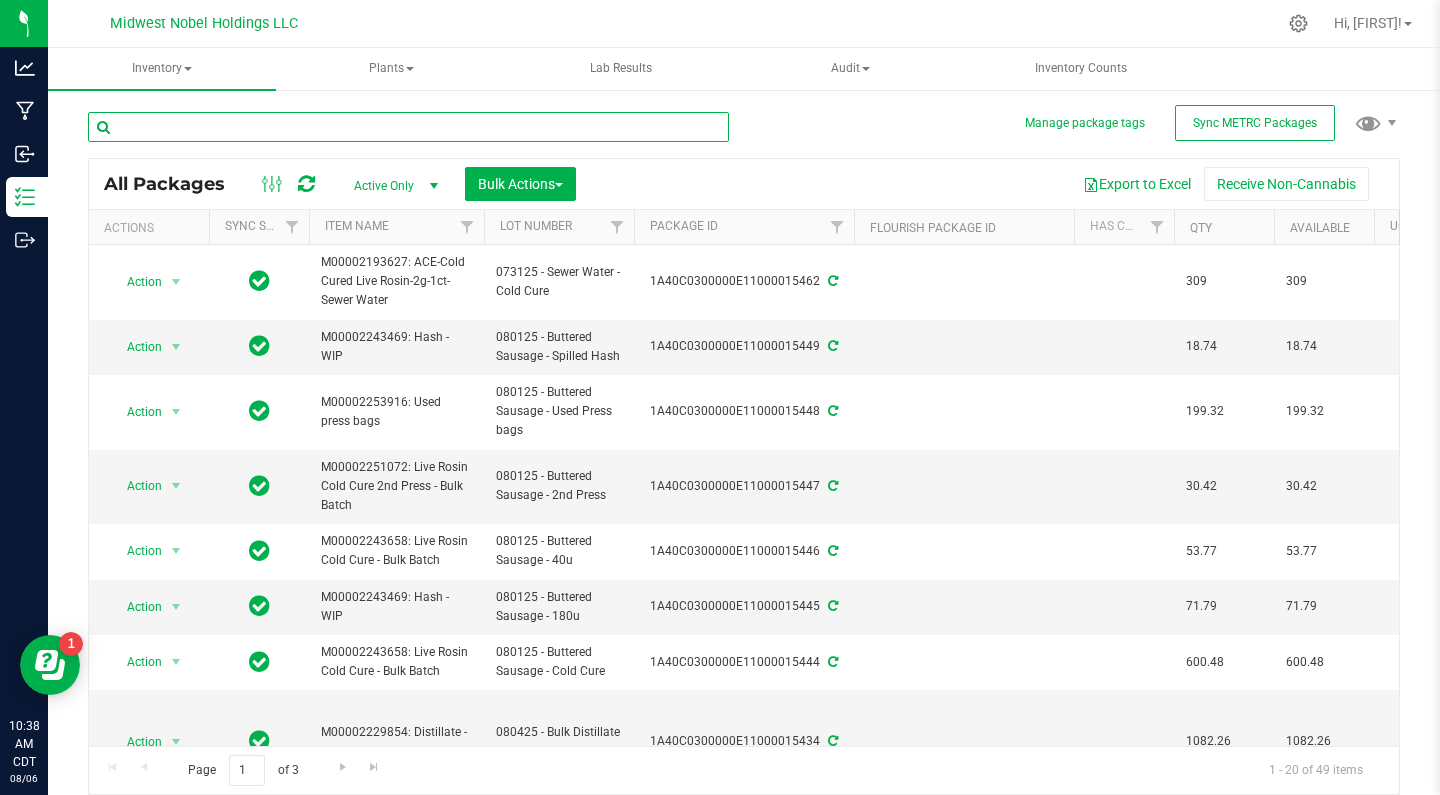 click at bounding box center [408, 127] 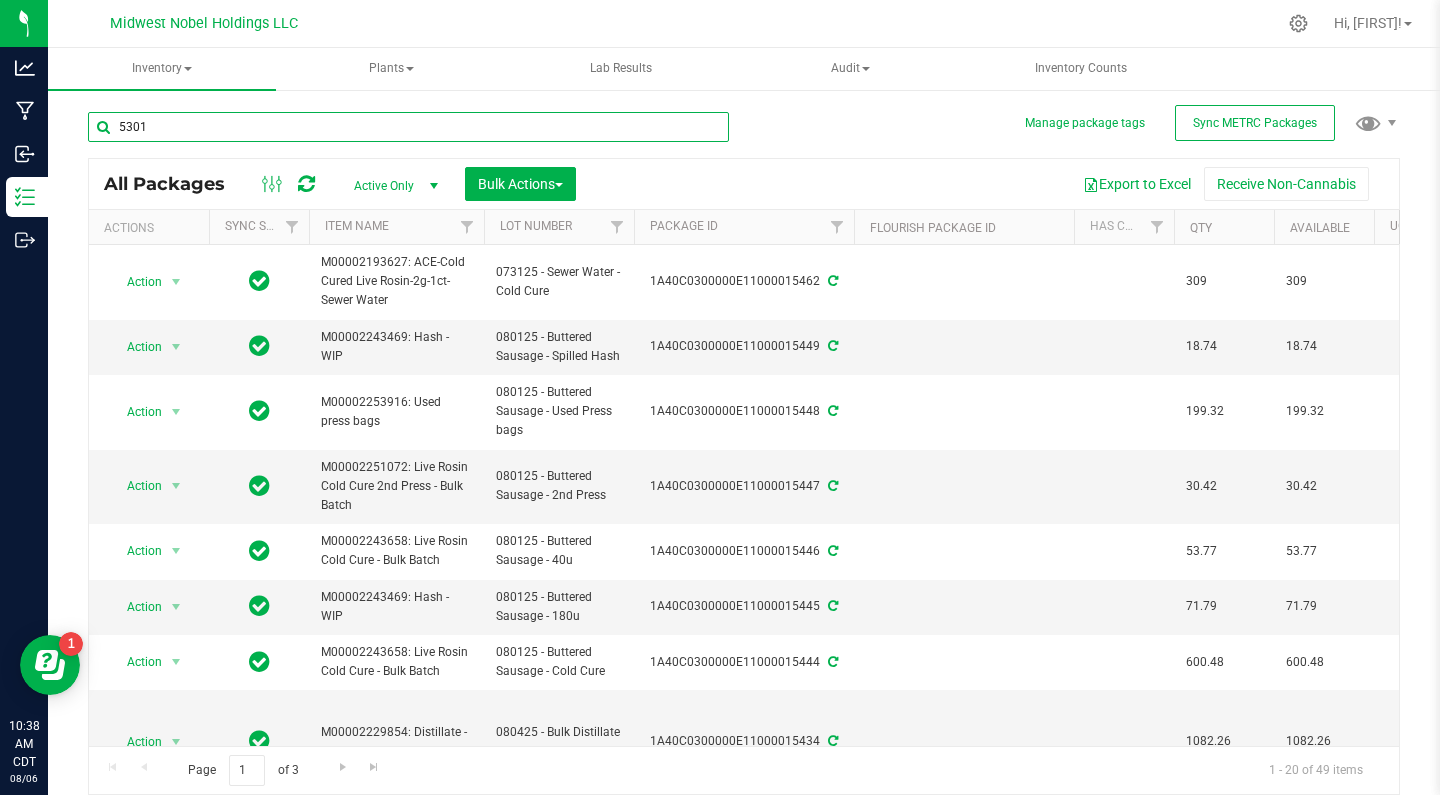 type on "5301" 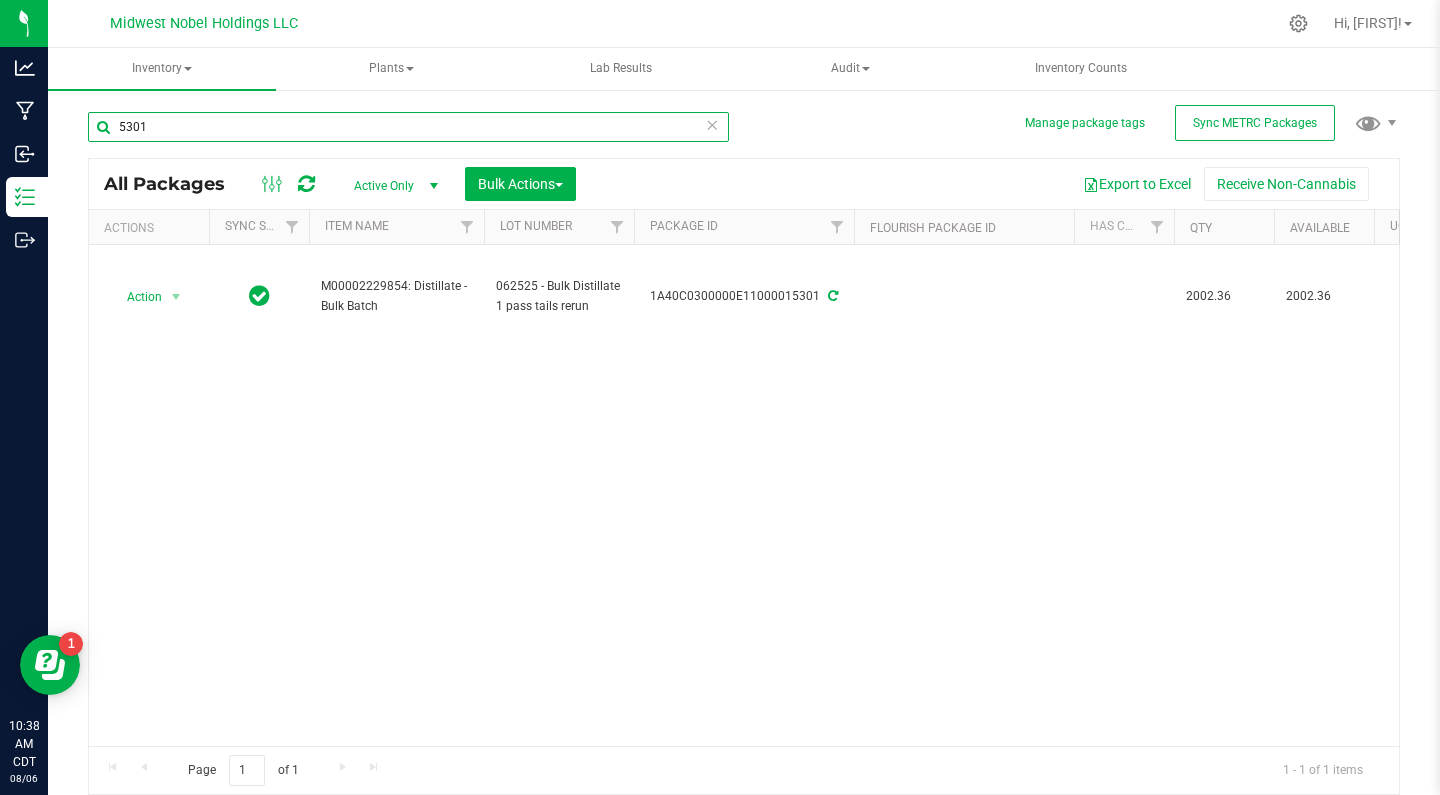 click on "5301" at bounding box center (408, 127) 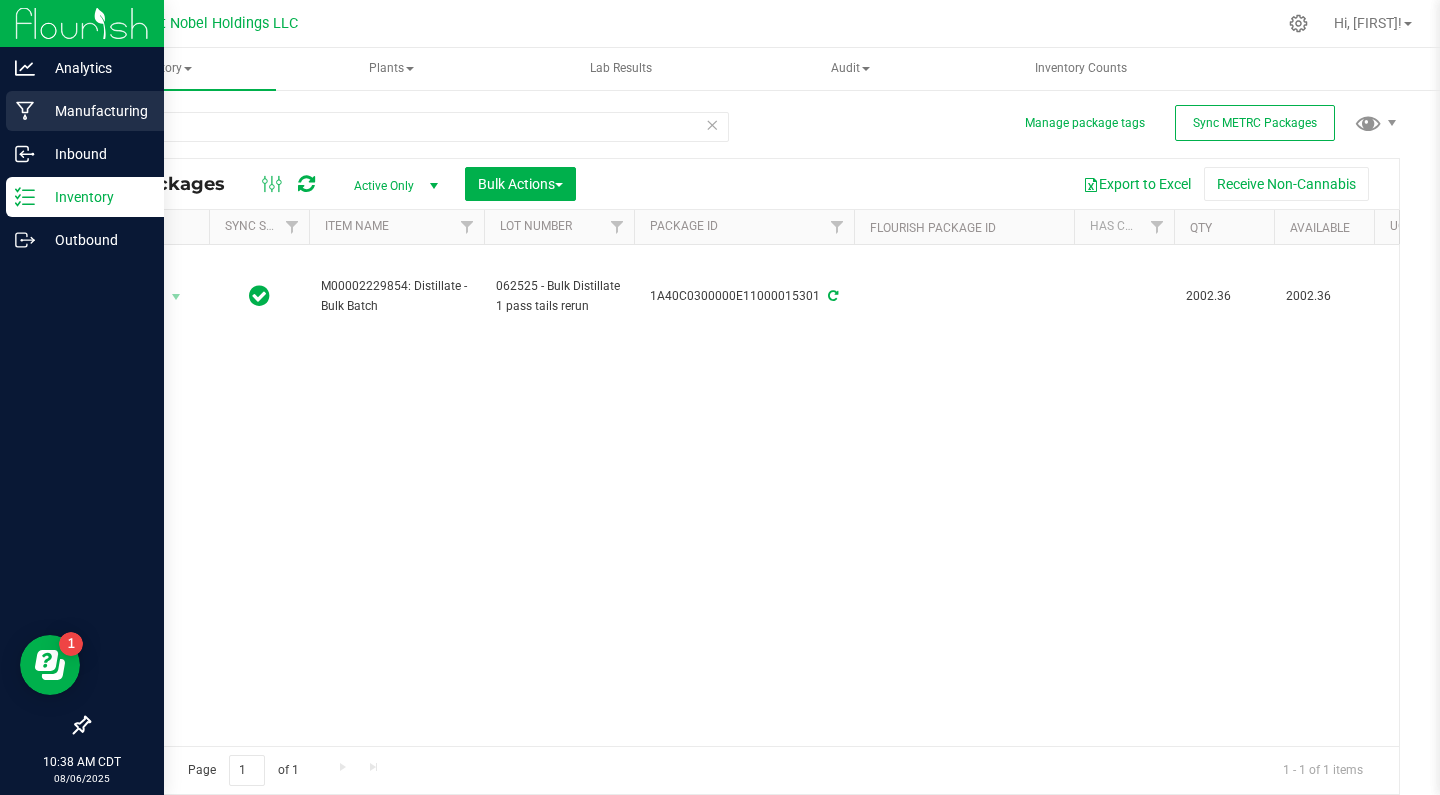 click on "Manufacturing" at bounding box center [95, 111] 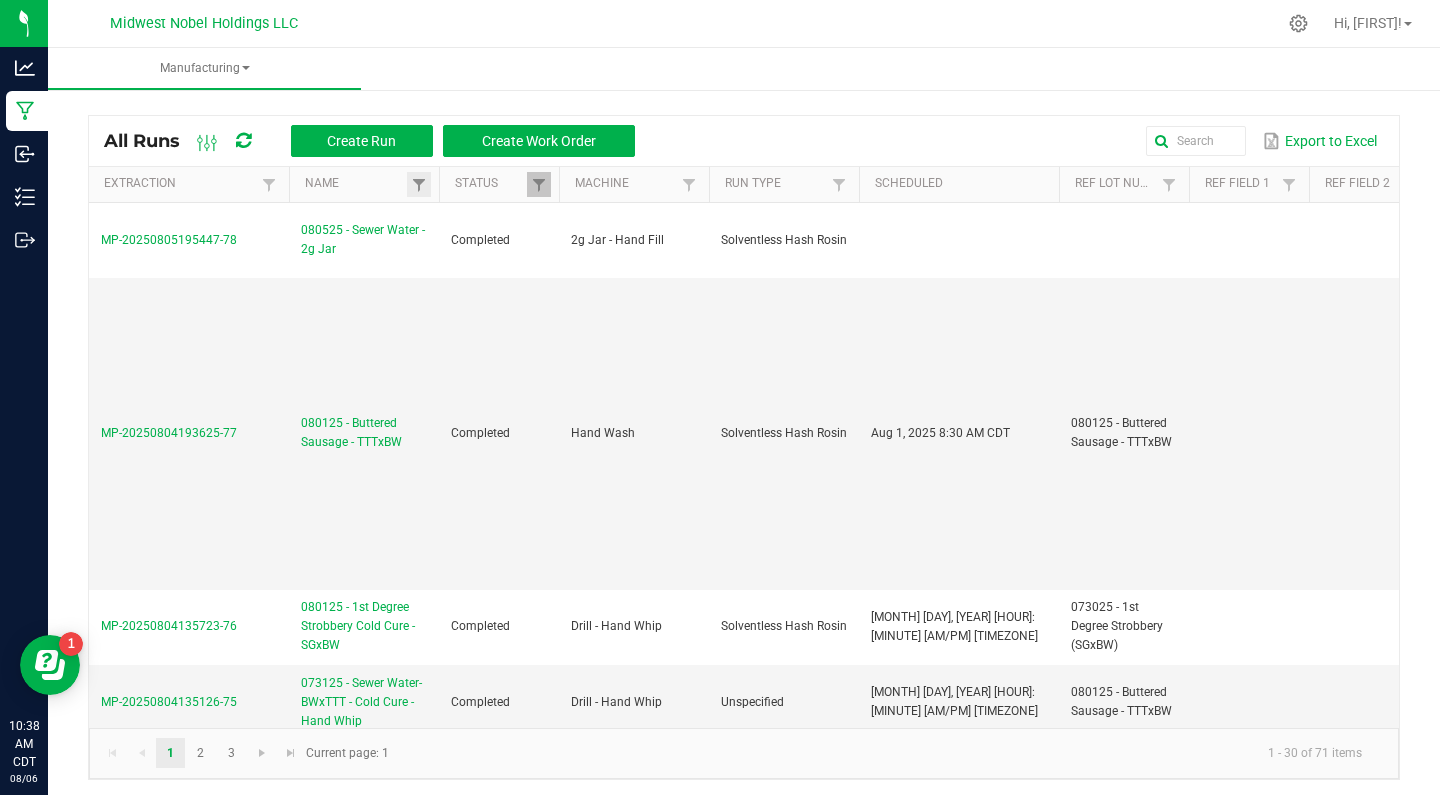 click at bounding box center (419, 184) 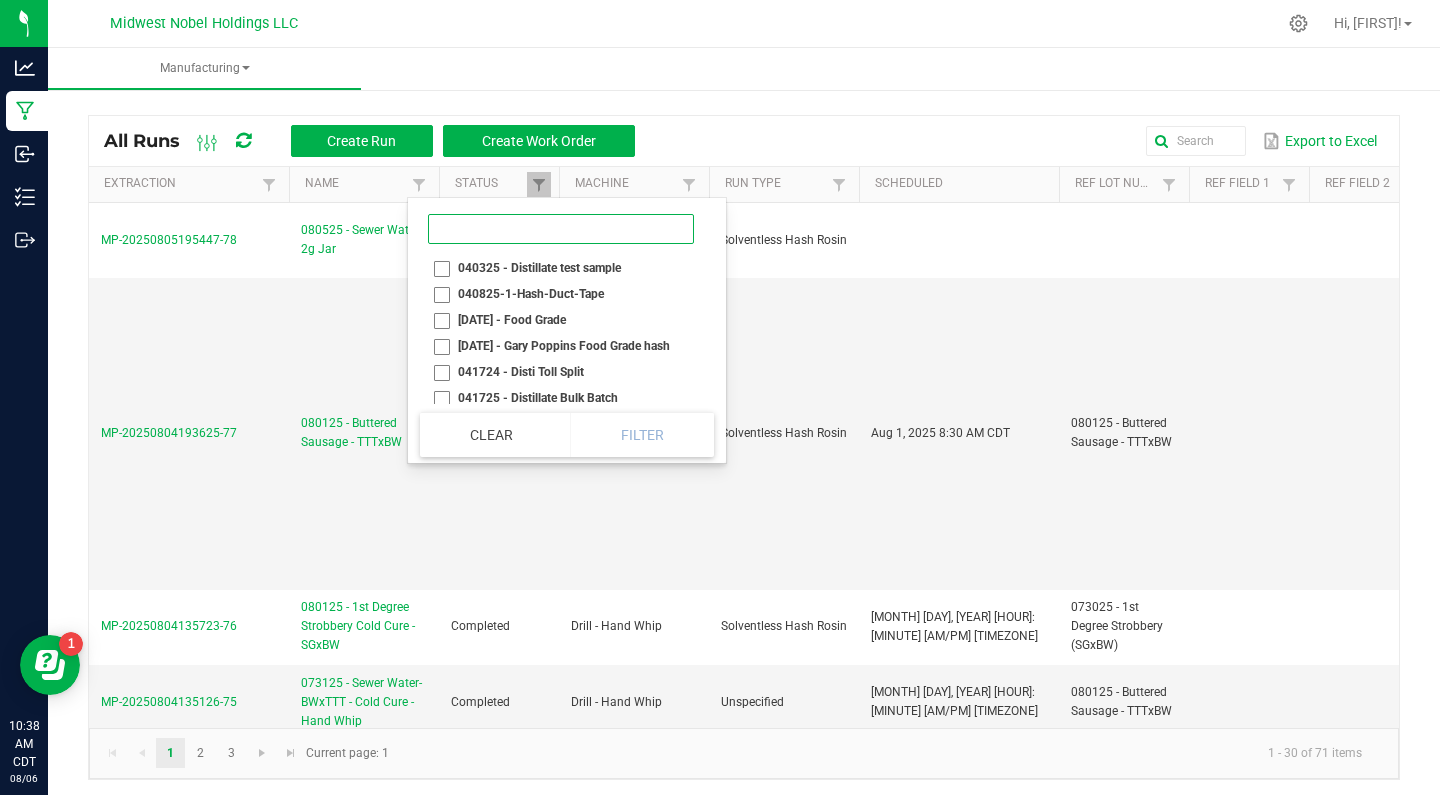 click at bounding box center [561, 229] 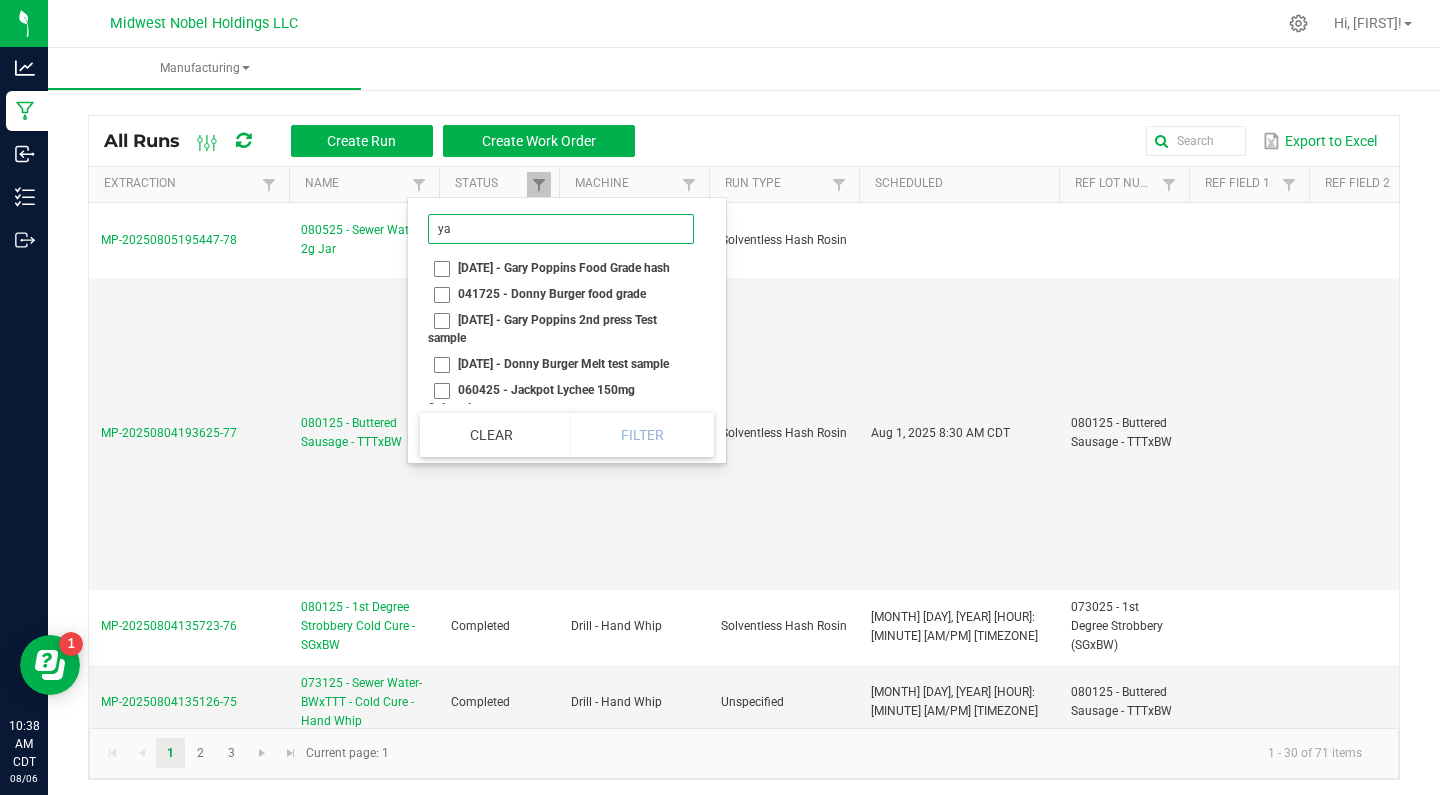 type on "y" 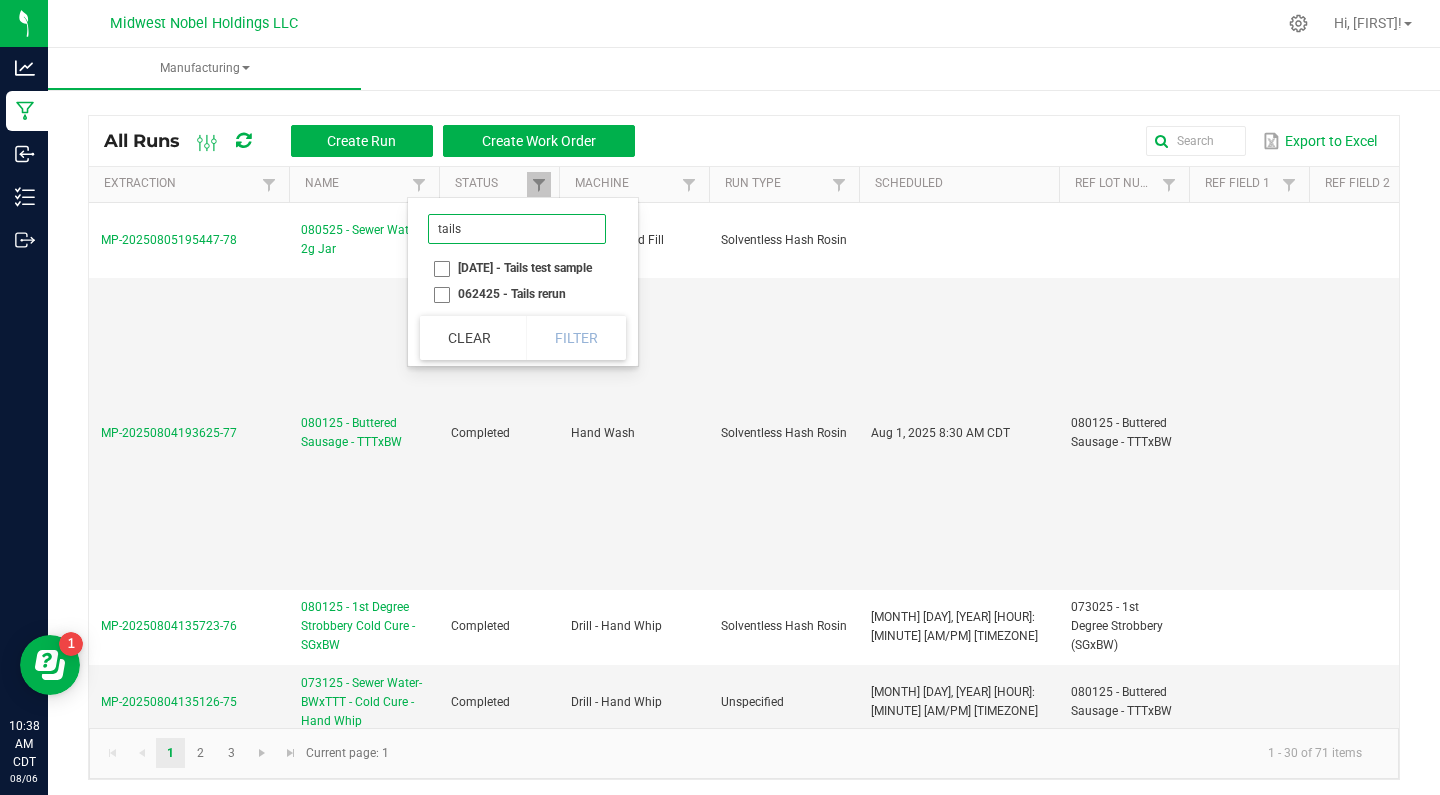 type on "tails" 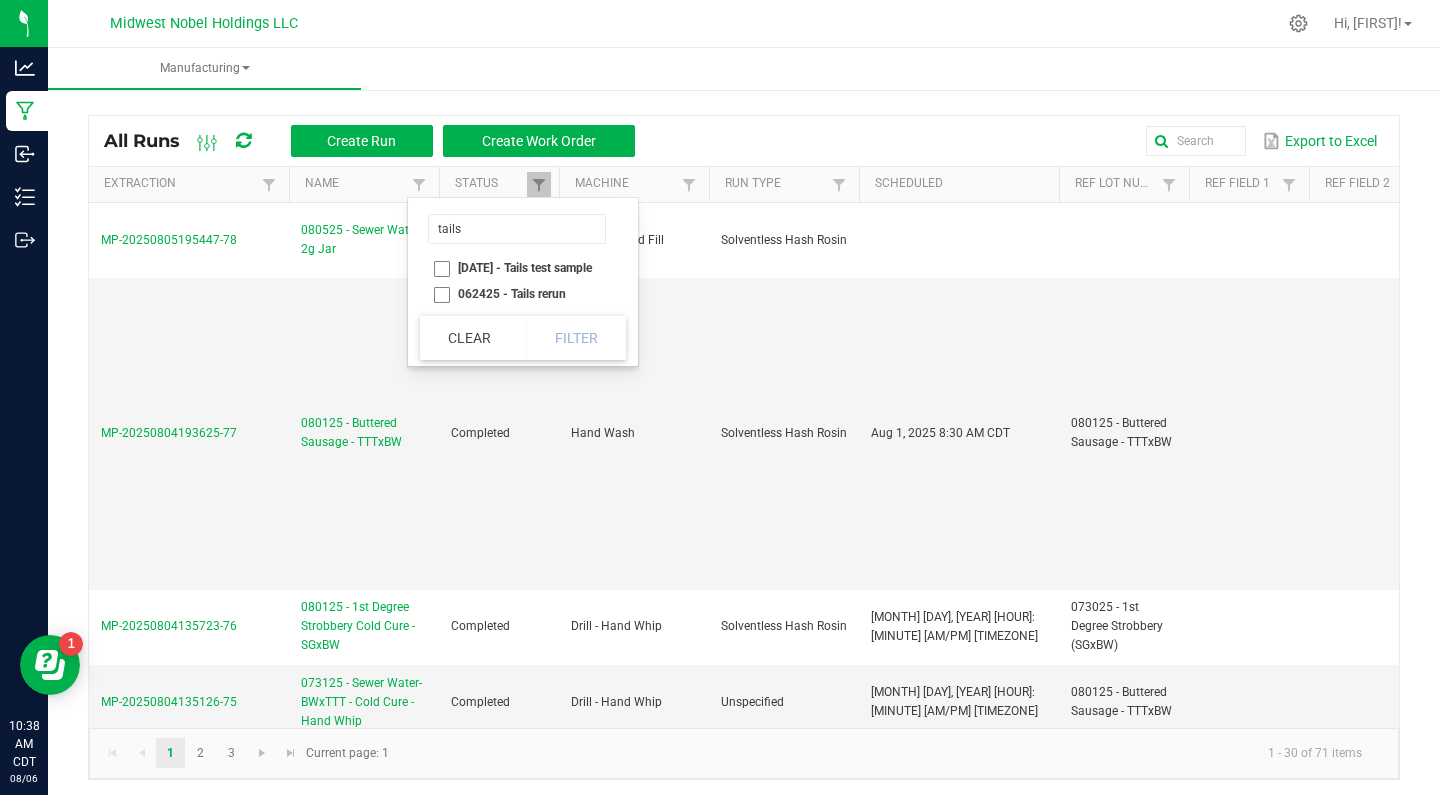 click on "062425 - Tails rerun" at bounding box center (517, 294) 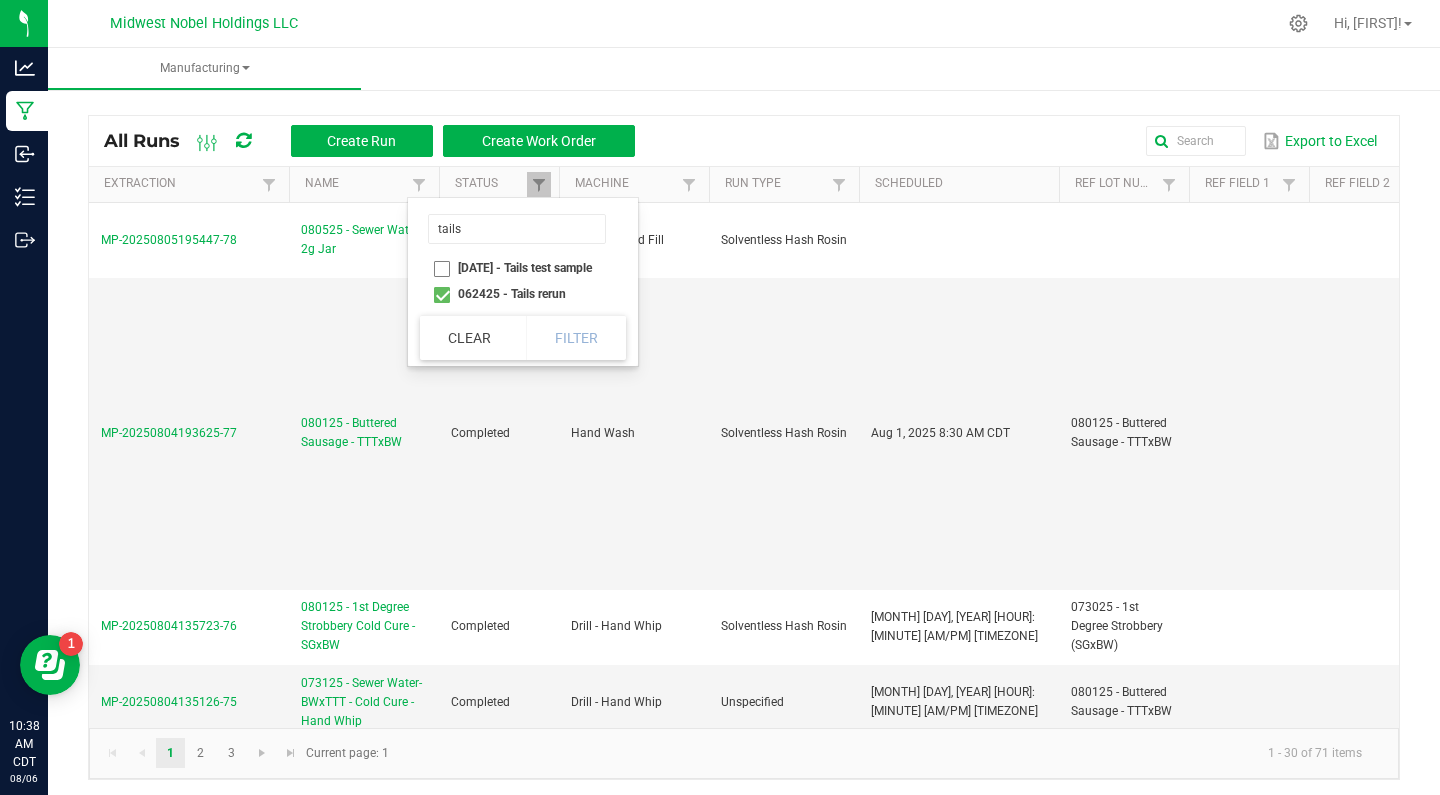 checkbox on "true" 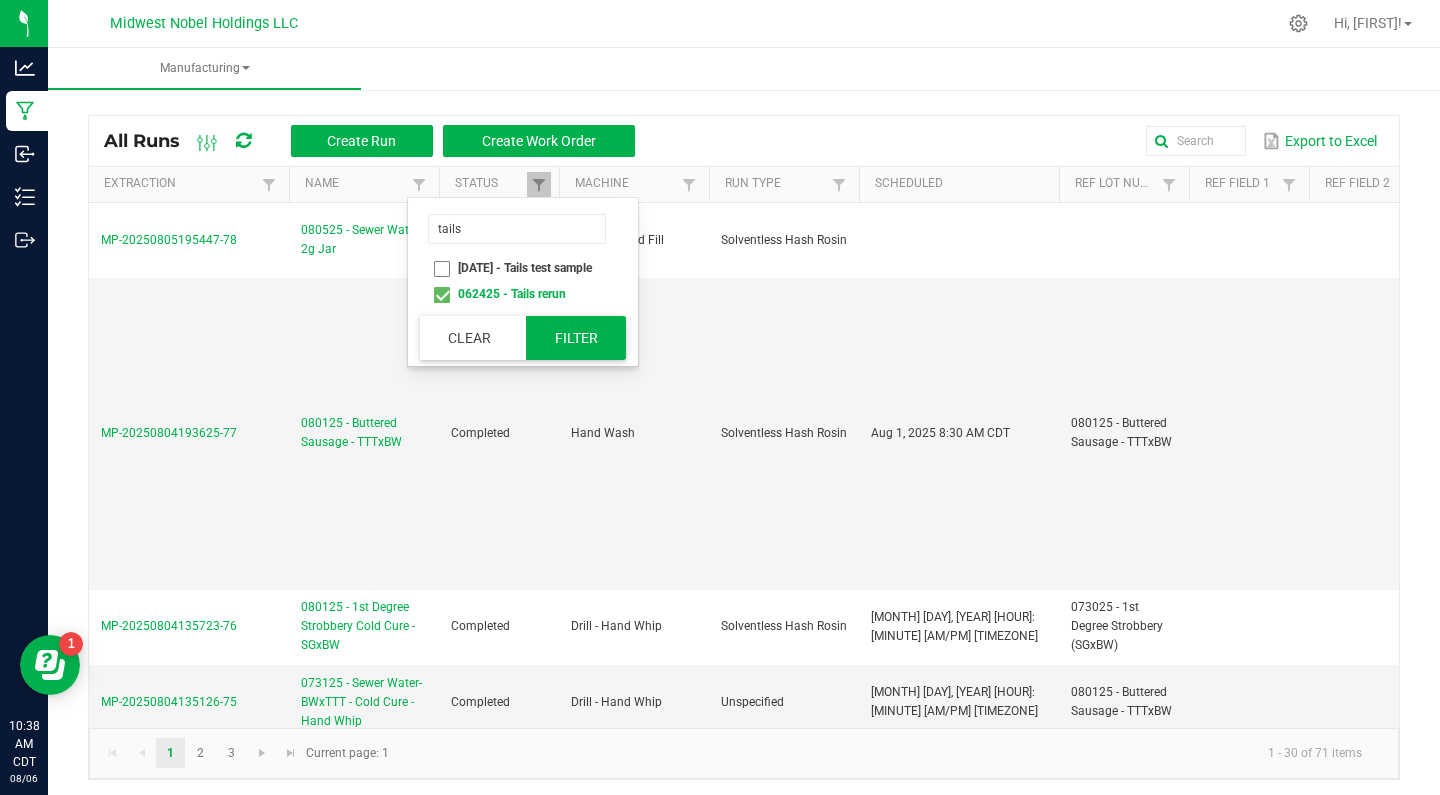 click on "Filter" at bounding box center (576, 338) 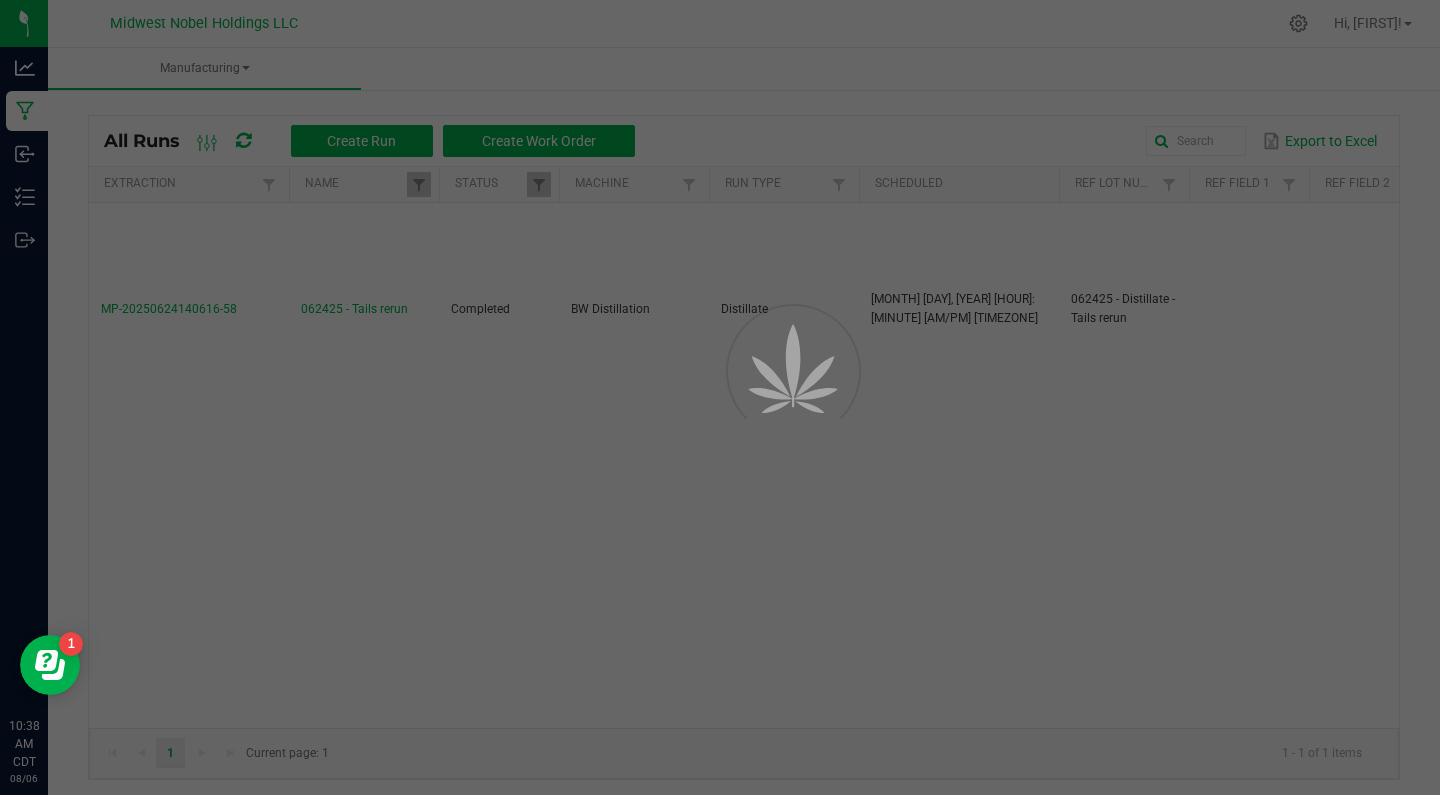 click at bounding box center (720, 397) 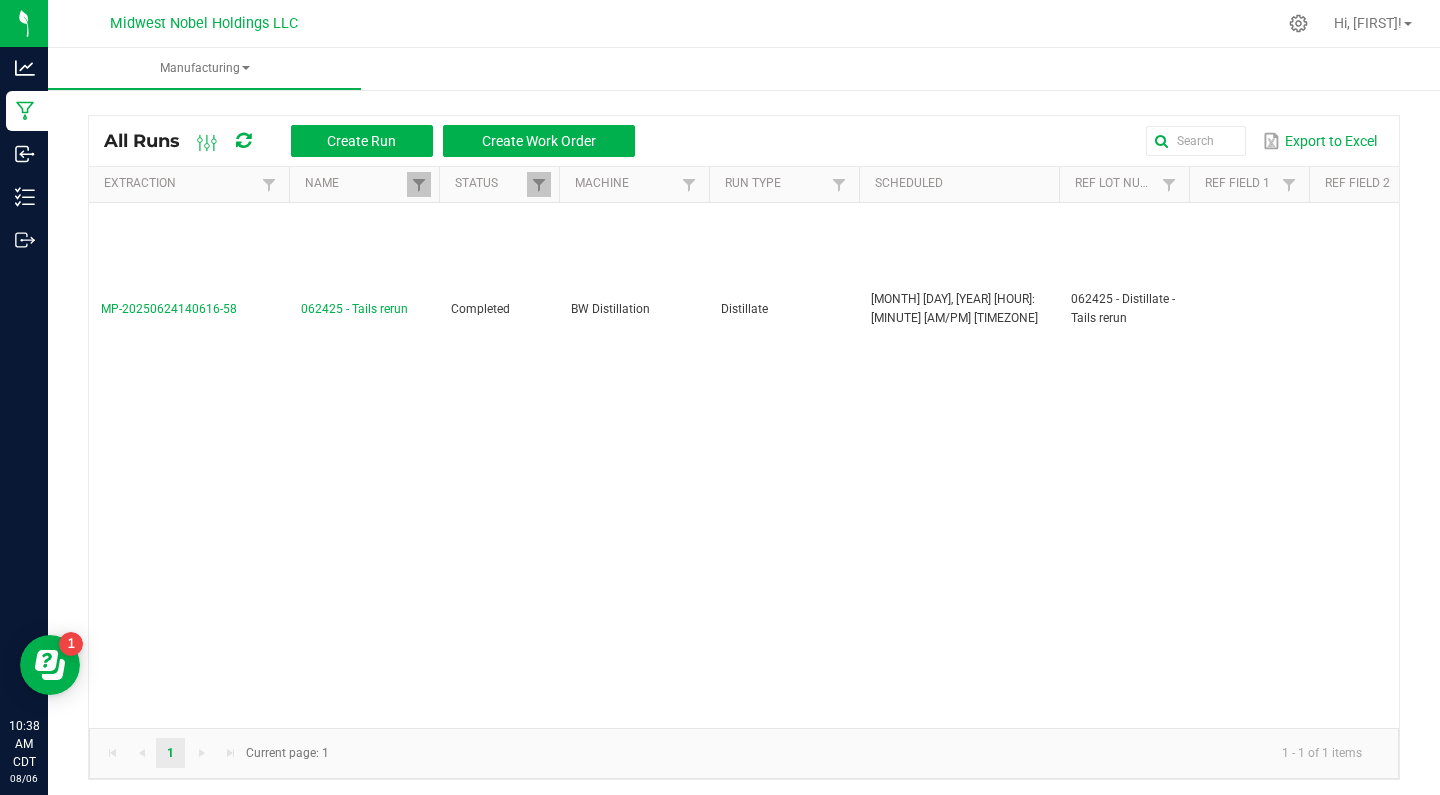 click on "062425 - Tails rerun" at bounding box center (354, 309) 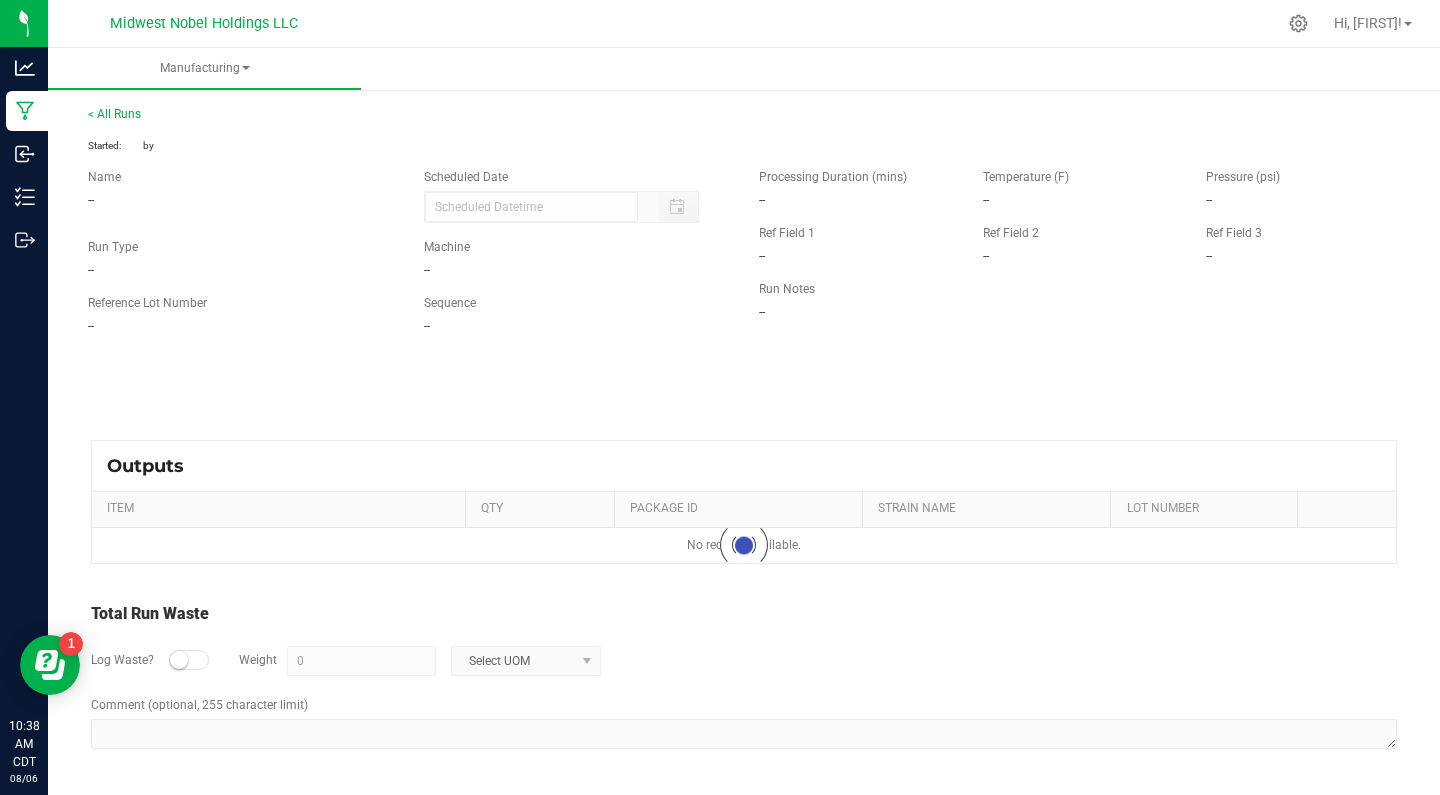 type on "06/24/2025 9:06 AM" 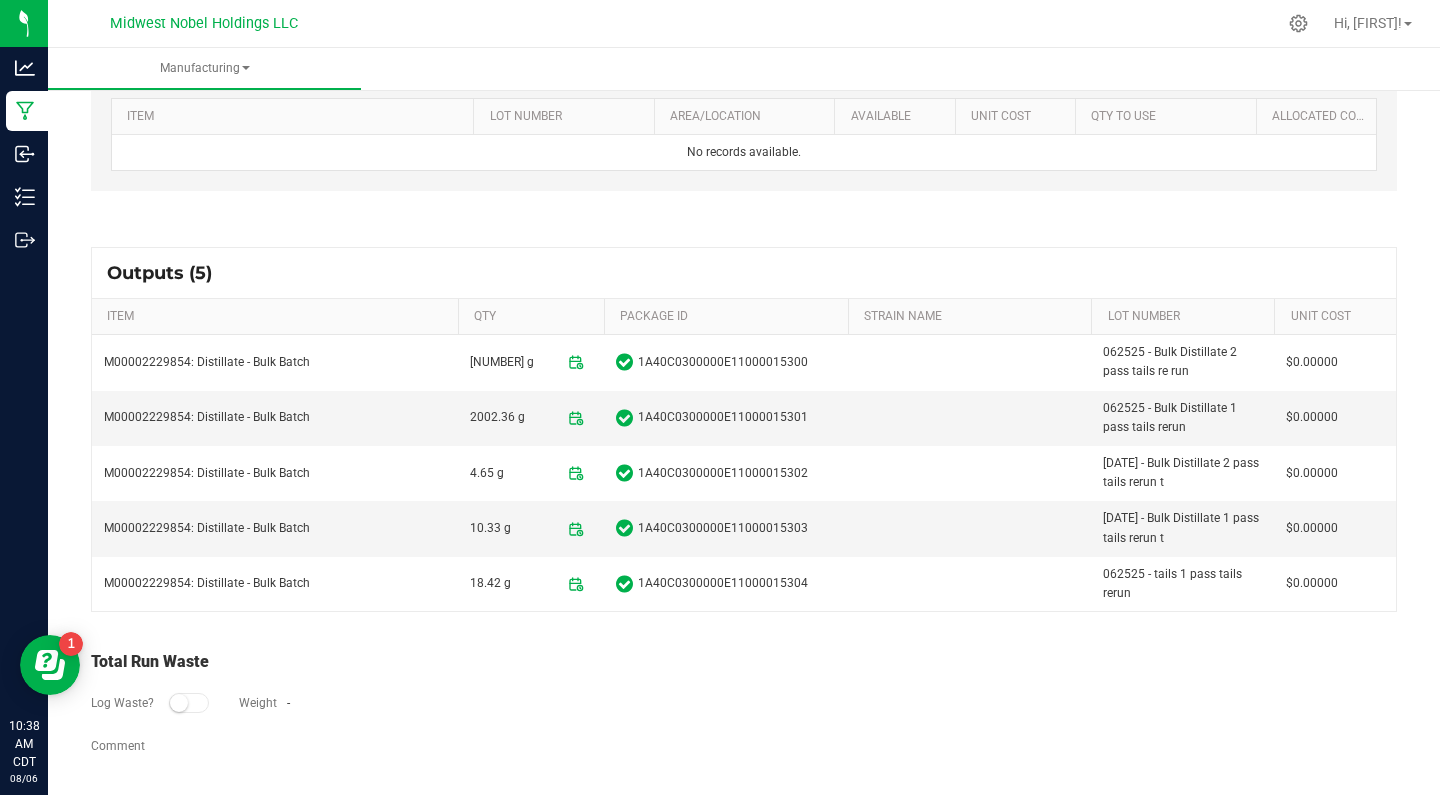 scroll, scrollTop: 561, scrollLeft: 0, axis: vertical 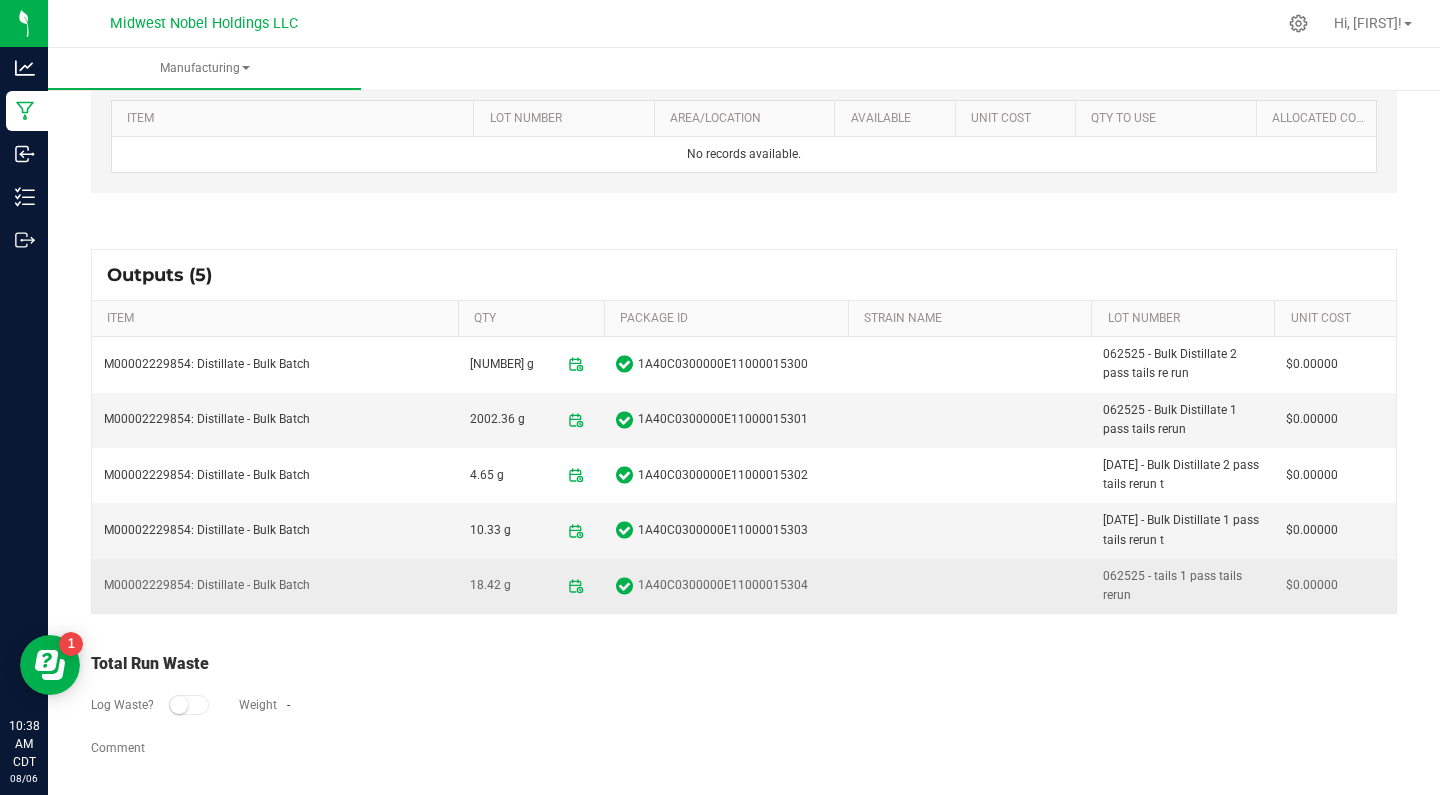 click on "1A40C0300000E11000015304" at bounding box center [723, 585] 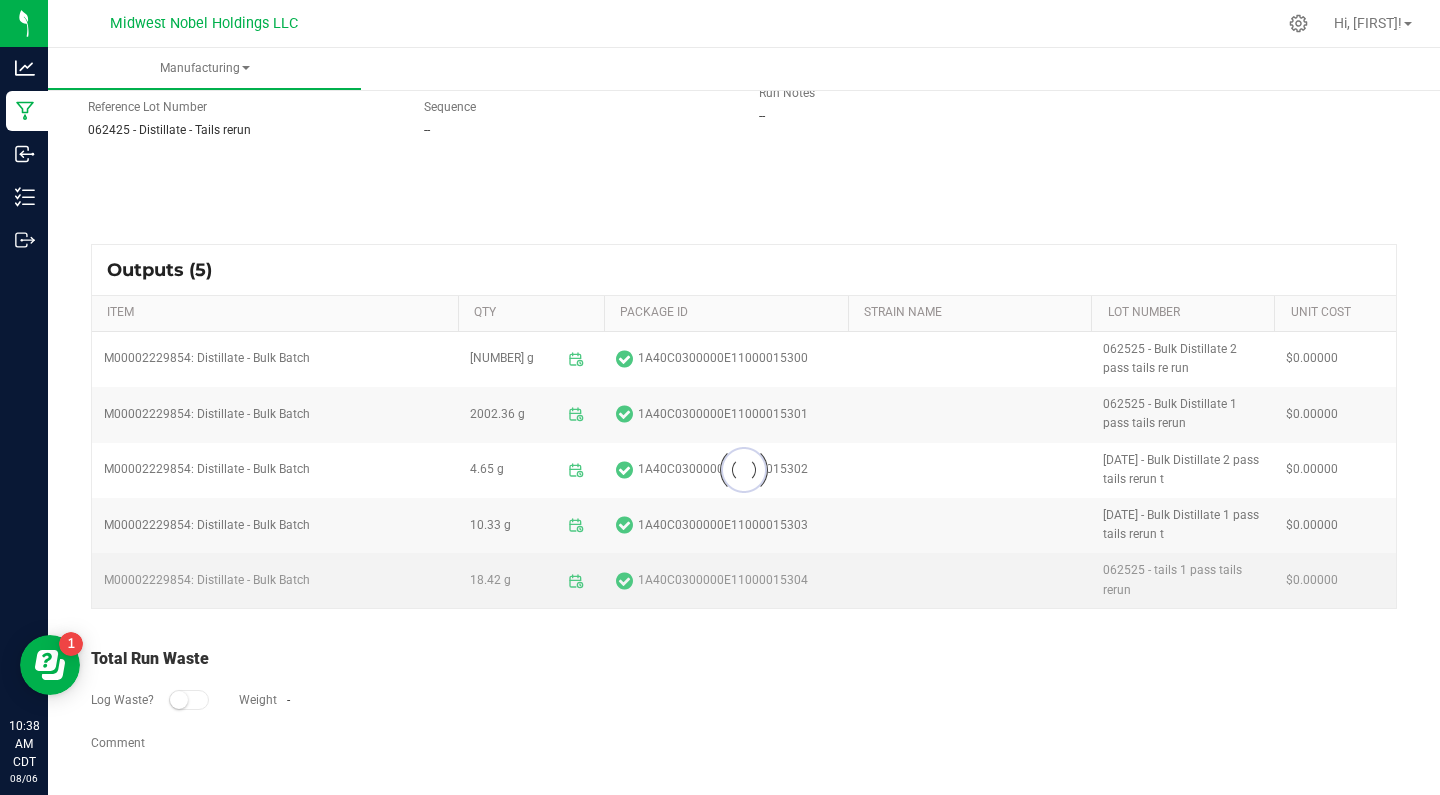 scroll, scrollTop: 235, scrollLeft: 0, axis: vertical 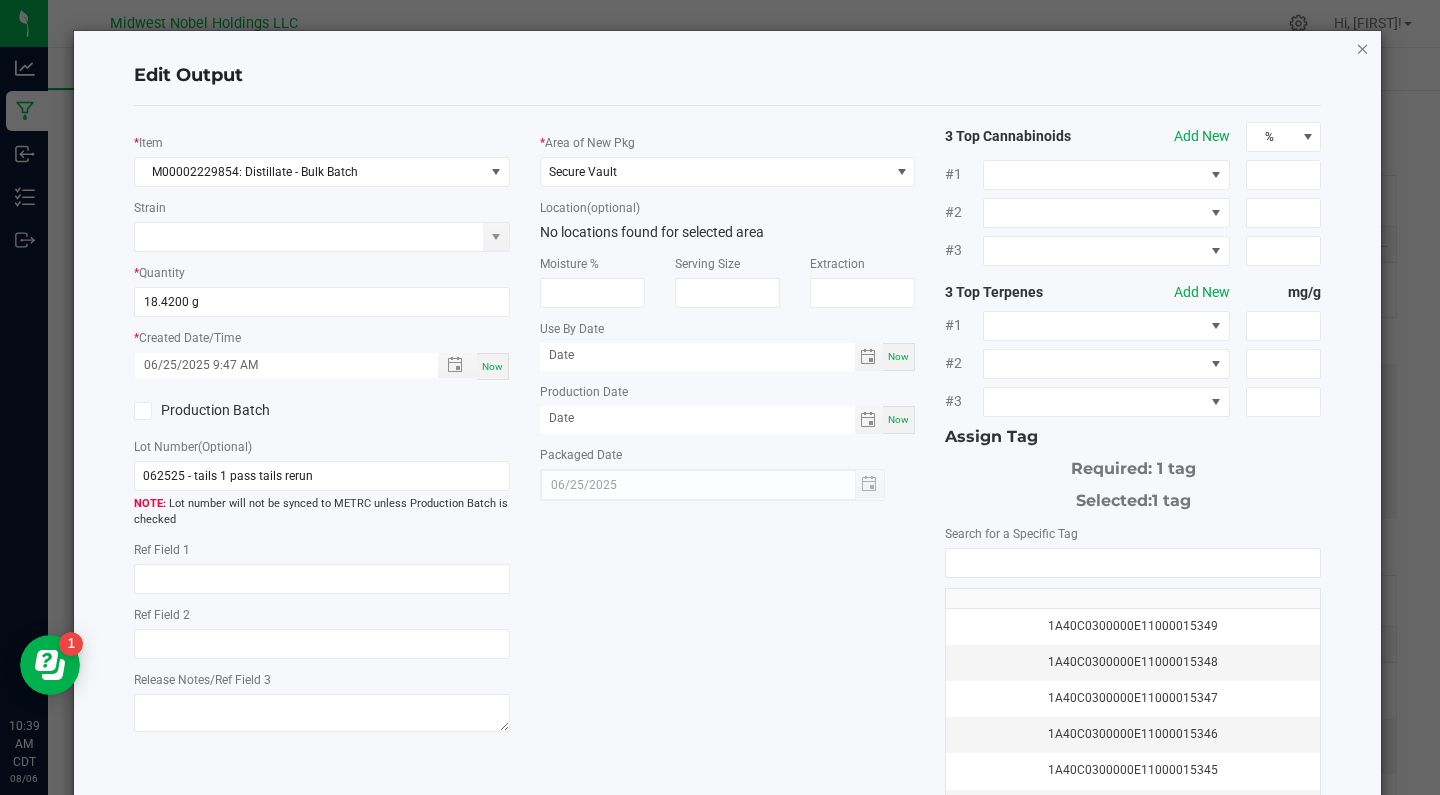 click 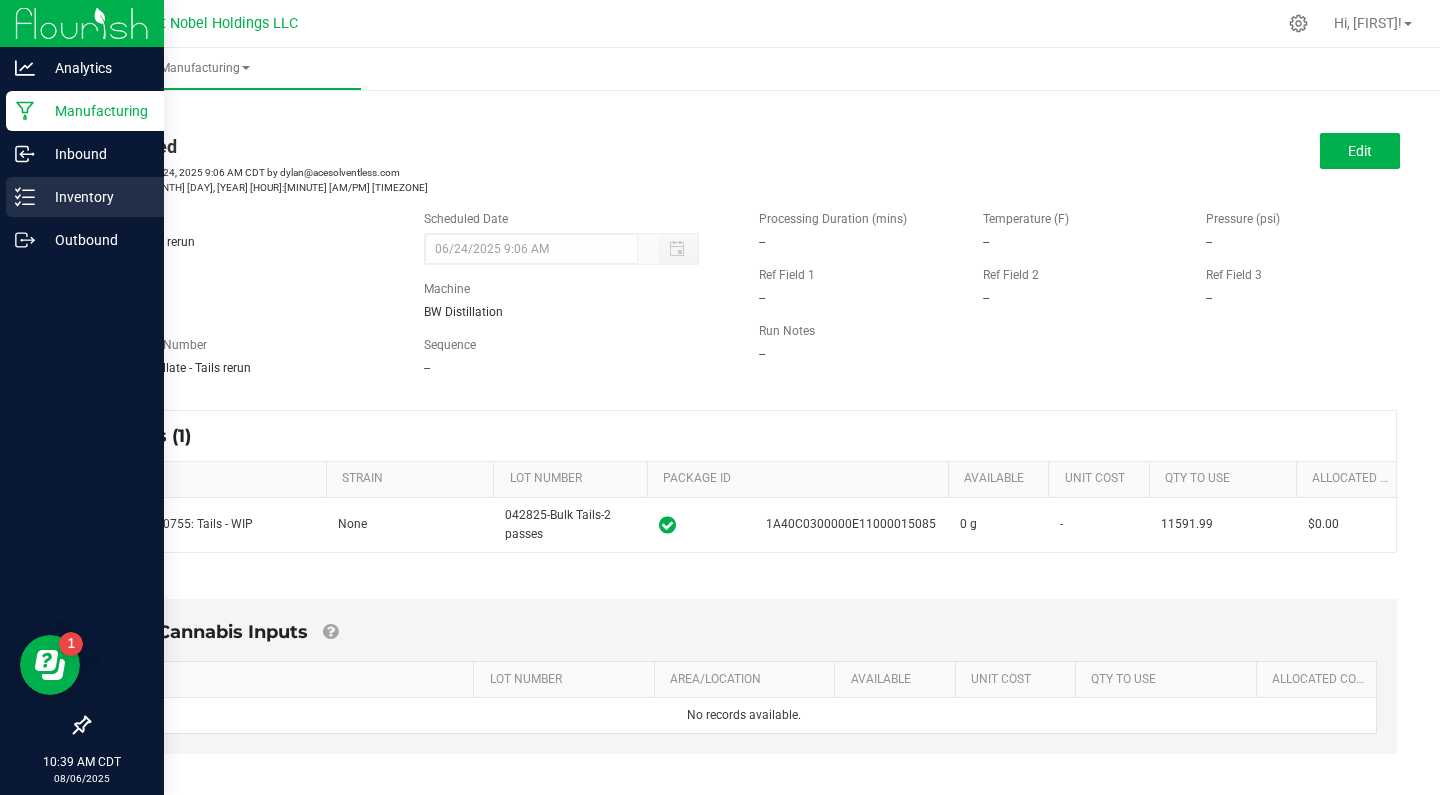 scroll, scrollTop: 0, scrollLeft: 0, axis: both 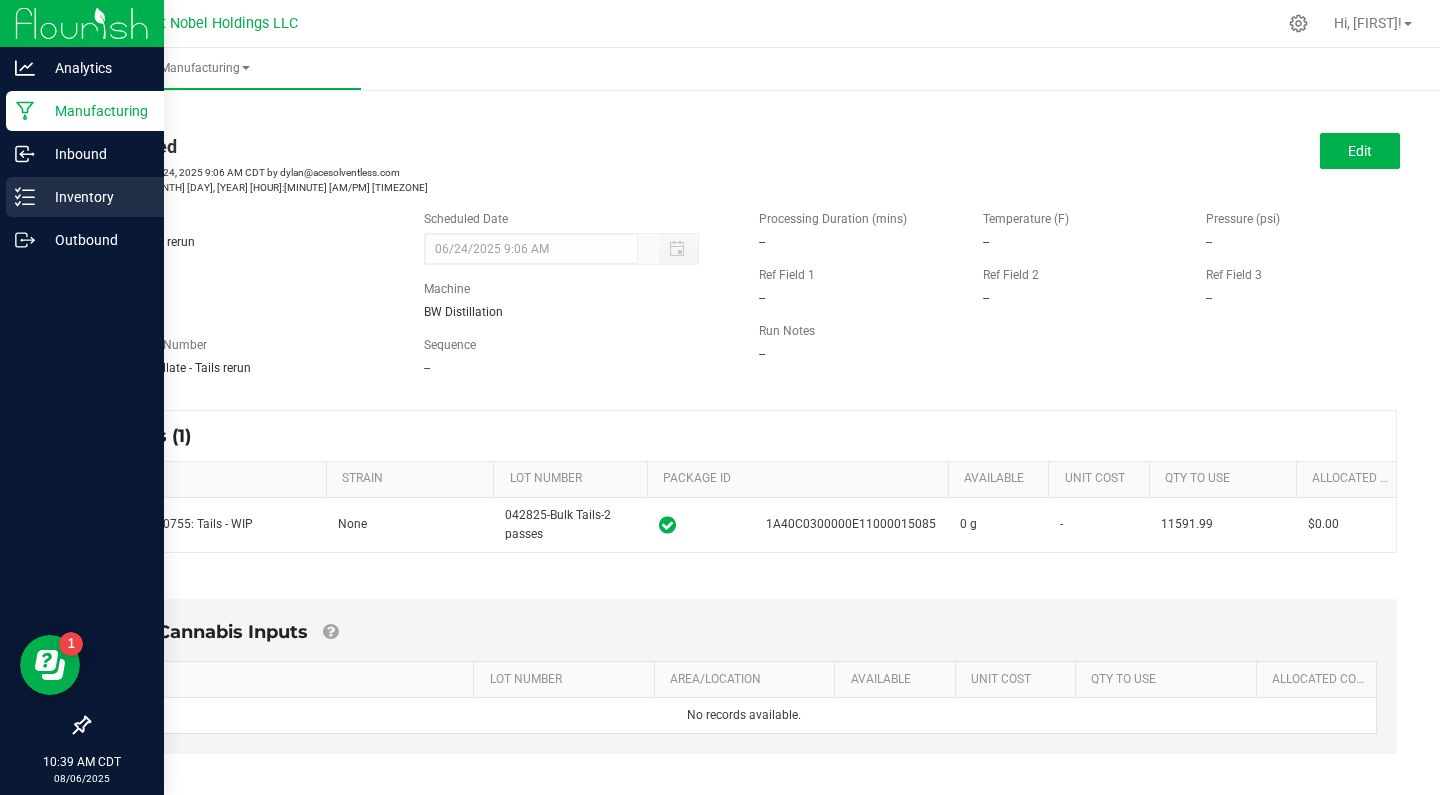 click on "Inventory" at bounding box center [95, 197] 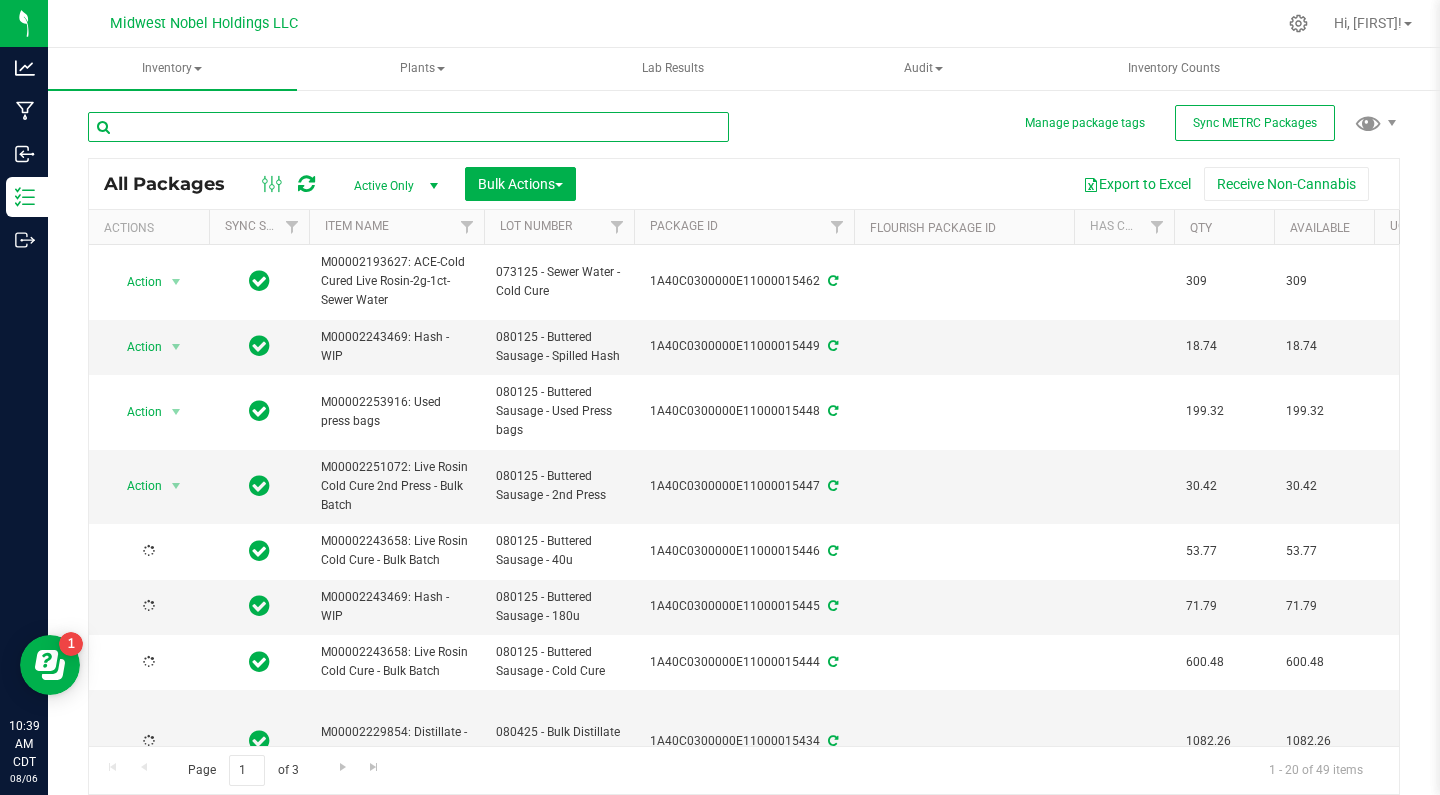 click at bounding box center (408, 127) 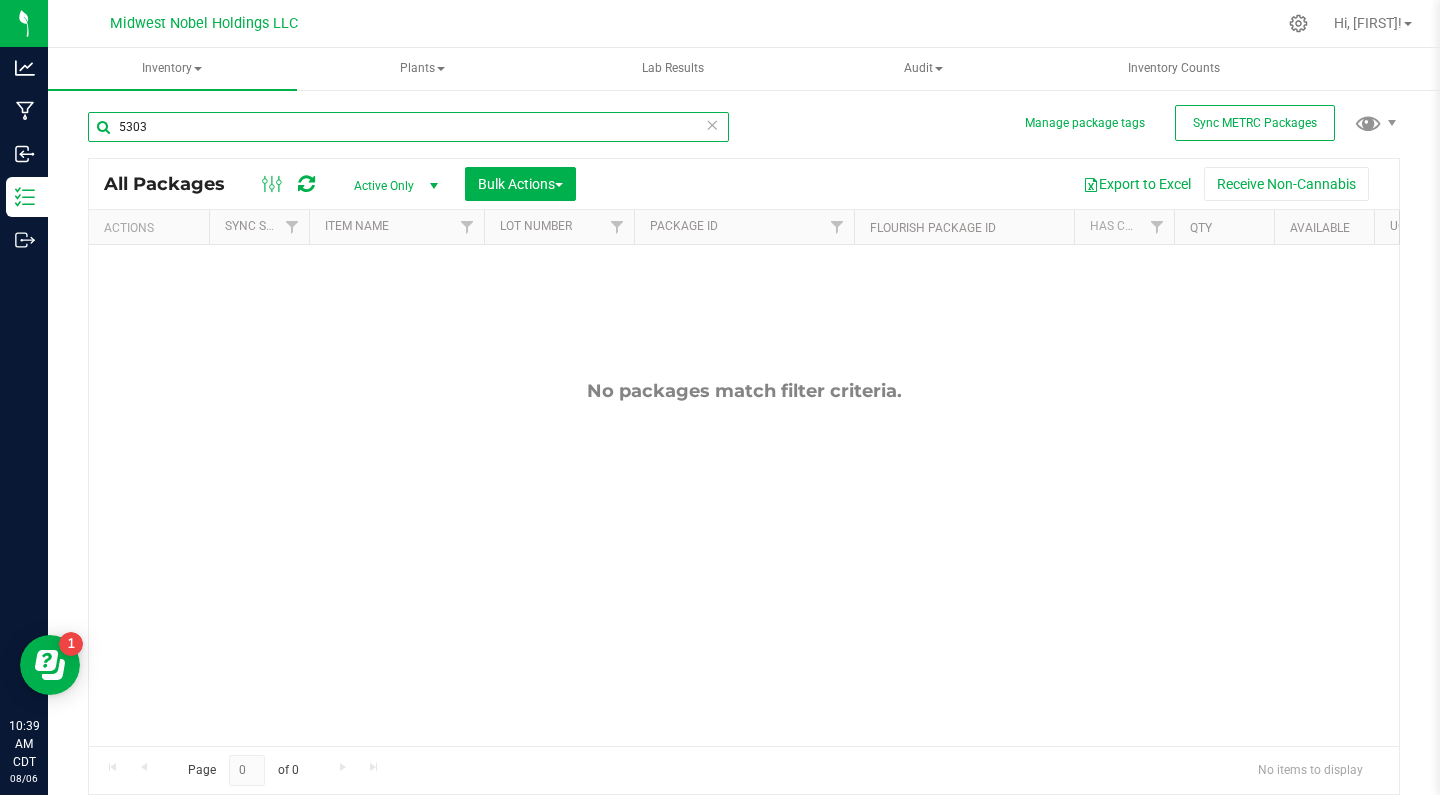 type on "5303" 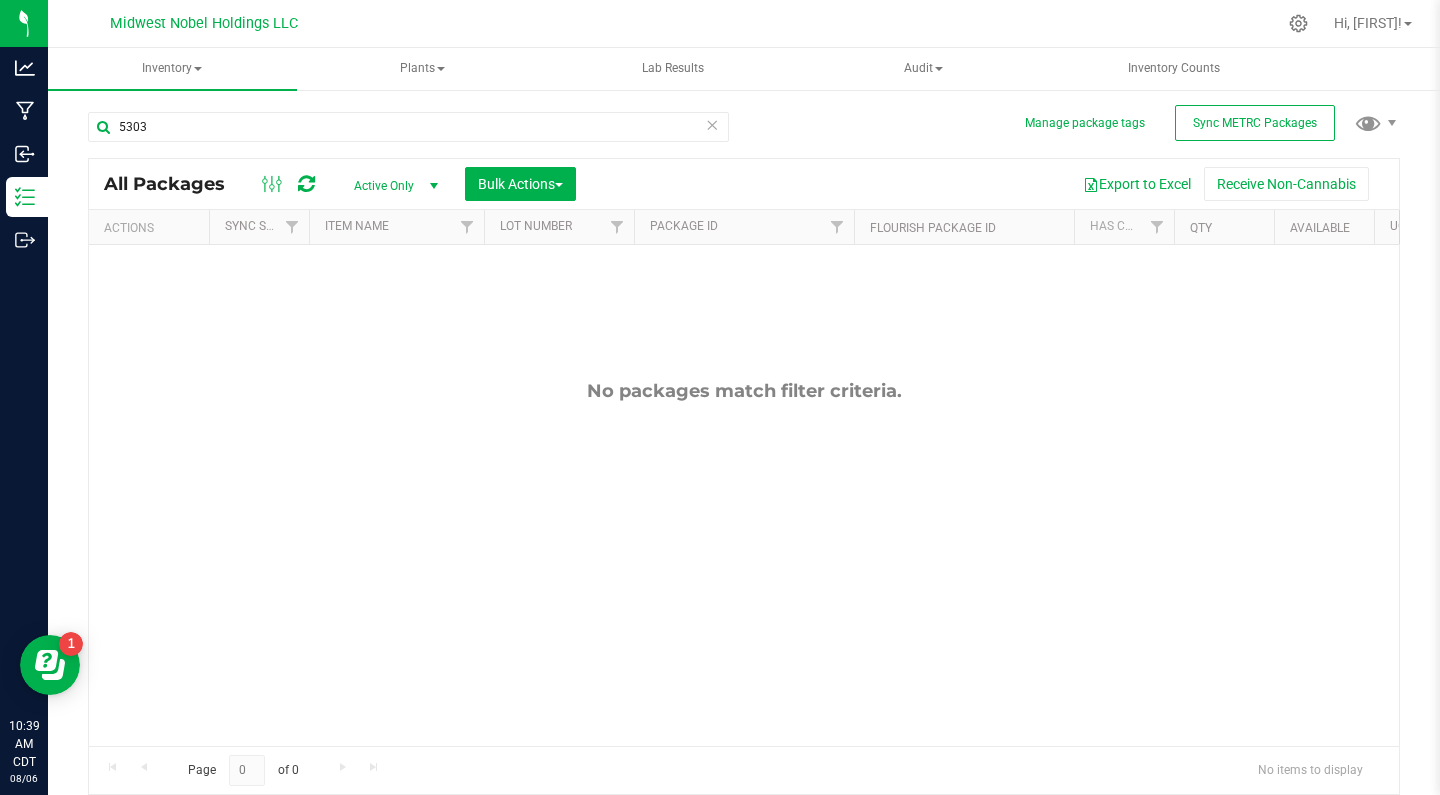 click on "Active Only" at bounding box center (392, 186) 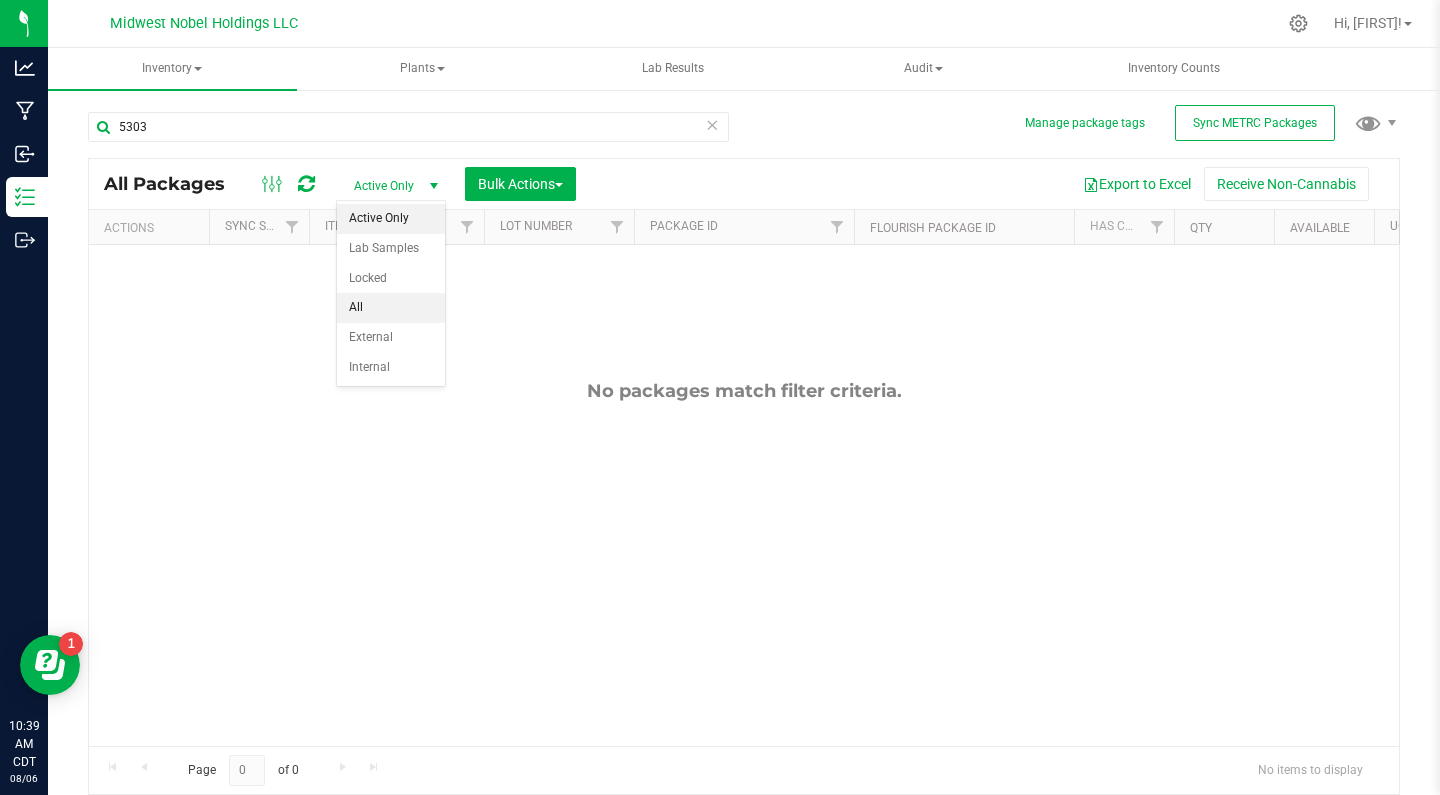 click on "All" at bounding box center (391, 308) 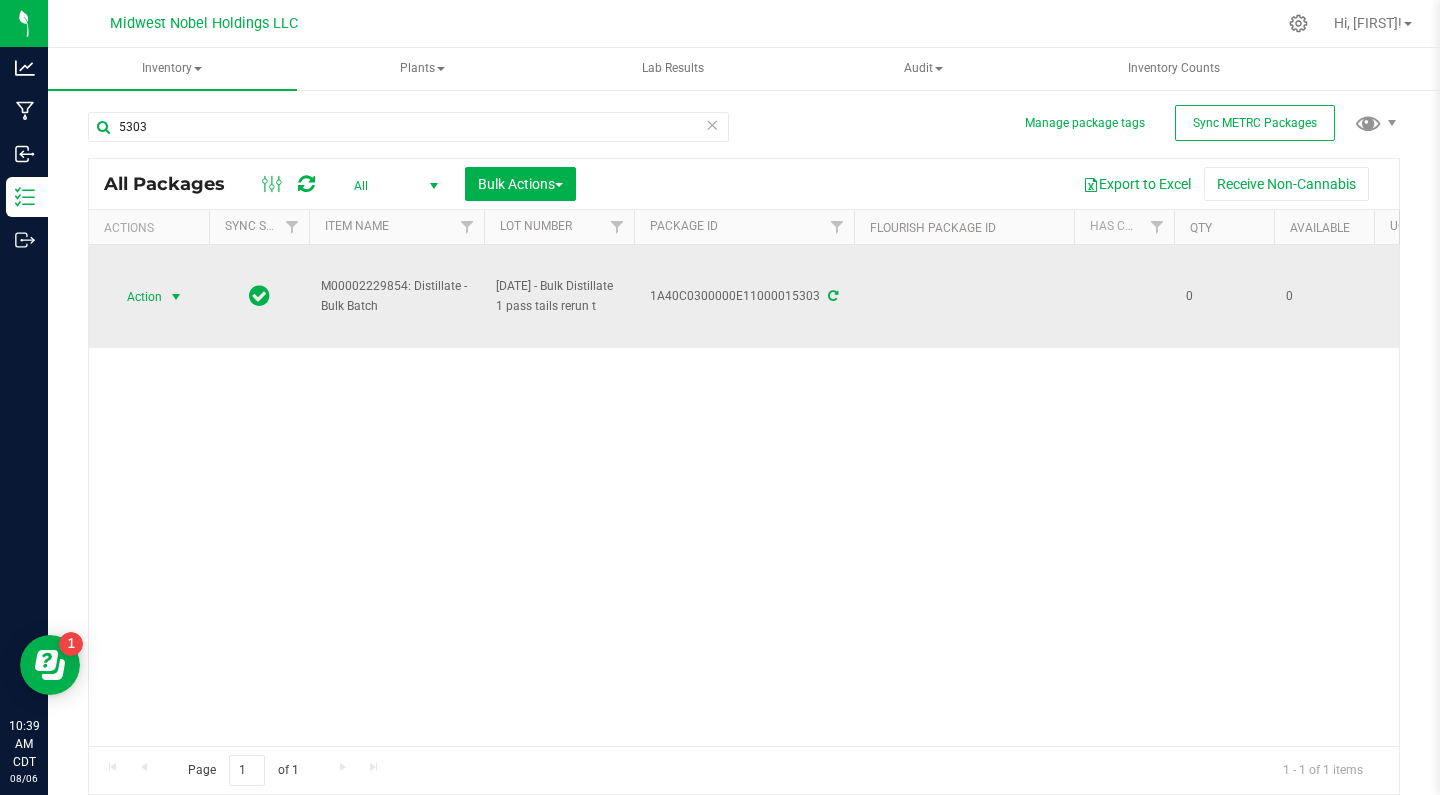 click on "Action" at bounding box center [136, 297] 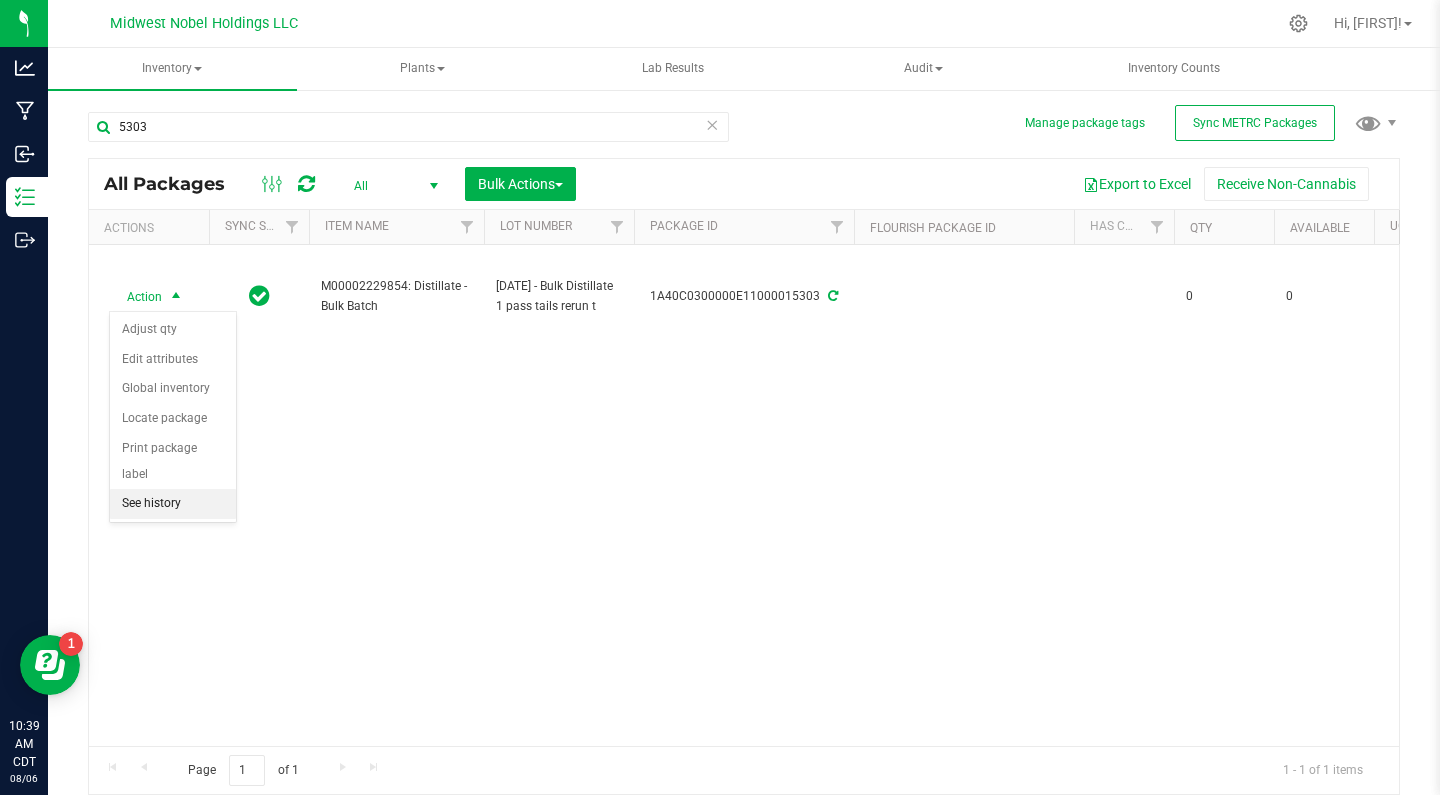 click on "See history" at bounding box center (173, 504) 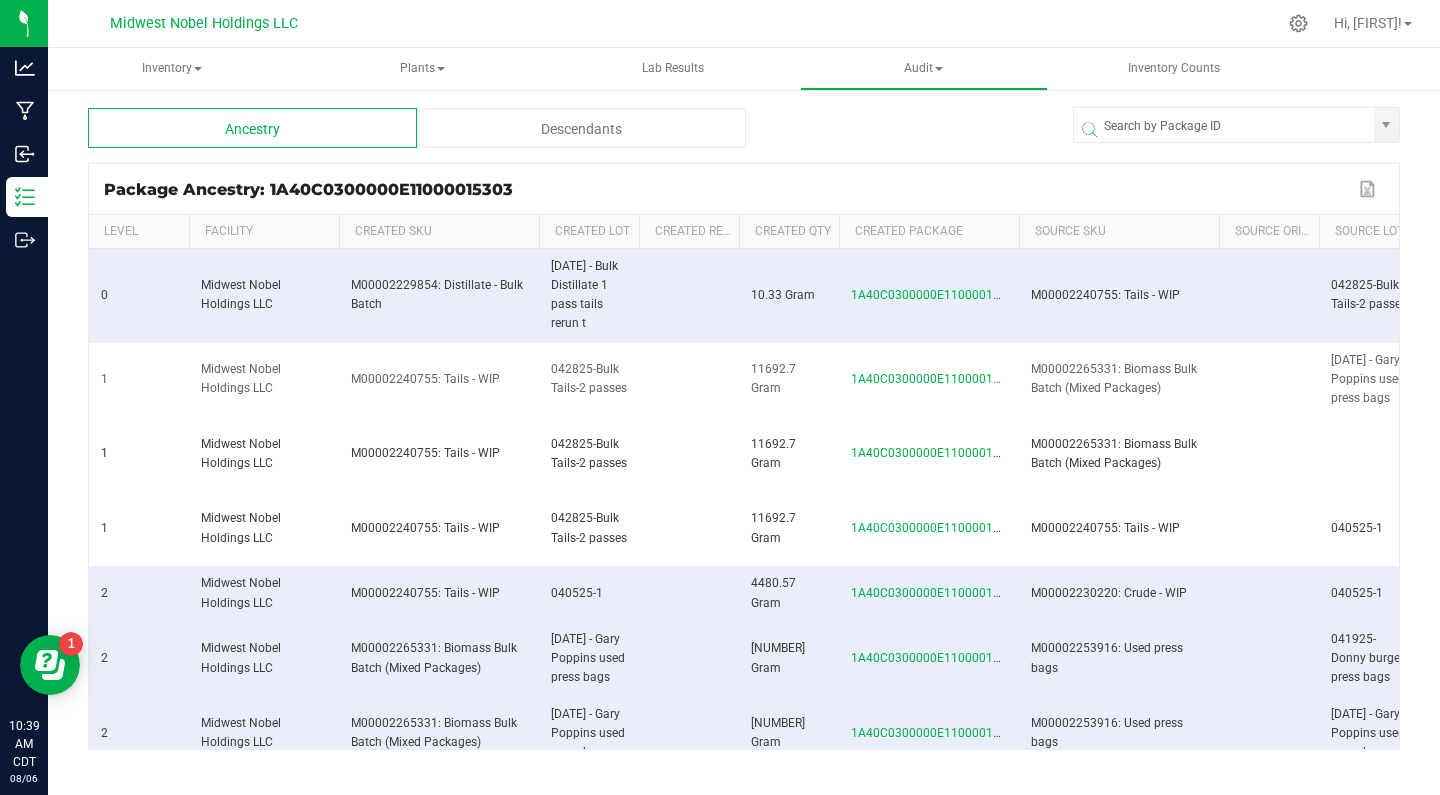 scroll, scrollTop: 0, scrollLeft: 0, axis: both 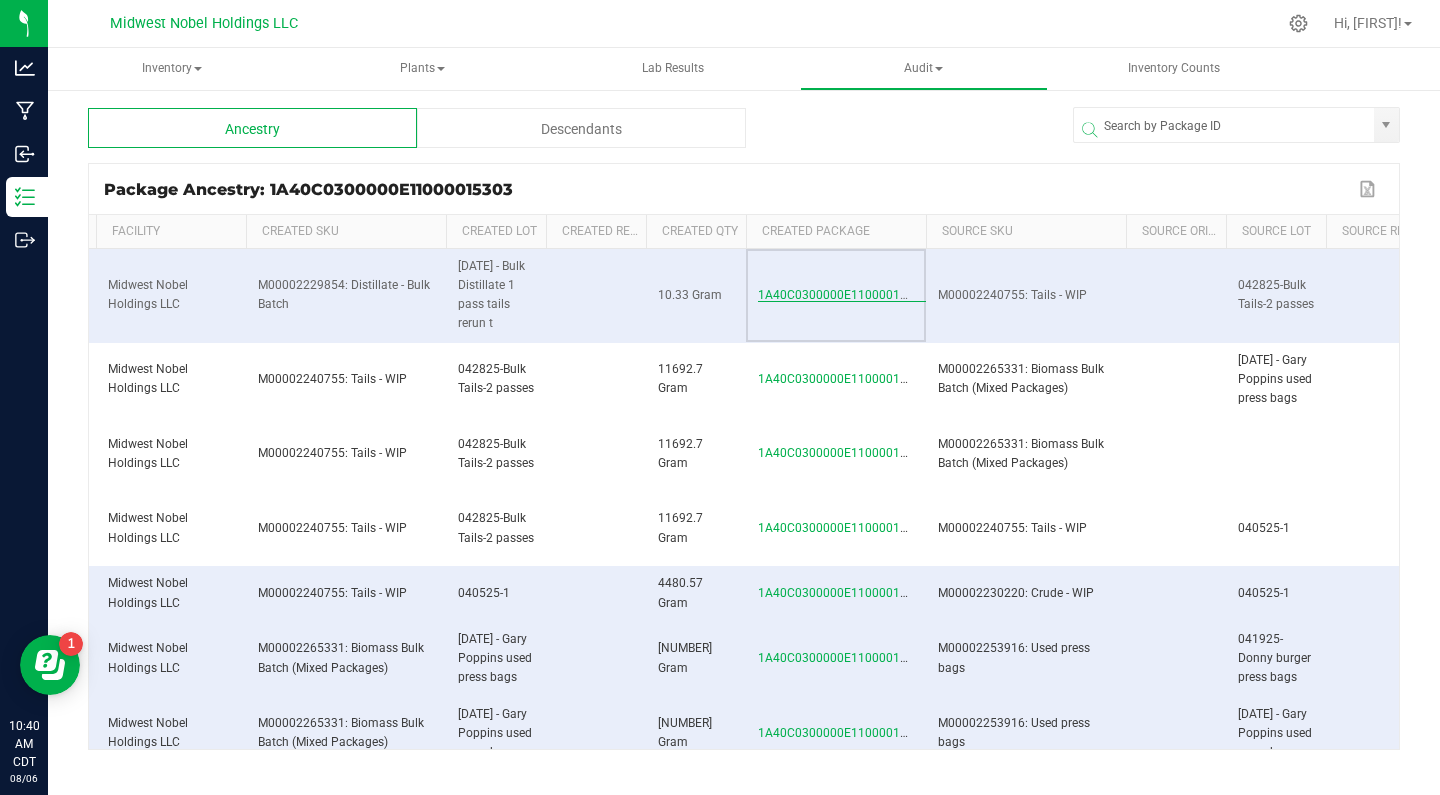 click on "1A40C0300000E11000015303" at bounding box center [843, 295] 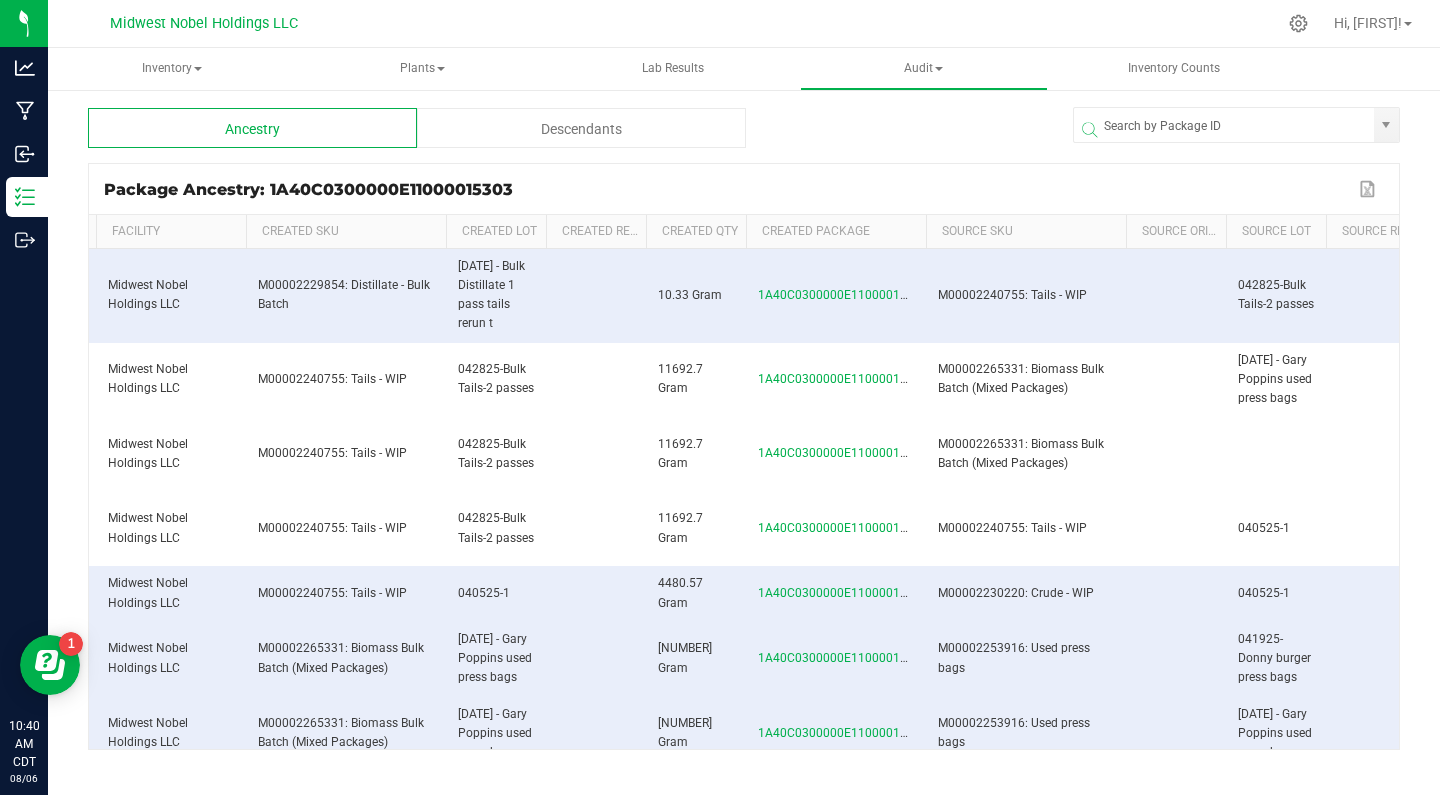 click on "Descendants" at bounding box center [581, 128] 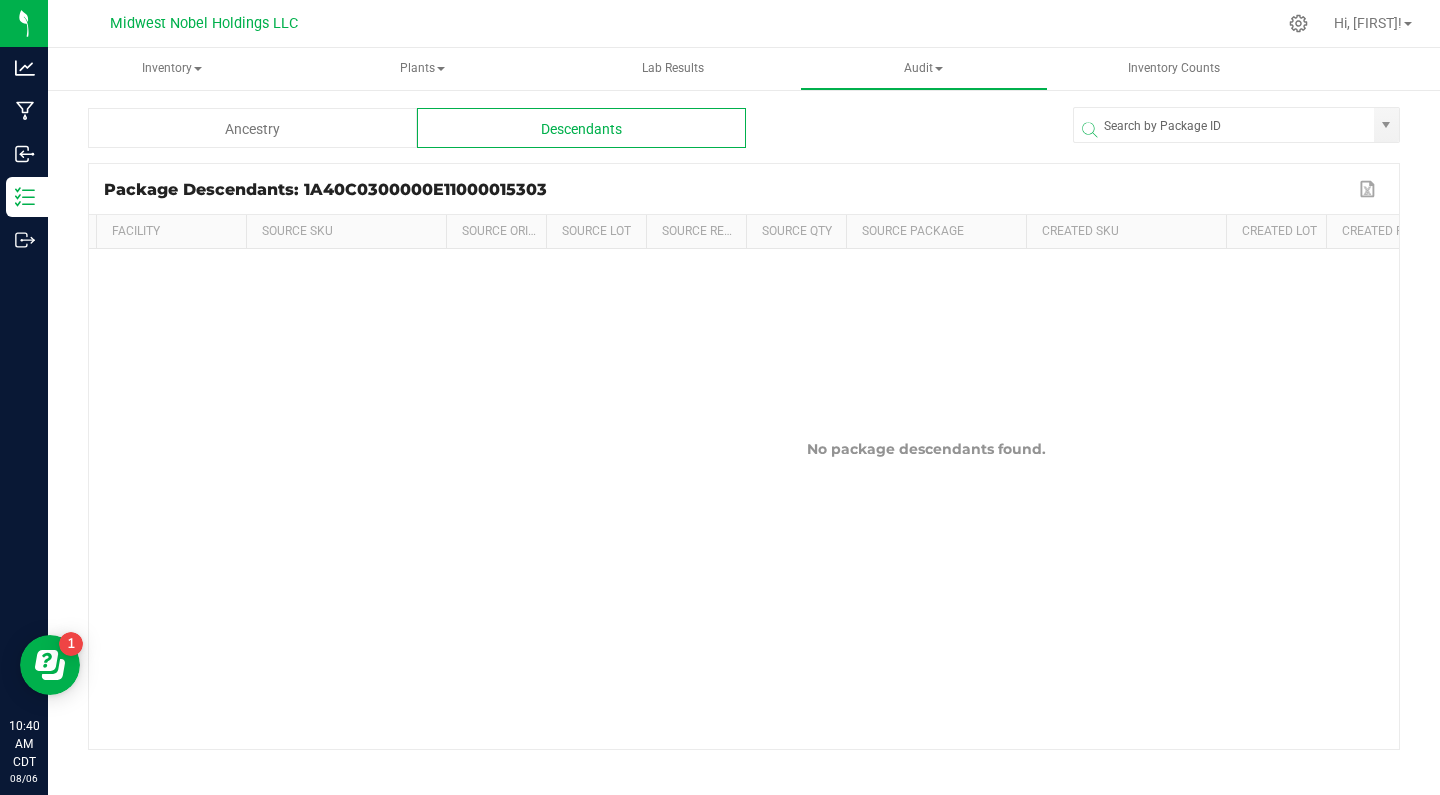 click on "Ancestry" at bounding box center [252, 128] 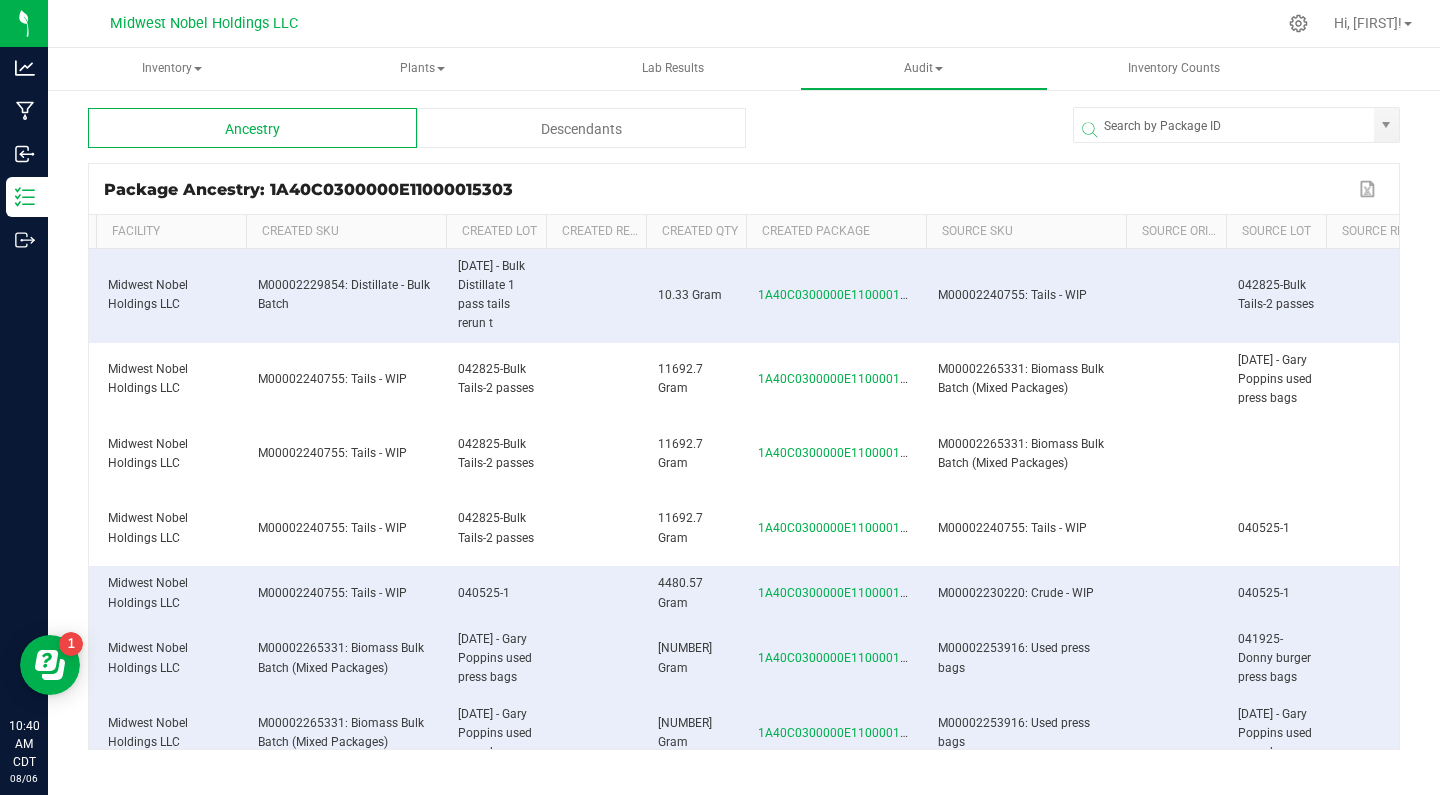 click on "Descendants" at bounding box center [581, 128] 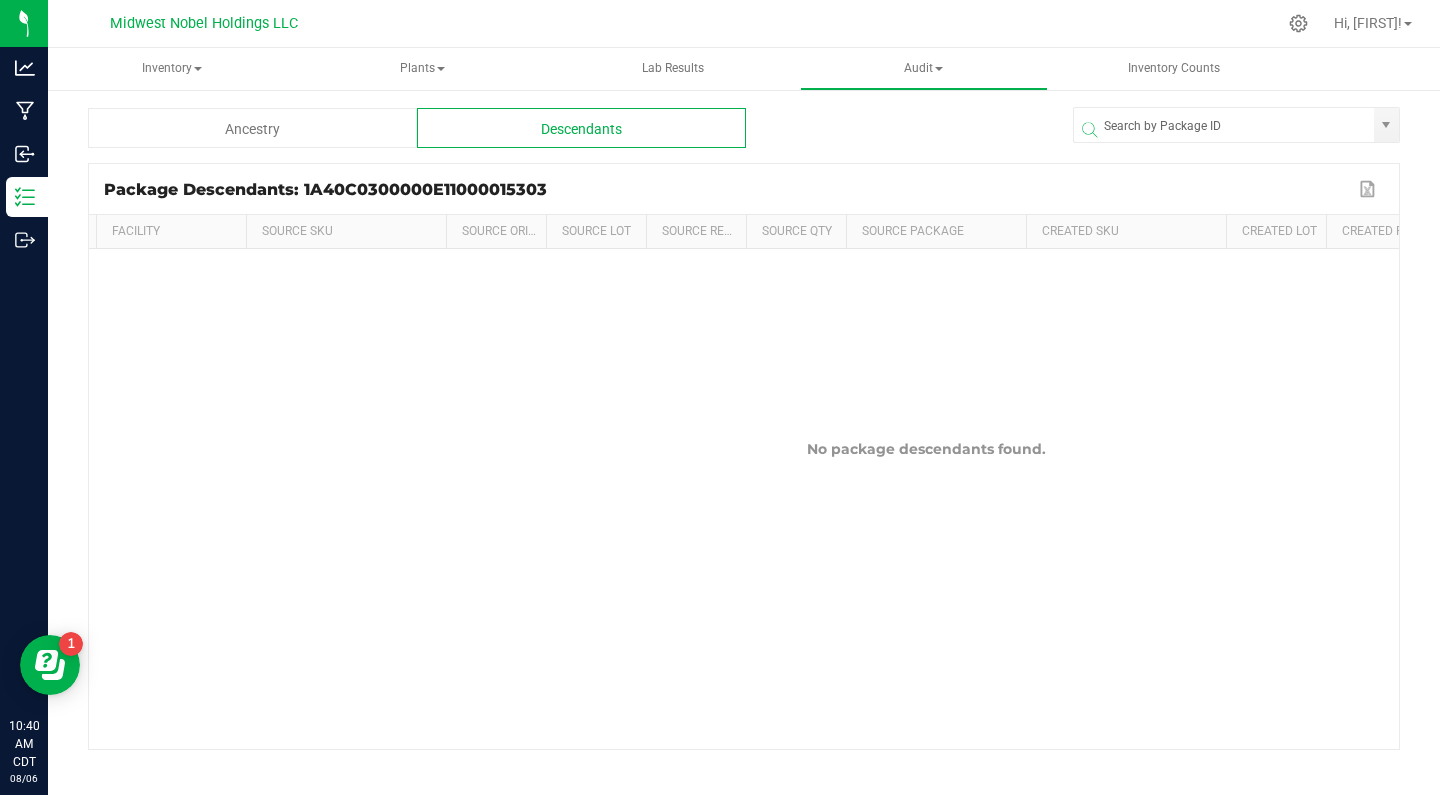 click on "Ancestry" at bounding box center (252, 128) 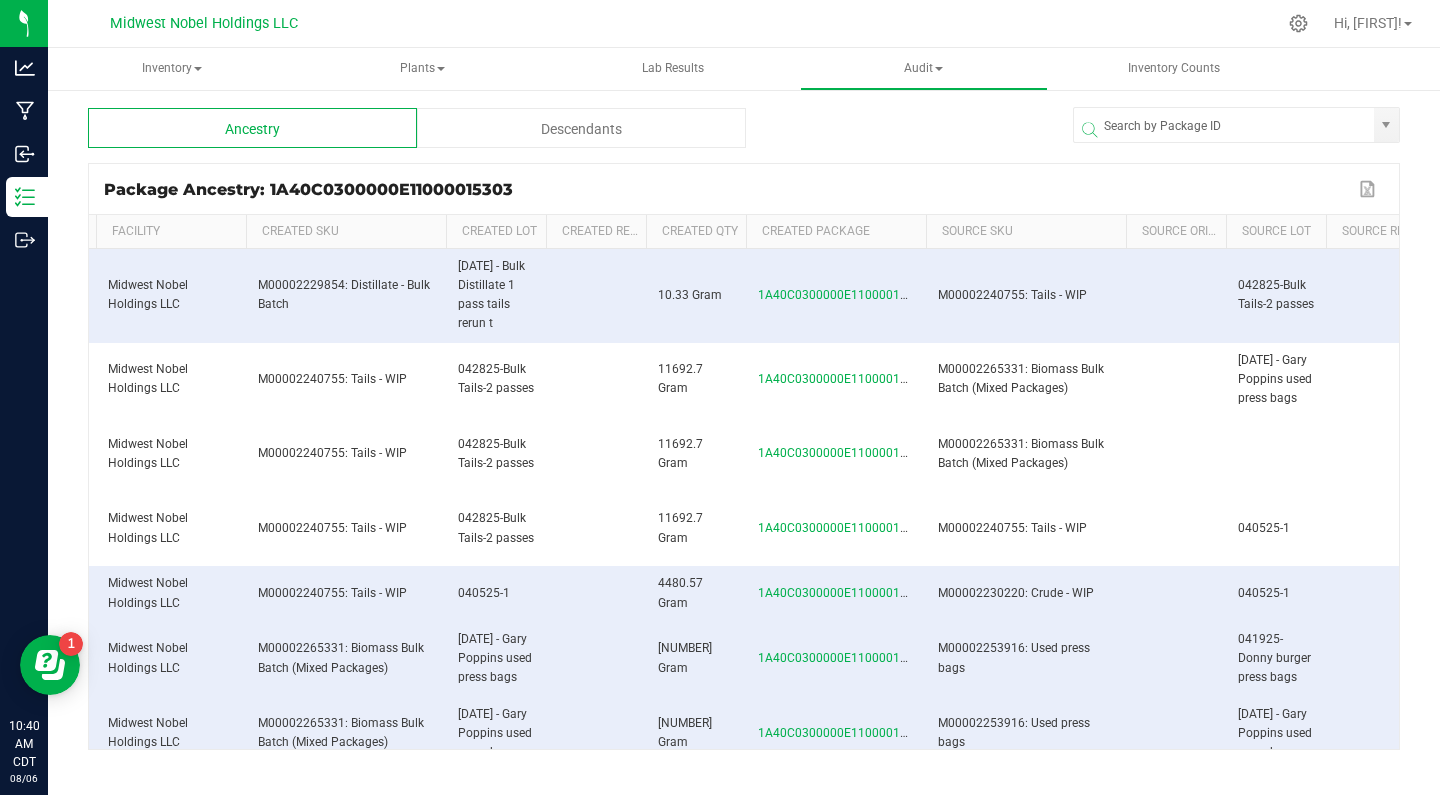 click on "Descendants" at bounding box center [581, 128] 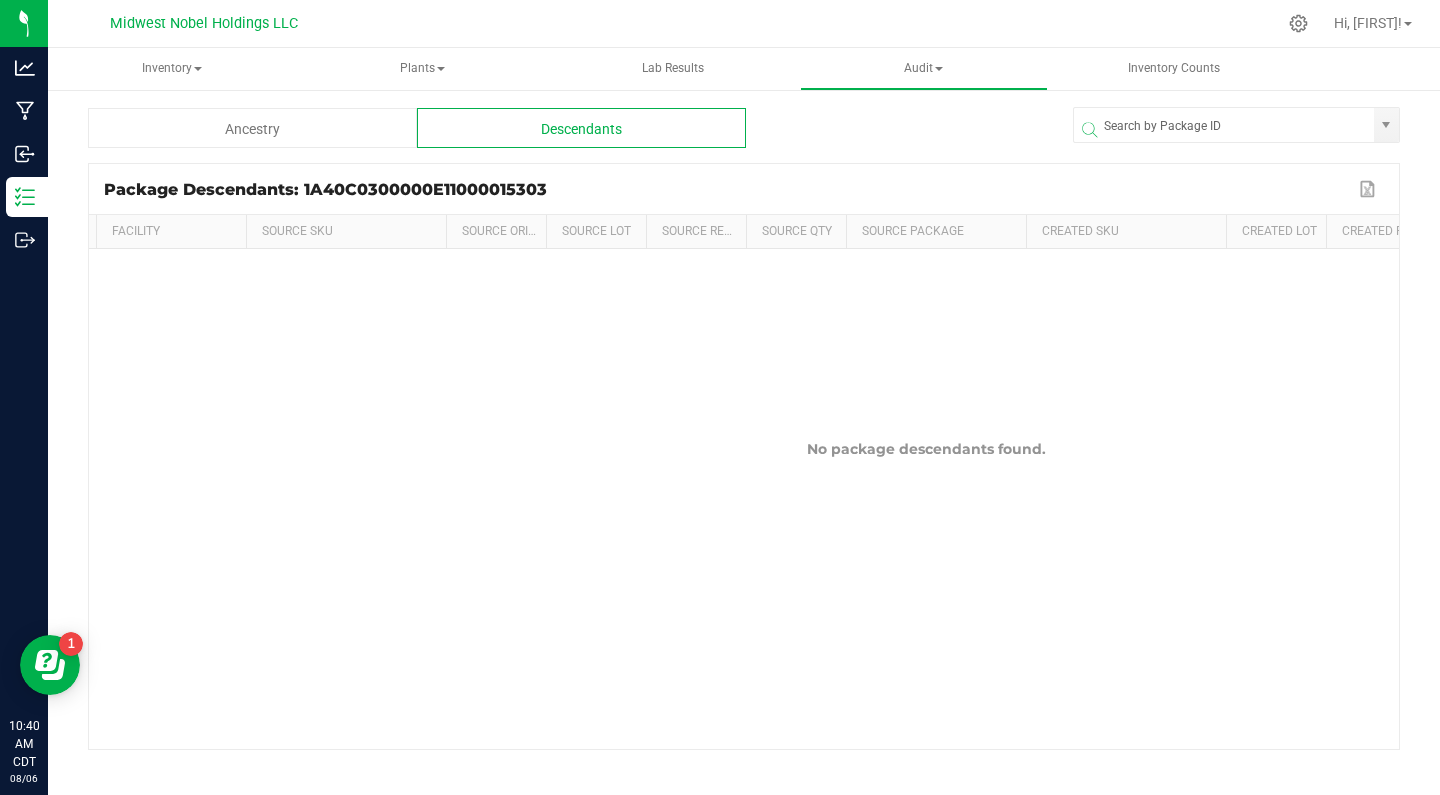 click on "Ancestry" at bounding box center (252, 128) 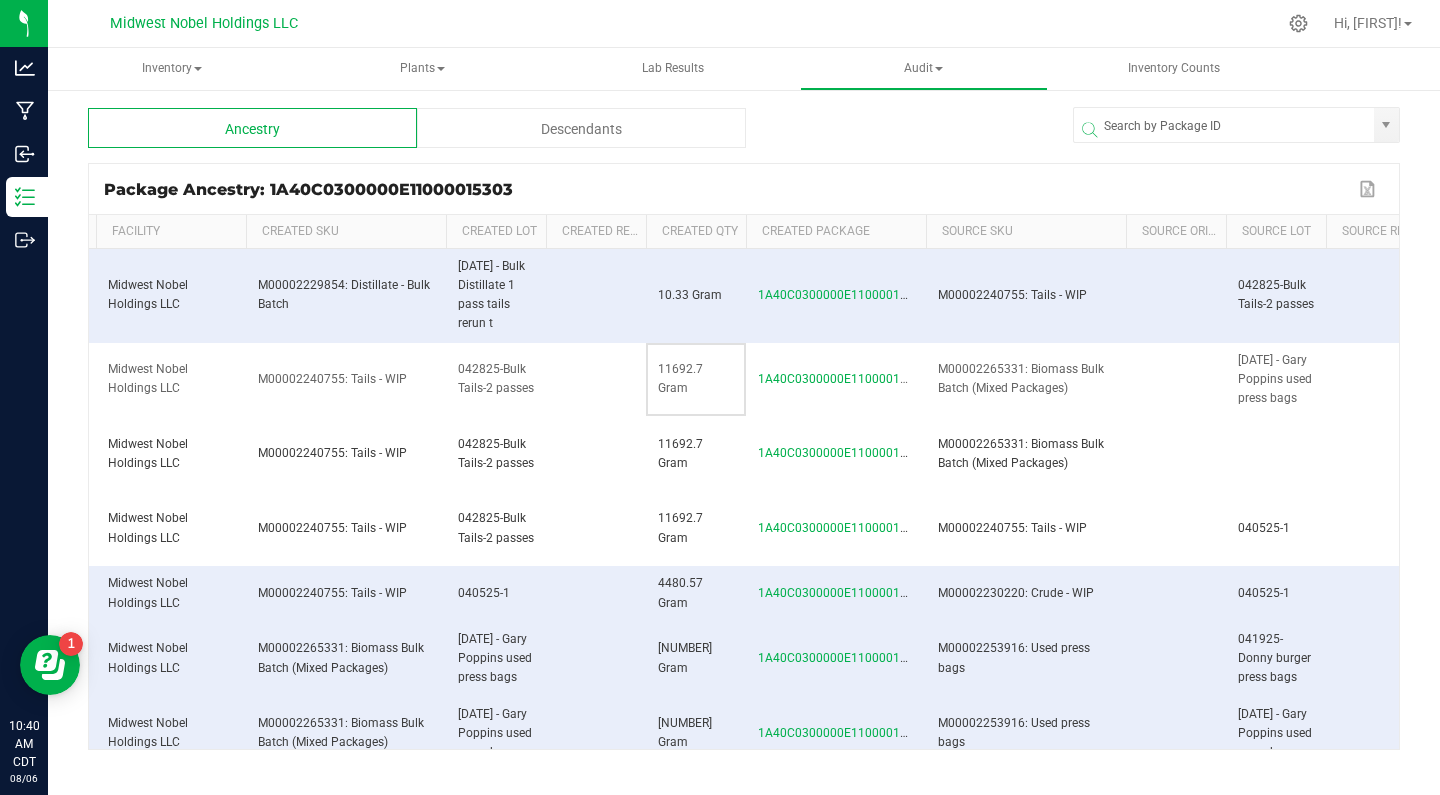 click on "11692.7 Gram" at bounding box center (696, 380) 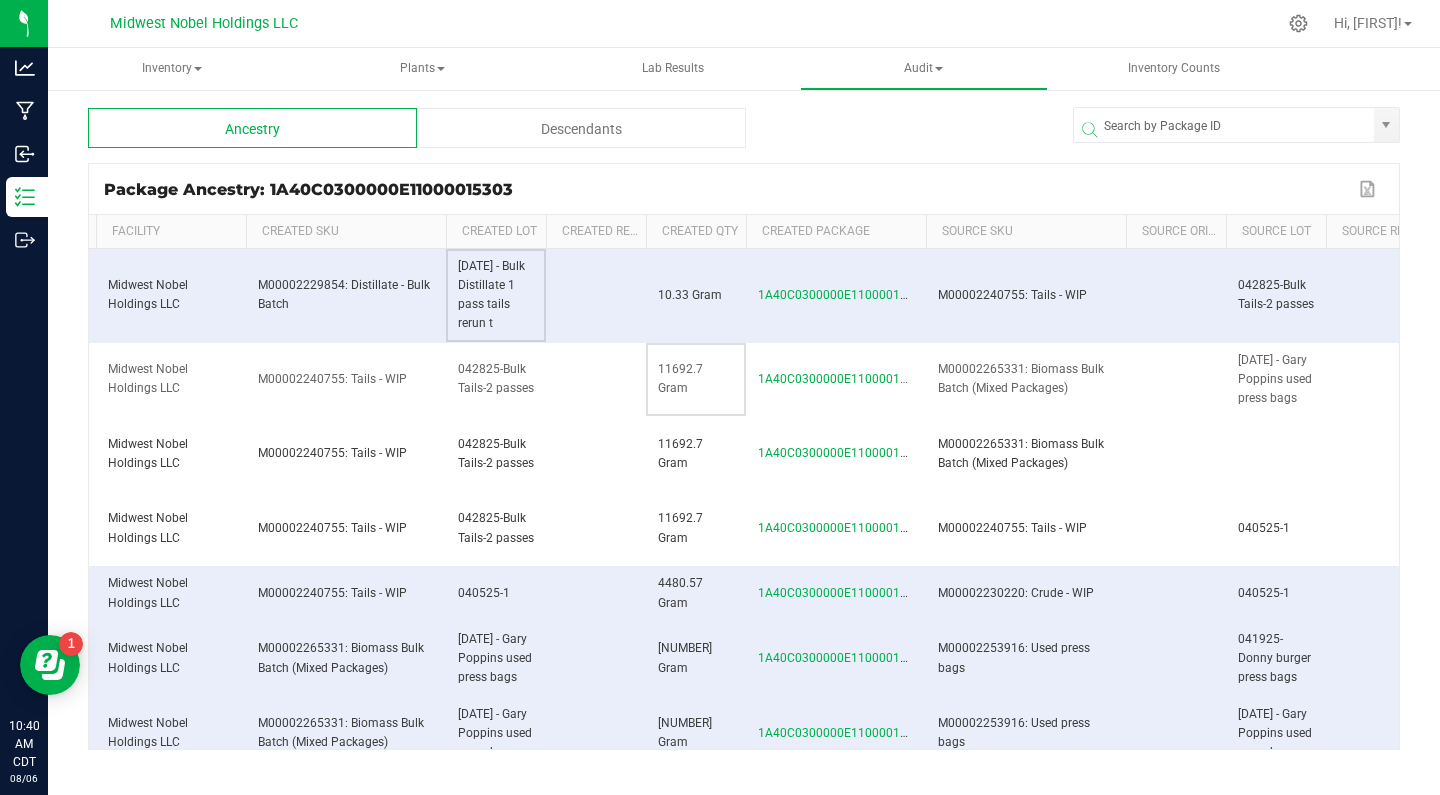 click on "0 [COMPANY_NAME] [ID]: [PRODUCT] - Bulk Batch   [DATE] - Bulk Distillate 1 pass tails rerun t      [NUMBER] Gram   [ID]   M[ID]: Tails - WIP   [DATE]-Bulk Tails-2 passes      [NUMBER] Gram   [ID]   M[ID]: Biomass Bulk Batch (Mixed Packages)      [DATE]- Gary Poppins used press bags      [NUMBER] Gram   [ID]   [MONTH] [DAY], [YEAR] [HOUR]:[MINUTE] [AM/PM] [TIMEZONE]   0 [COMPANY_NAME] [ID]: Tails - WIP   [DATE]-Bulk Tails-2 passes      [NUMBER] Gram   [ID]   M[ID]: Biomass Bulk Batch (Mixed Packages)            [NUMBER] Gram   [ID]   [MONTH] [DAY], [YEAR] [HOUR]:[MINUTE] [AM/PM] [TIMEZONE]   0 [COMPANY_NAME] [ID]: Tails - WIP   [DATE]-Bulk Tails-2 passes      [NUMBER] Gram   [ID]      [DATE]" at bounding box center [926, 2691] 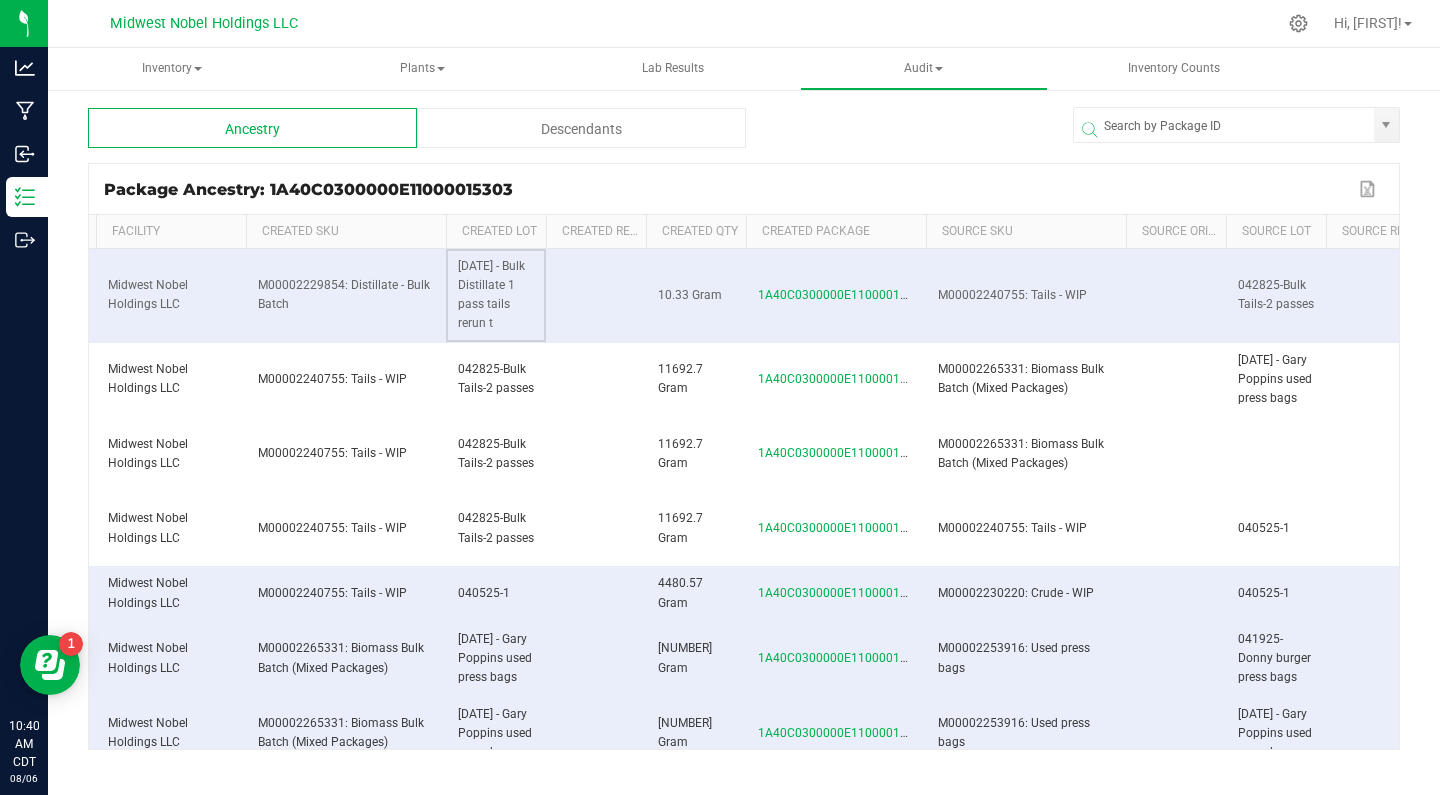 click on "[DATE] - Bulk Distillate 1 pass tails rerun t" at bounding box center [491, 295] 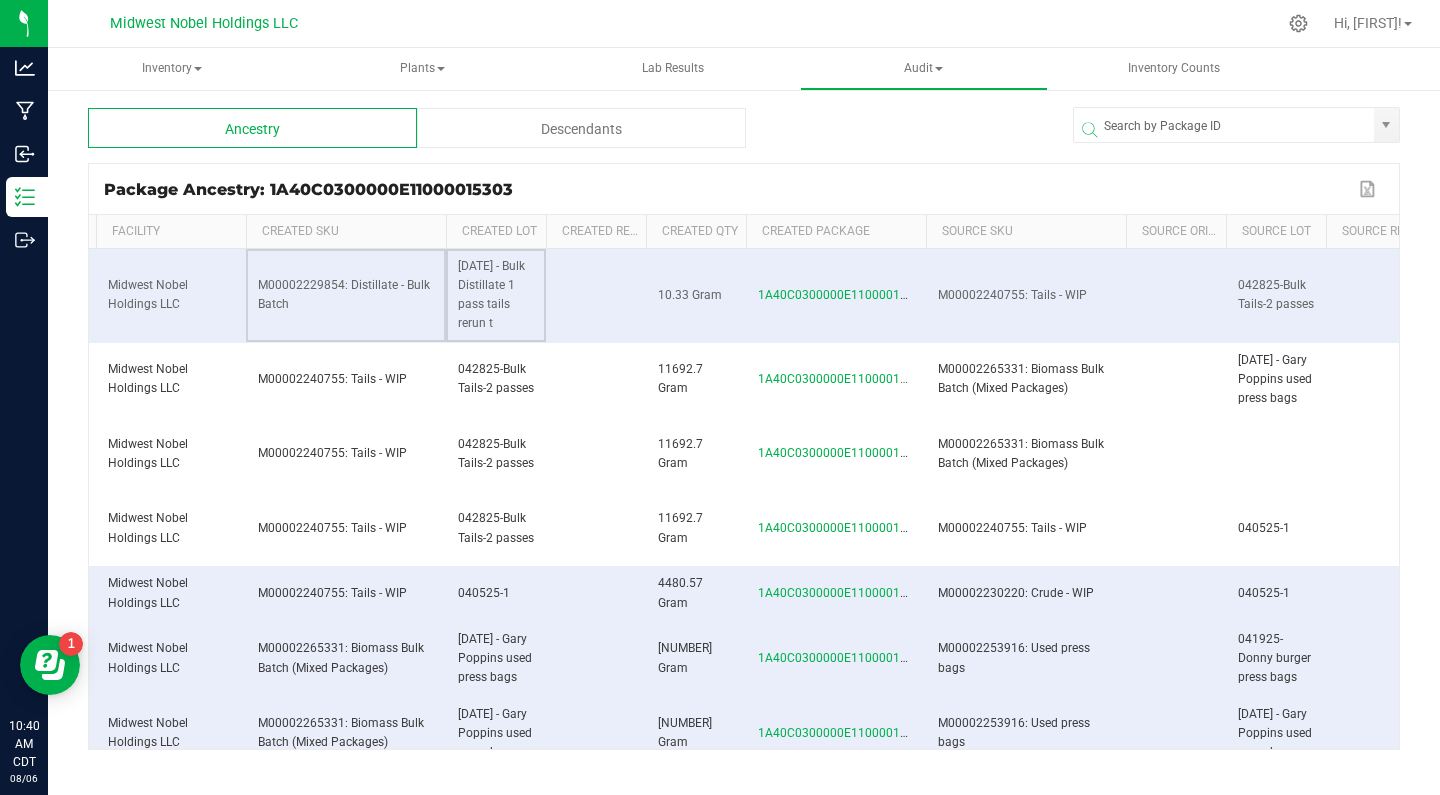 click on "M00002229854: Distillate - Bulk Batch" at bounding box center [346, 296] 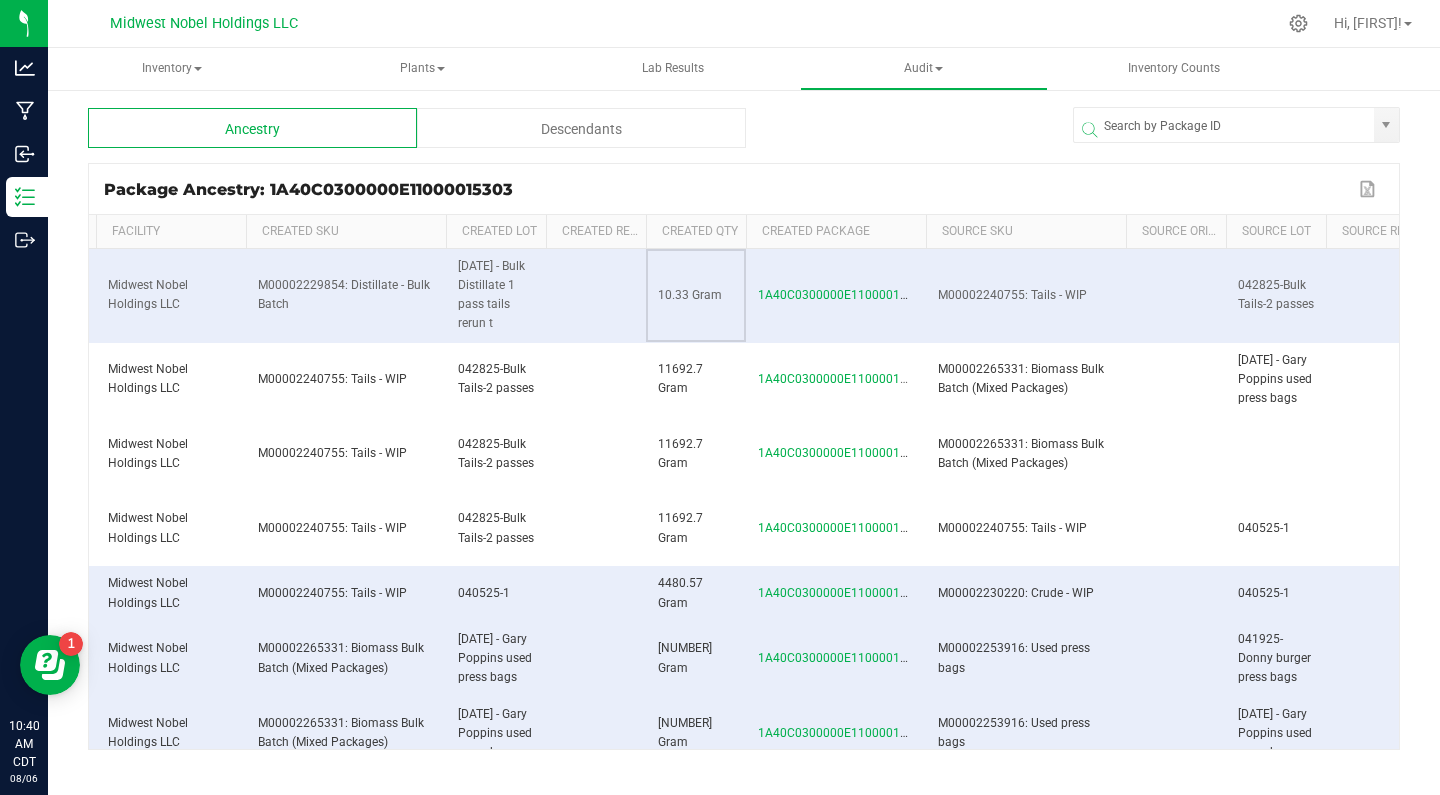 click on "10.33 Gram" at bounding box center [696, 296] 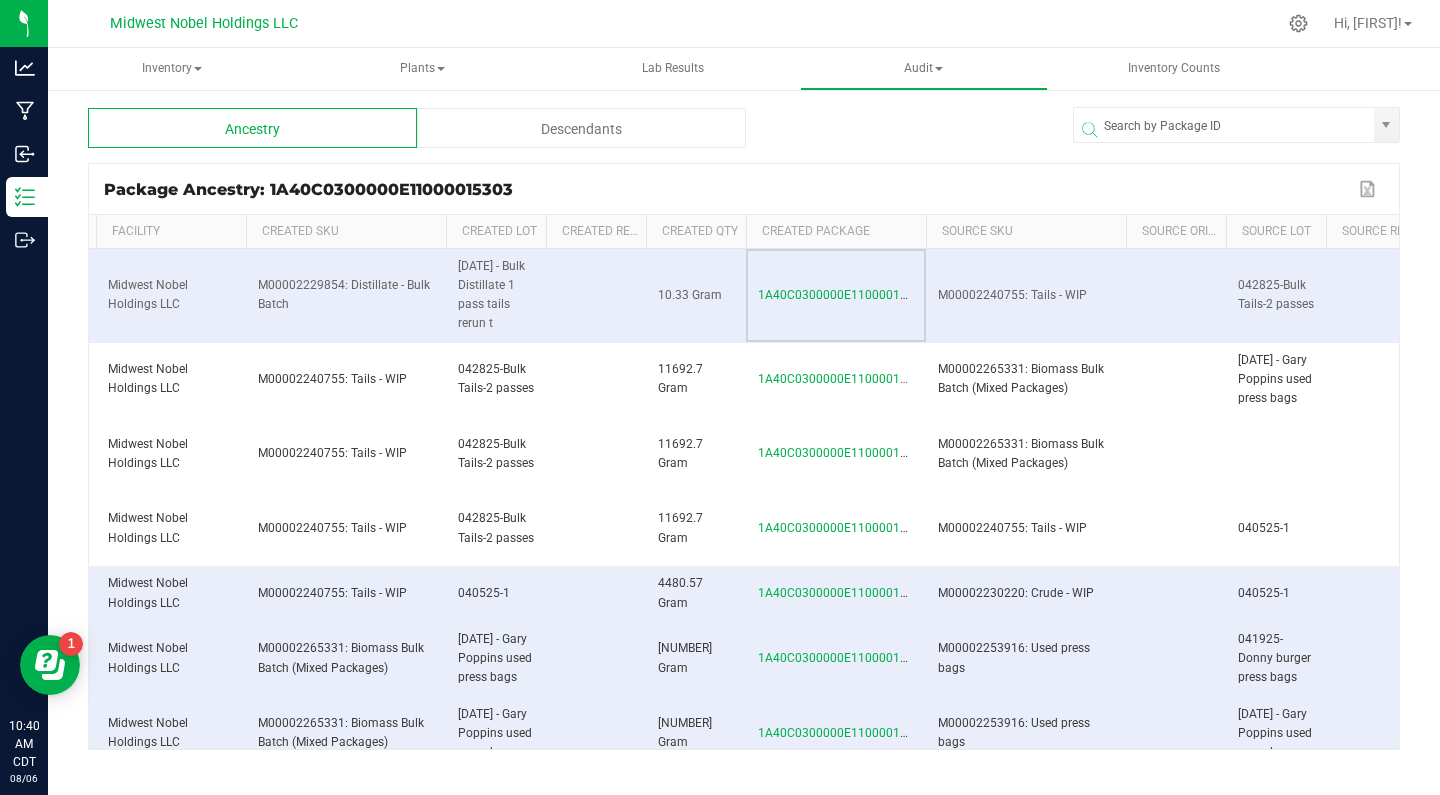 click on "1A40C0300000E11000015303" at bounding box center [836, 296] 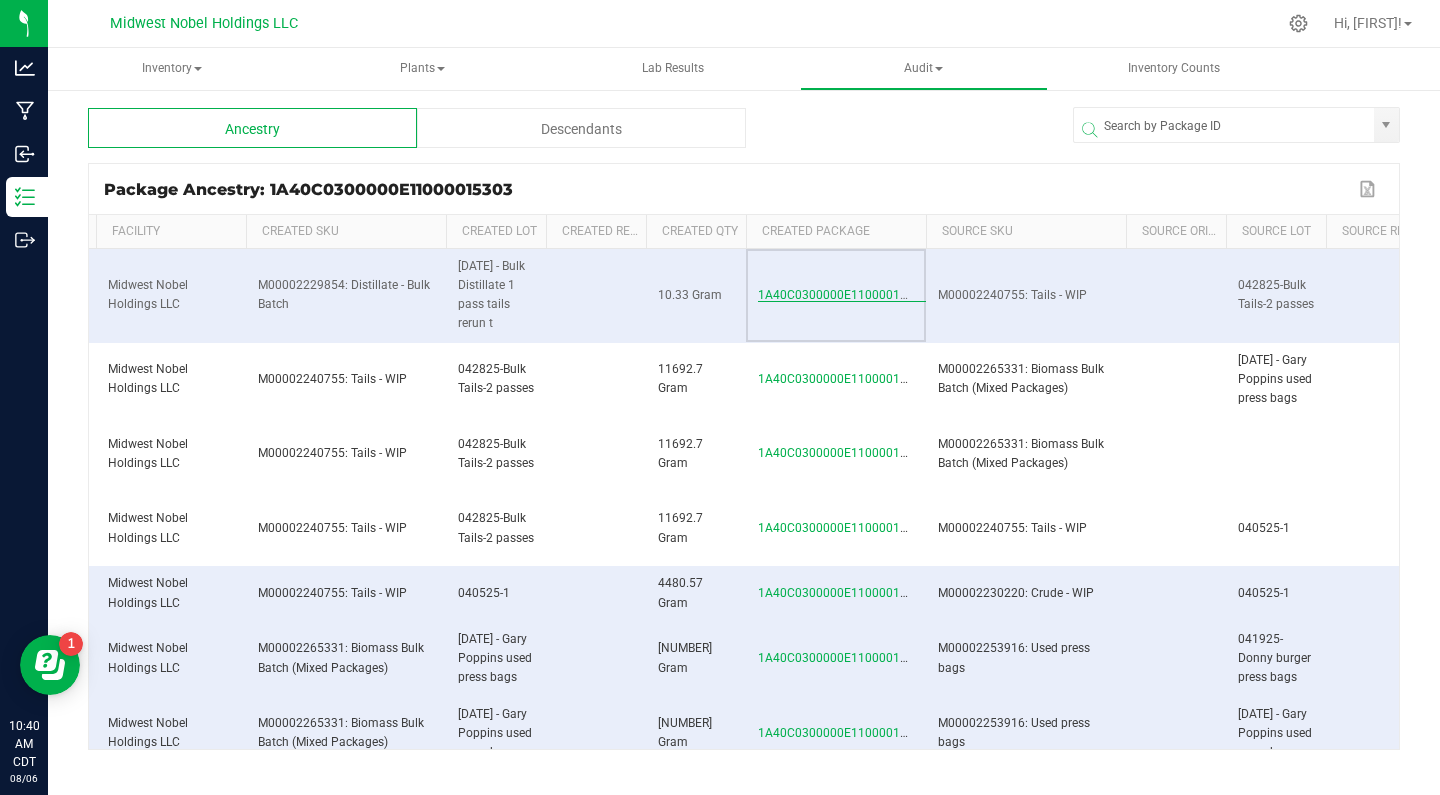 click on "1A40C0300000E11000015303" at bounding box center [843, 295] 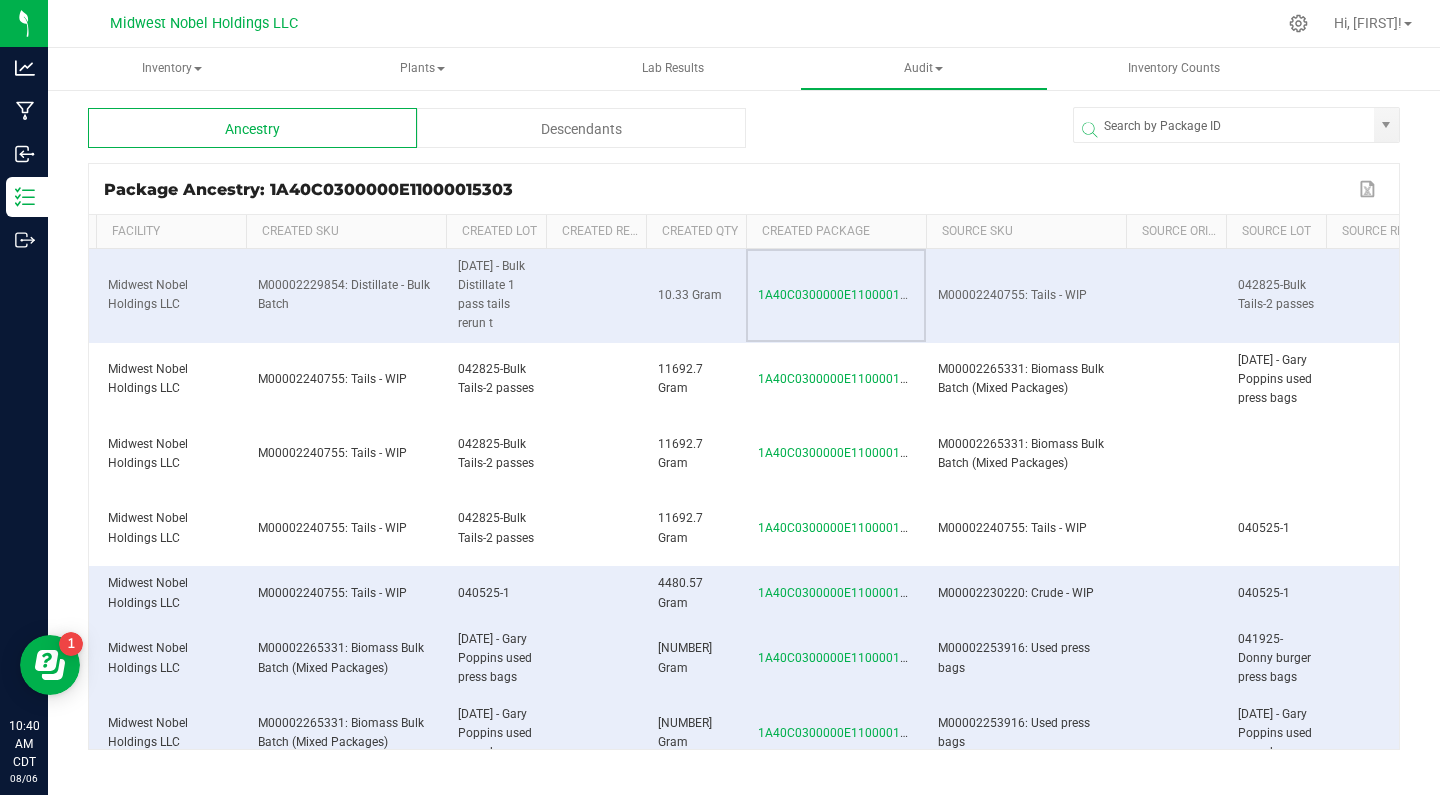 click on "1A40C0300000E11000015303" at bounding box center [836, 296] 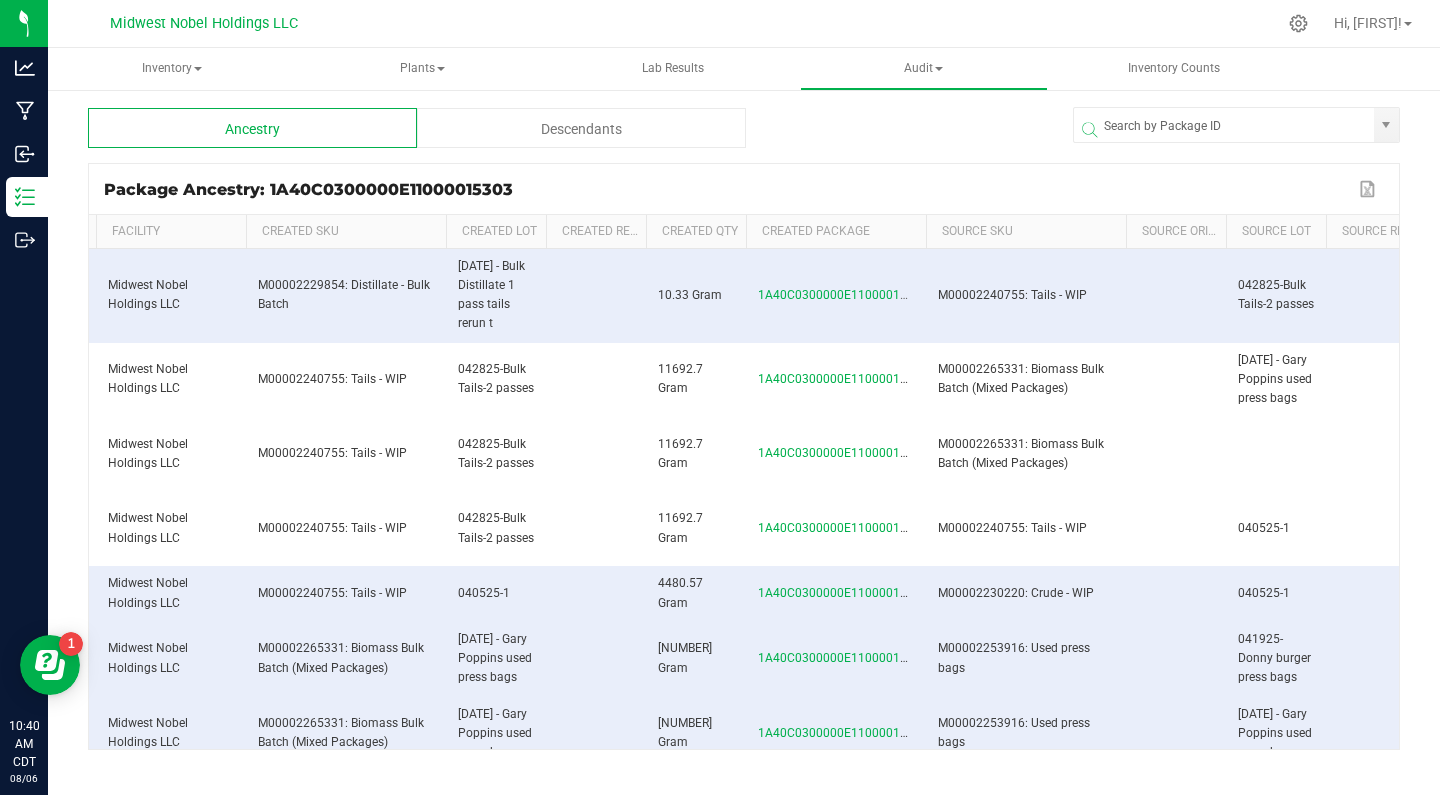 click on "Descendants" at bounding box center [581, 128] 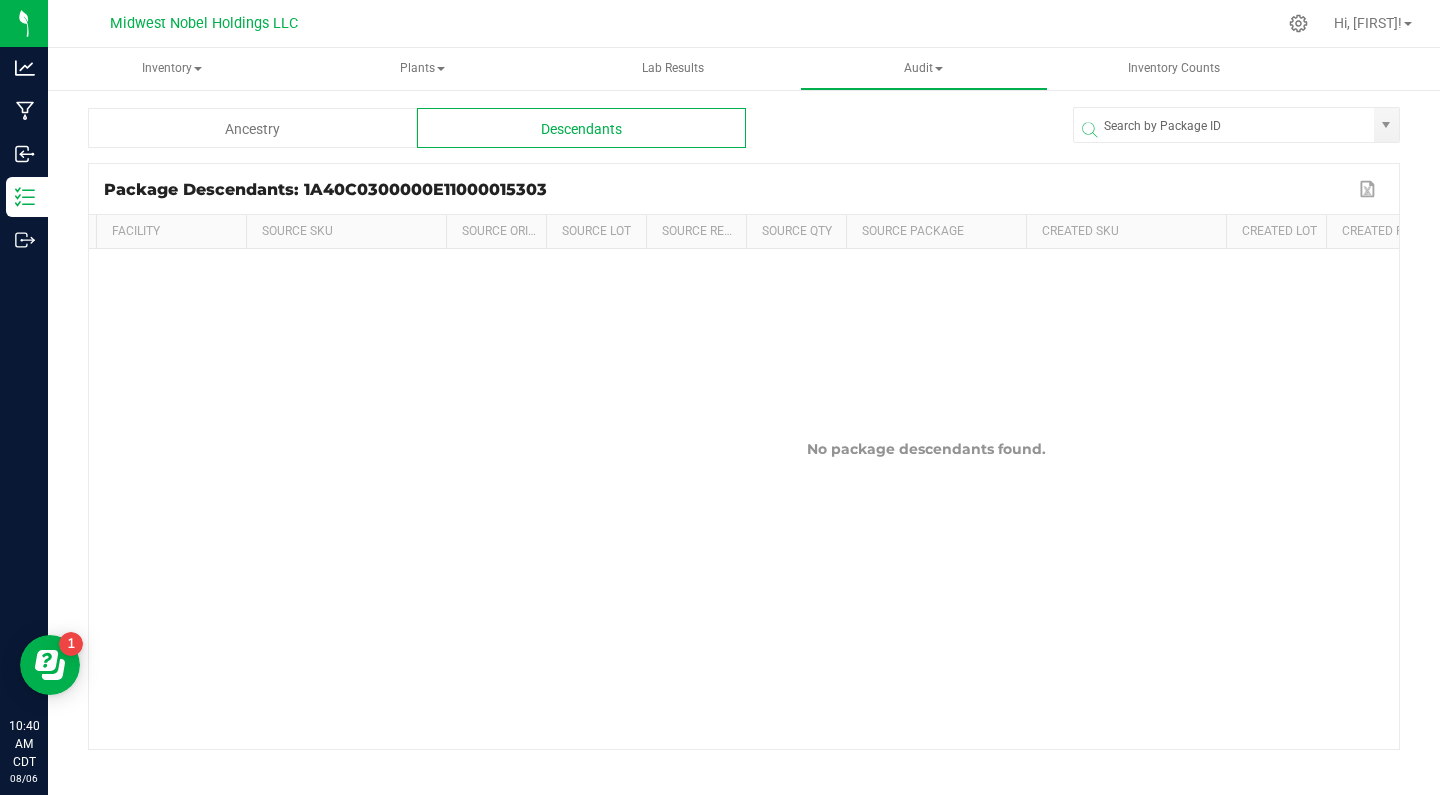 click on "Descendants" at bounding box center (581, 128) 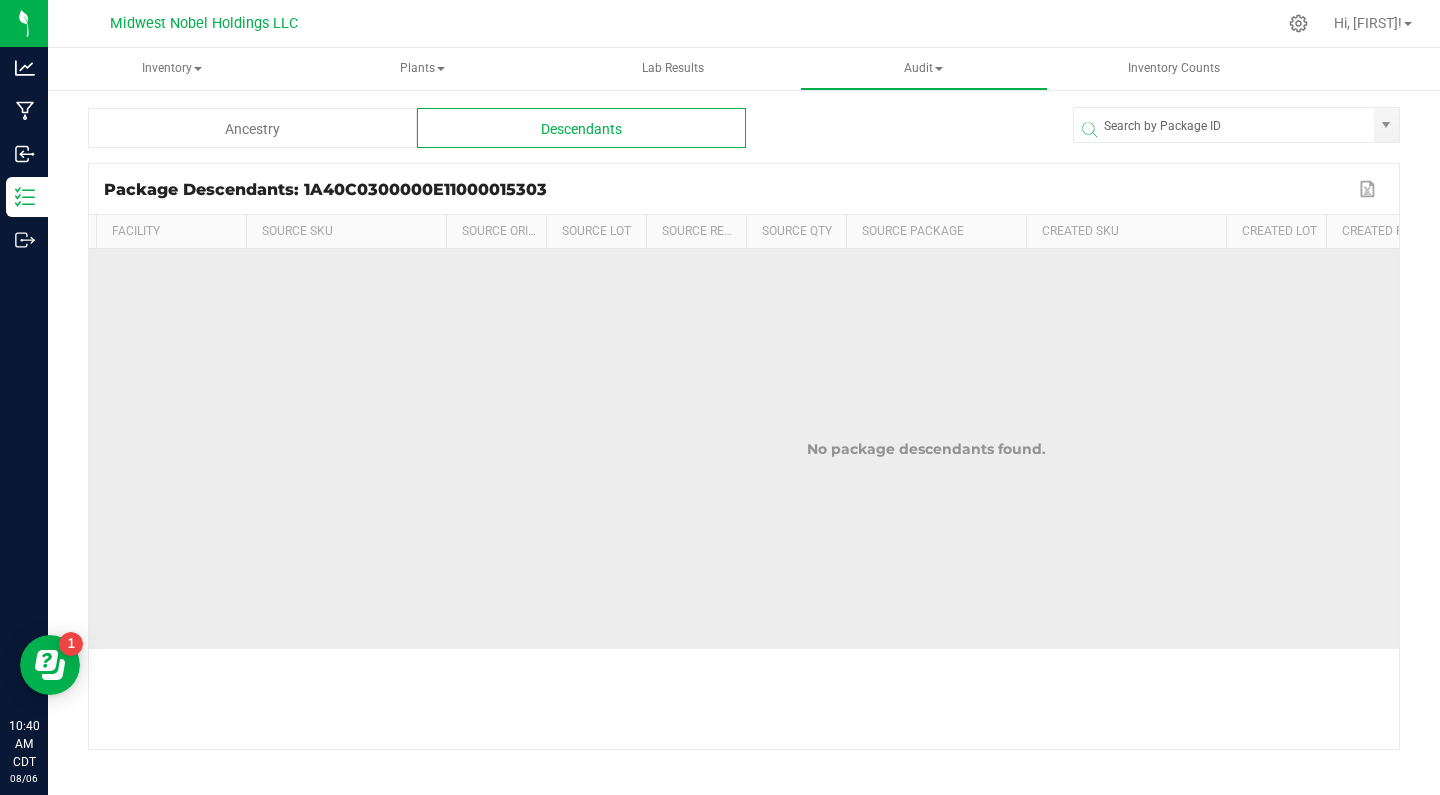 scroll, scrollTop: 0, scrollLeft: 298, axis: horizontal 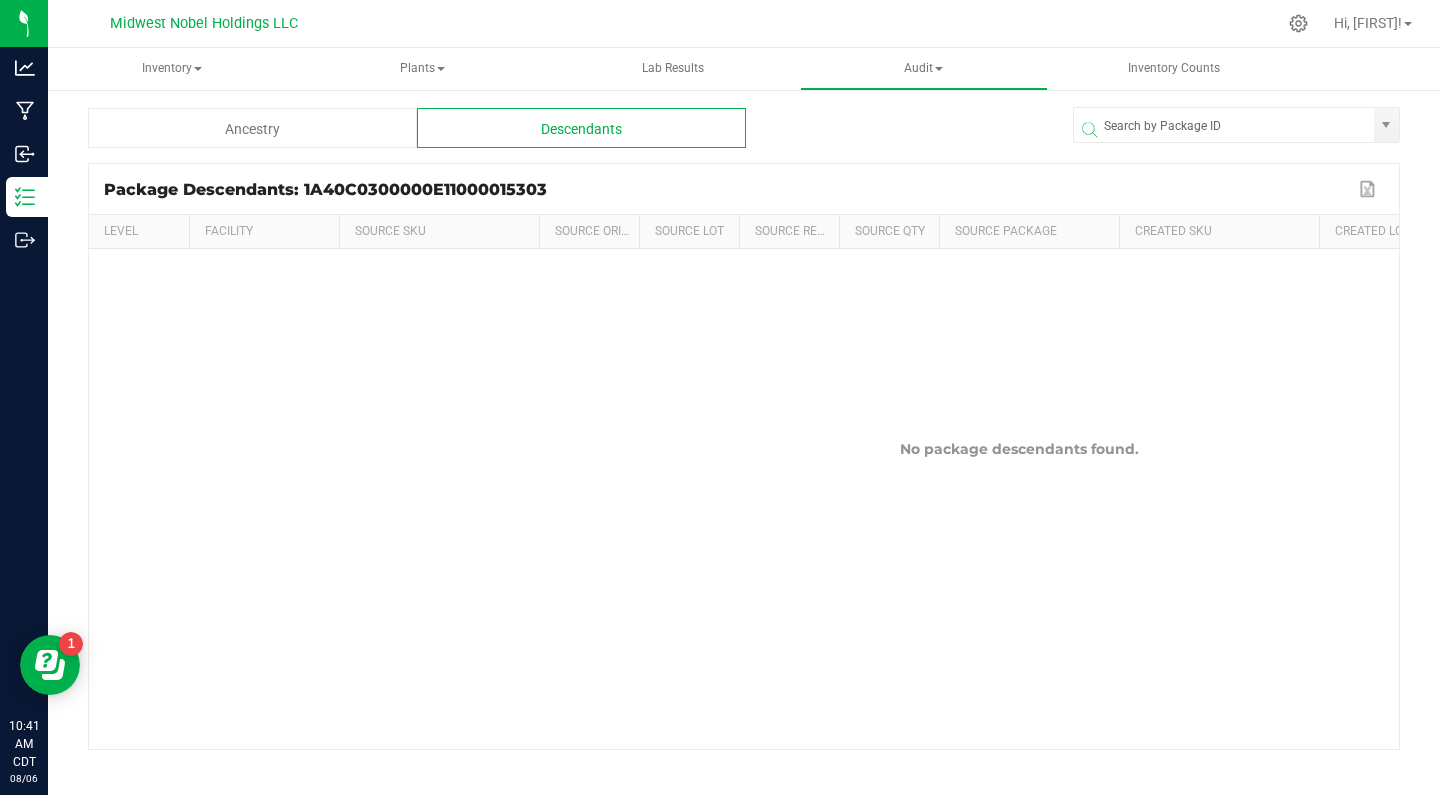 click on "Ancestry" at bounding box center (252, 128) 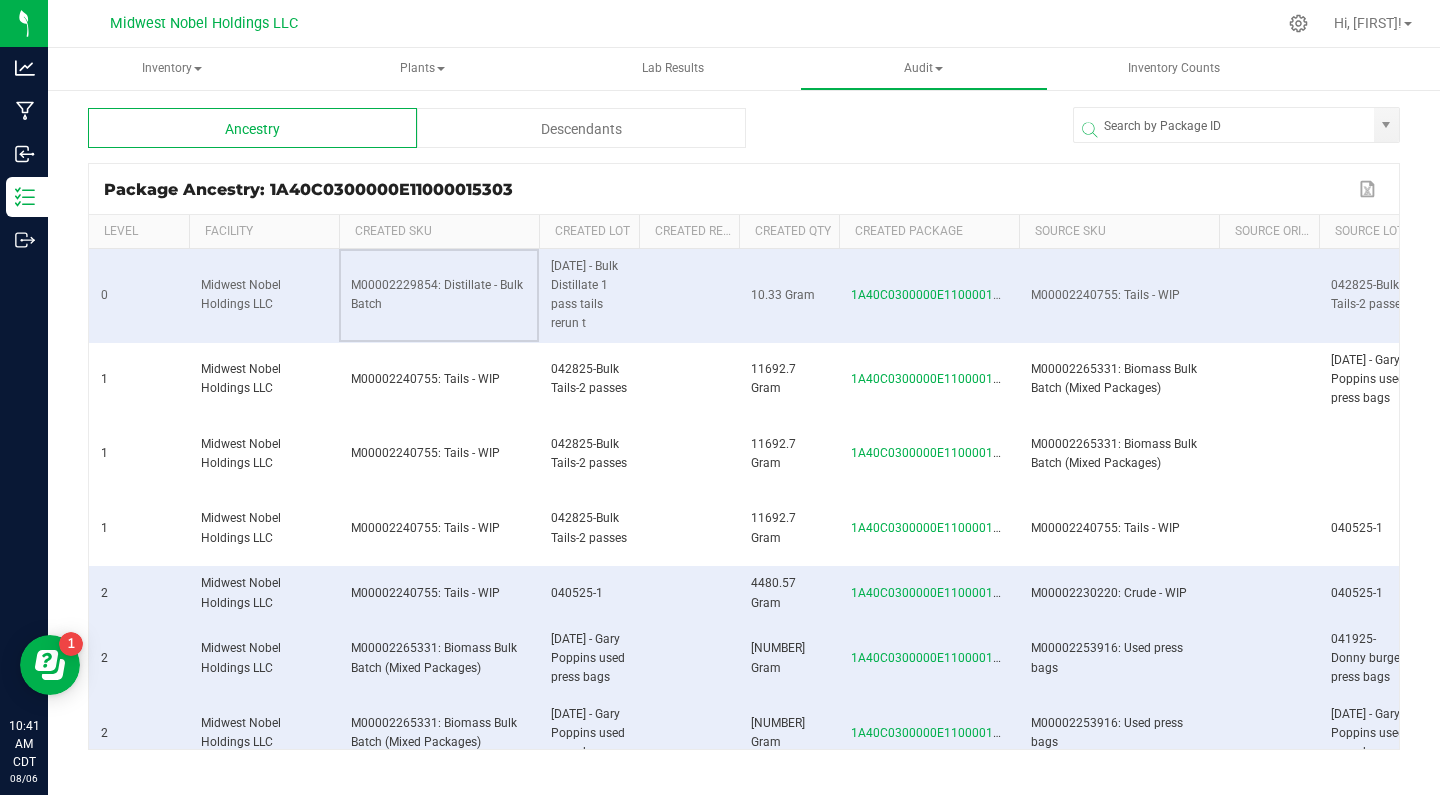 click on "M00002229854: Distillate - Bulk Batch" at bounding box center [439, 296] 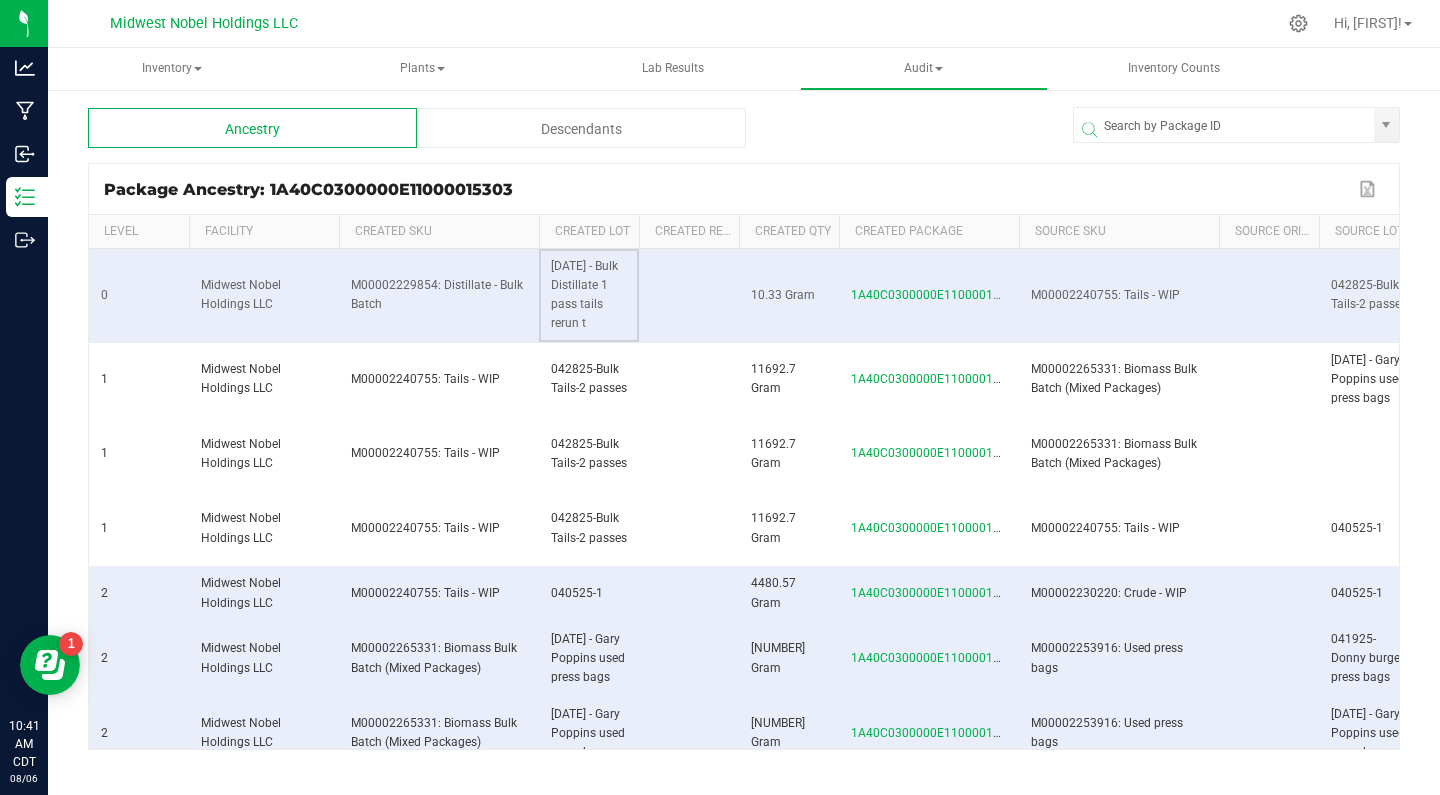 click on "[DATE] - Bulk Distillate 1 pass tails rerun t" at bounding box center [589, 296] 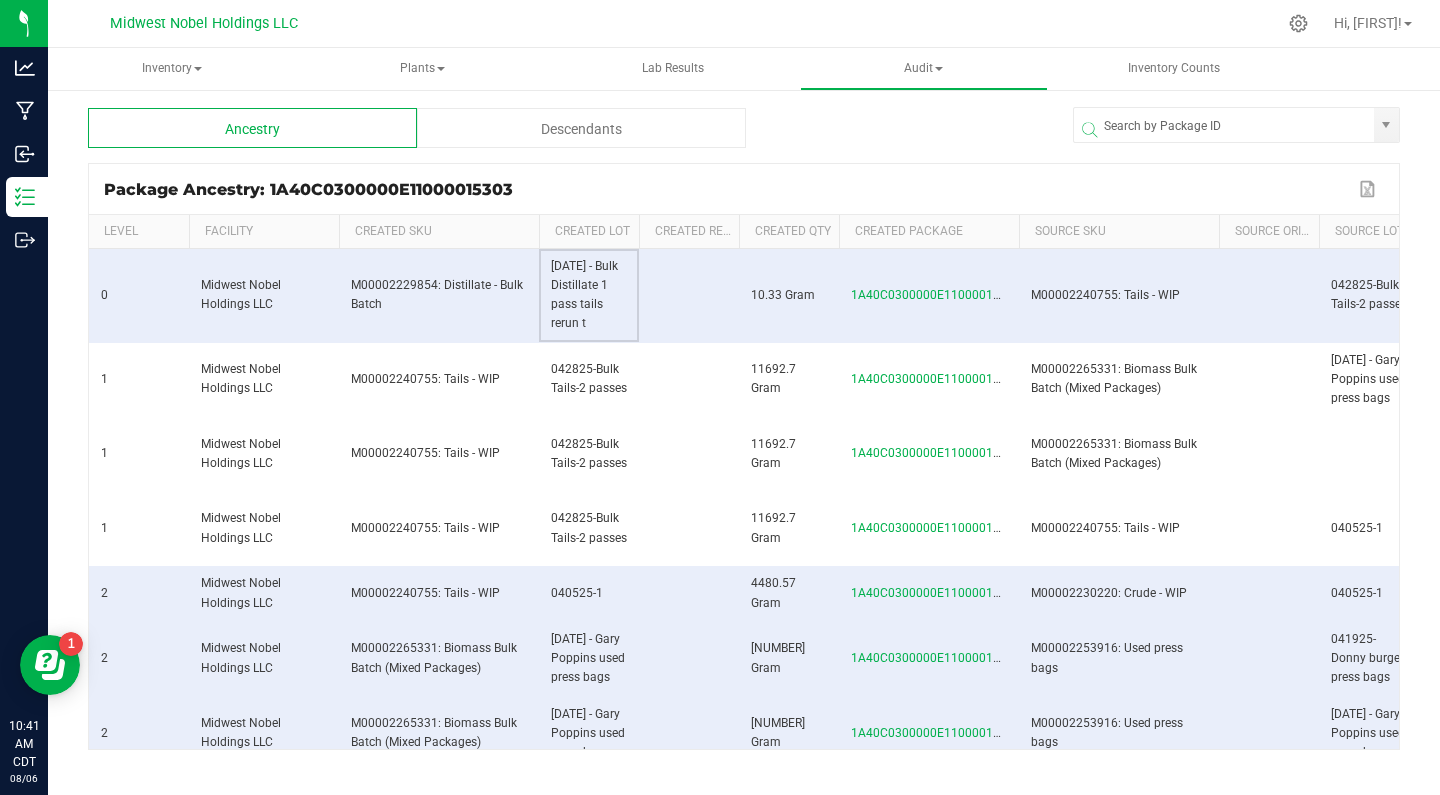 click on "Descendants" at bounding box center (581, 128) 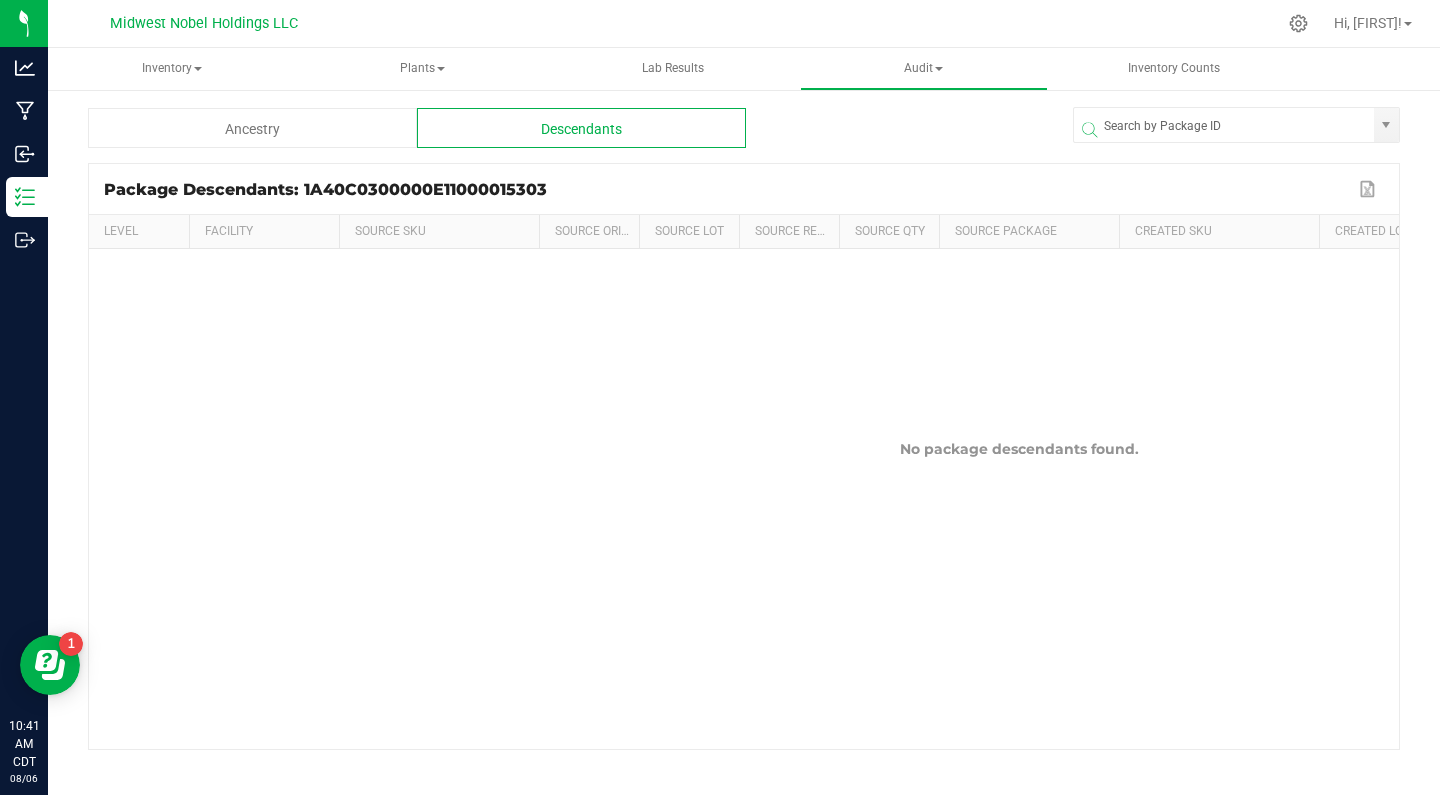 click on "Ancestry" at bounding box center (252, 128) 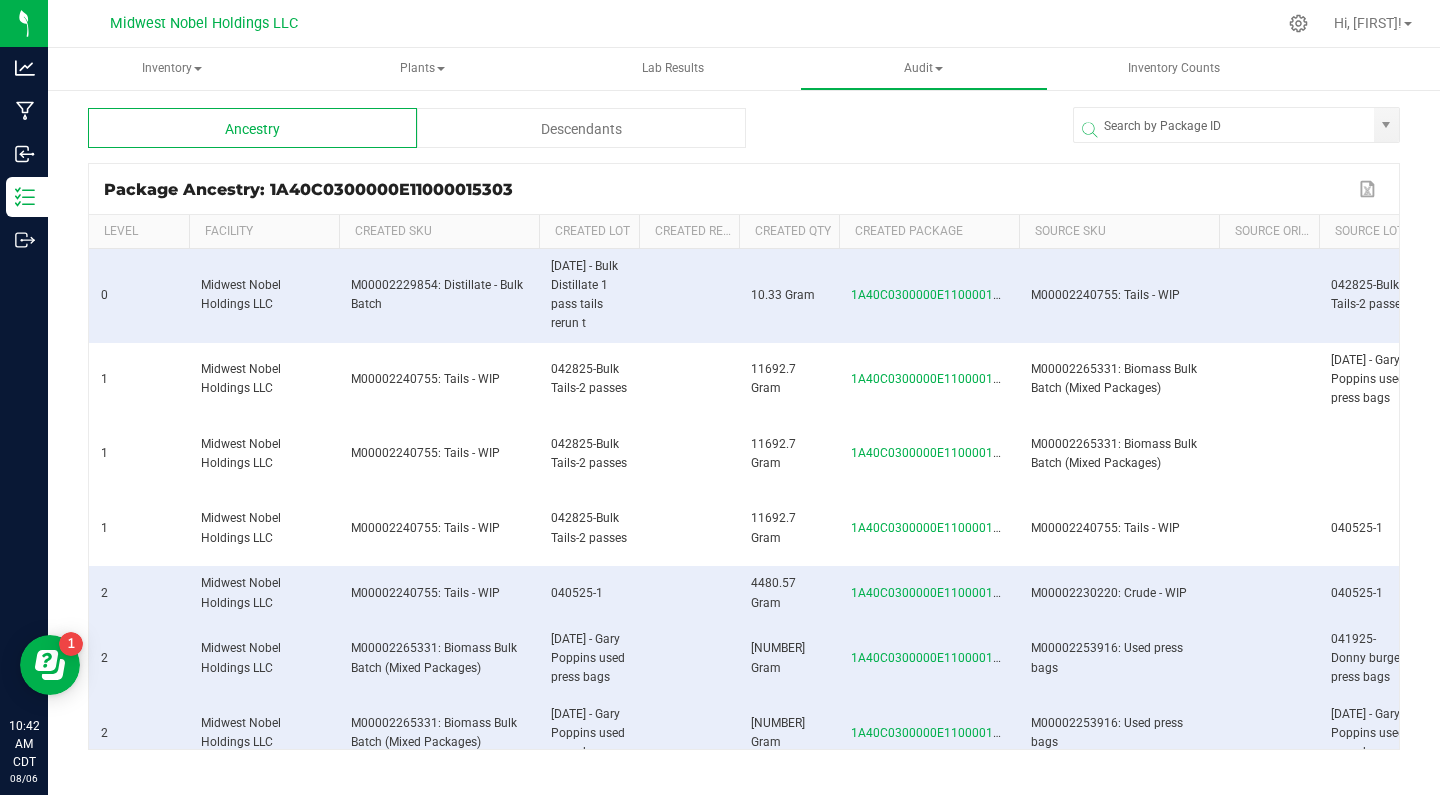 click on "Descendants" at bounding box center (581, 128) 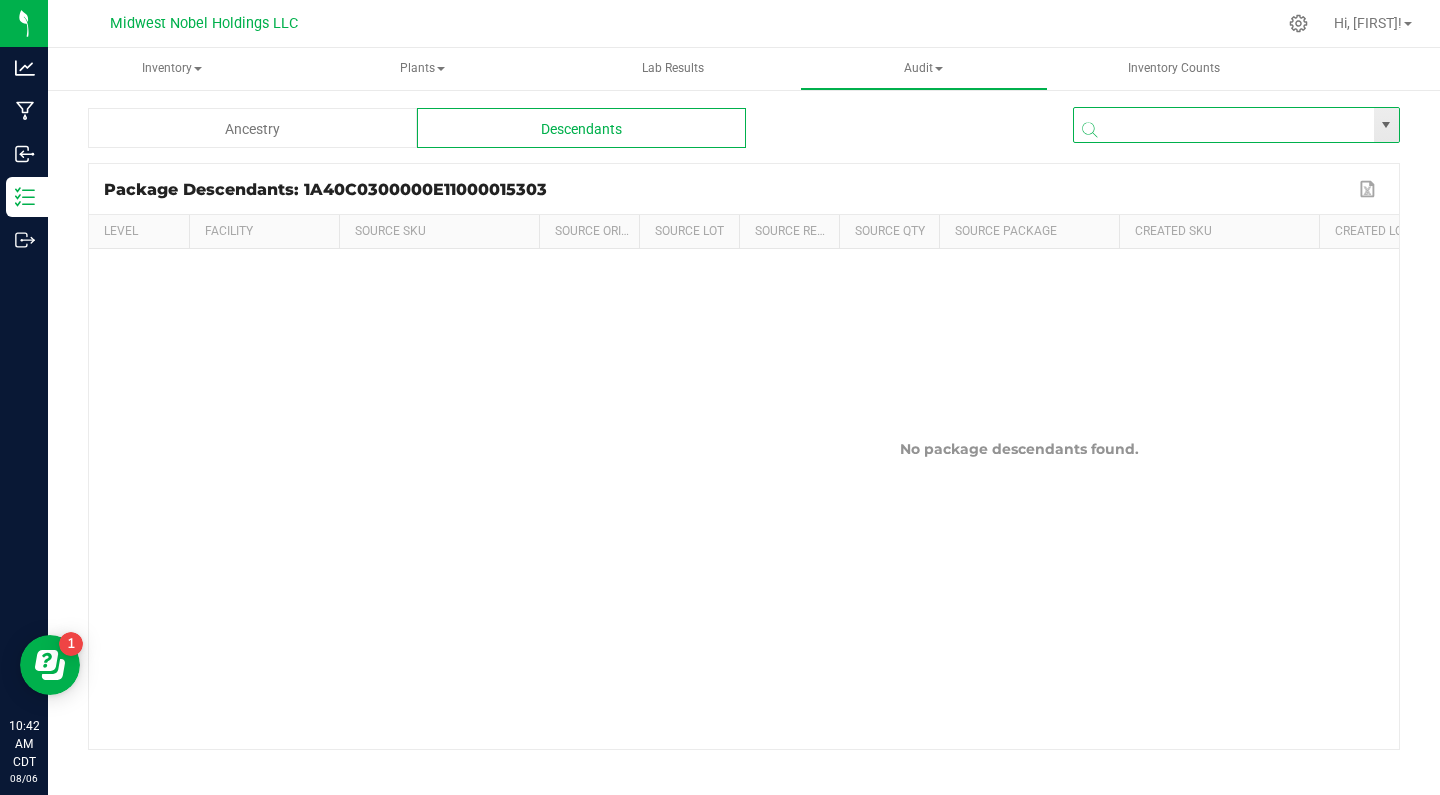 click at bounding box center (1224, 126) 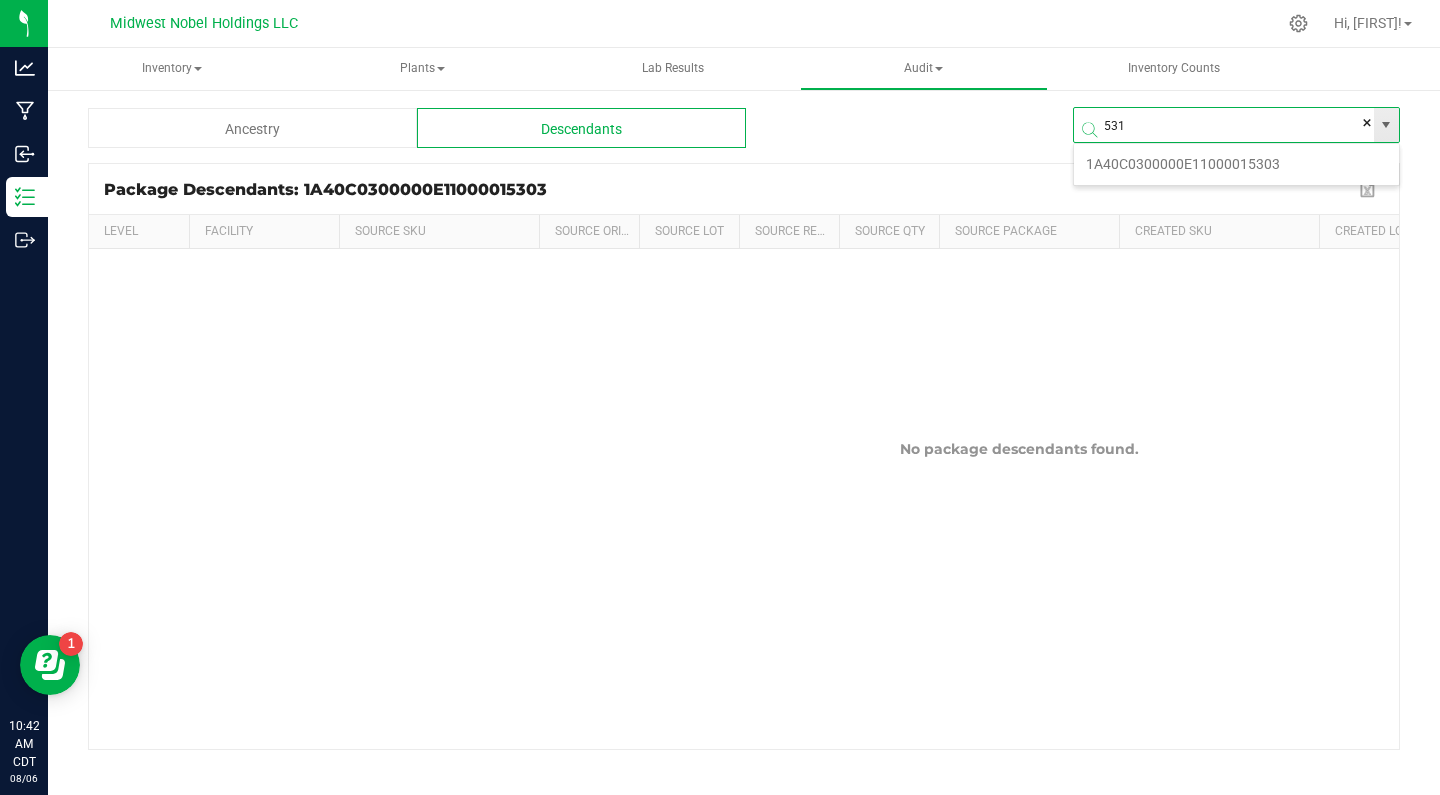 scroll, scrollTop: 99964, scrollLeft: 99673, axis: both 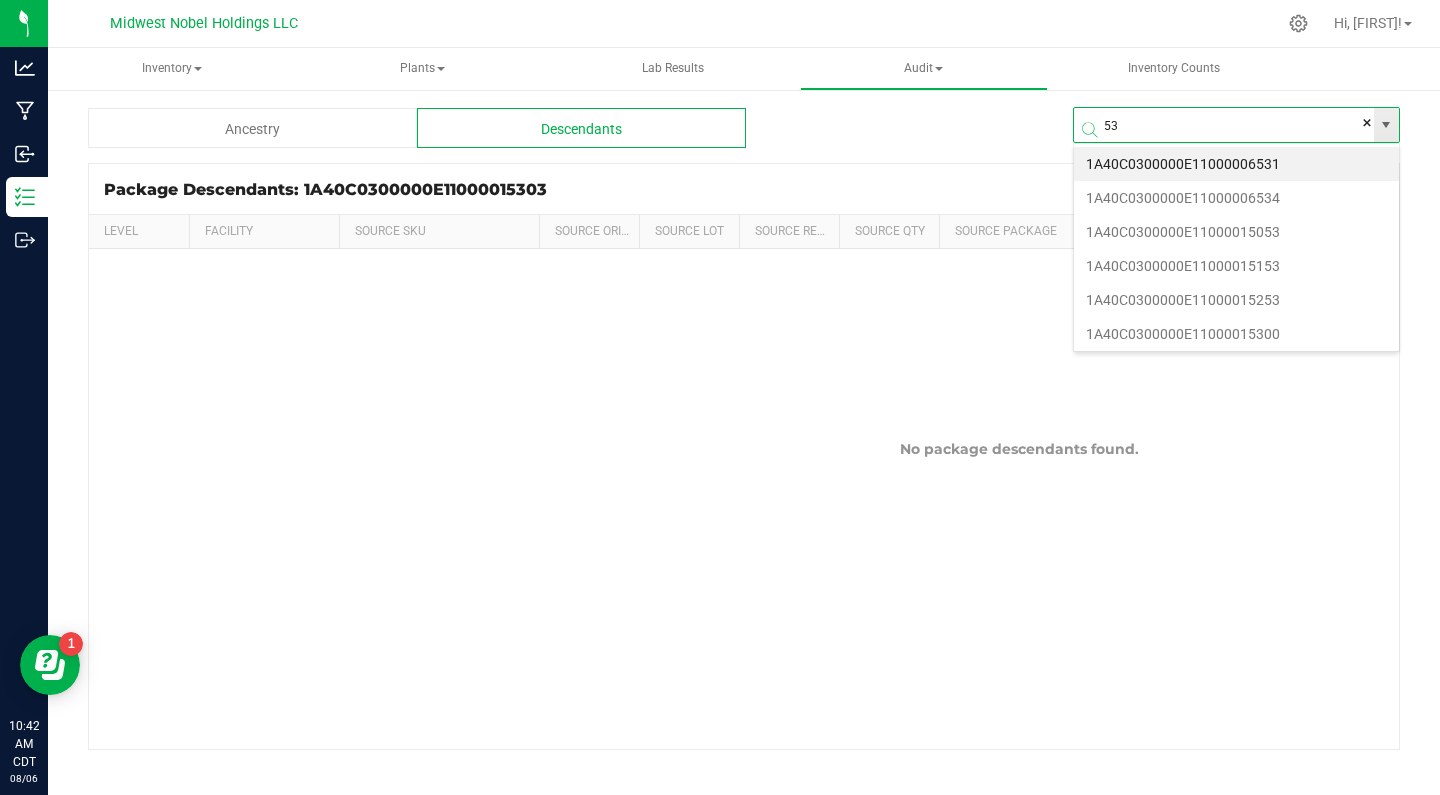 click on "53" at bounding box center (1224, 126) 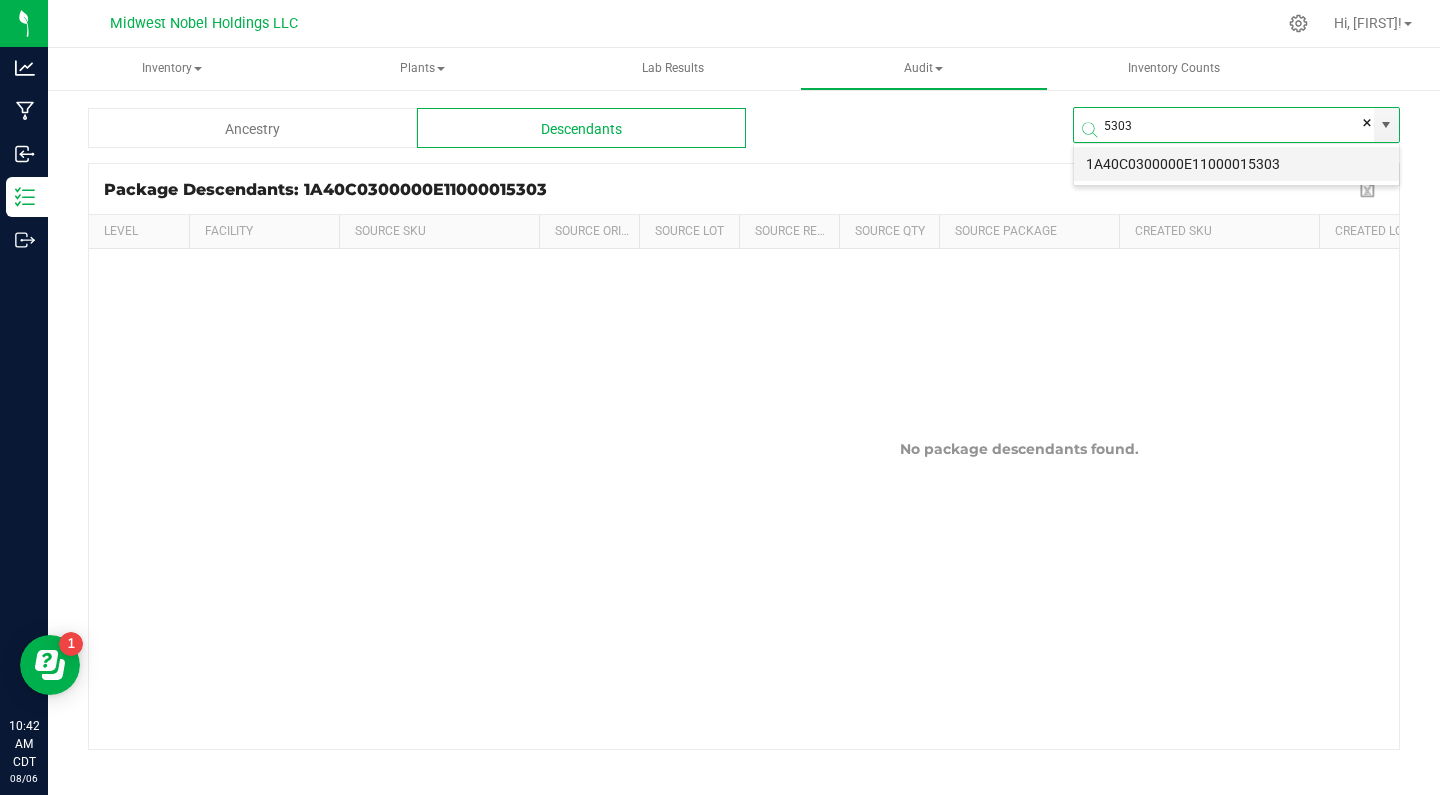 click on "1A40C0300000E11000015303" at bounding box center [1236, 164] 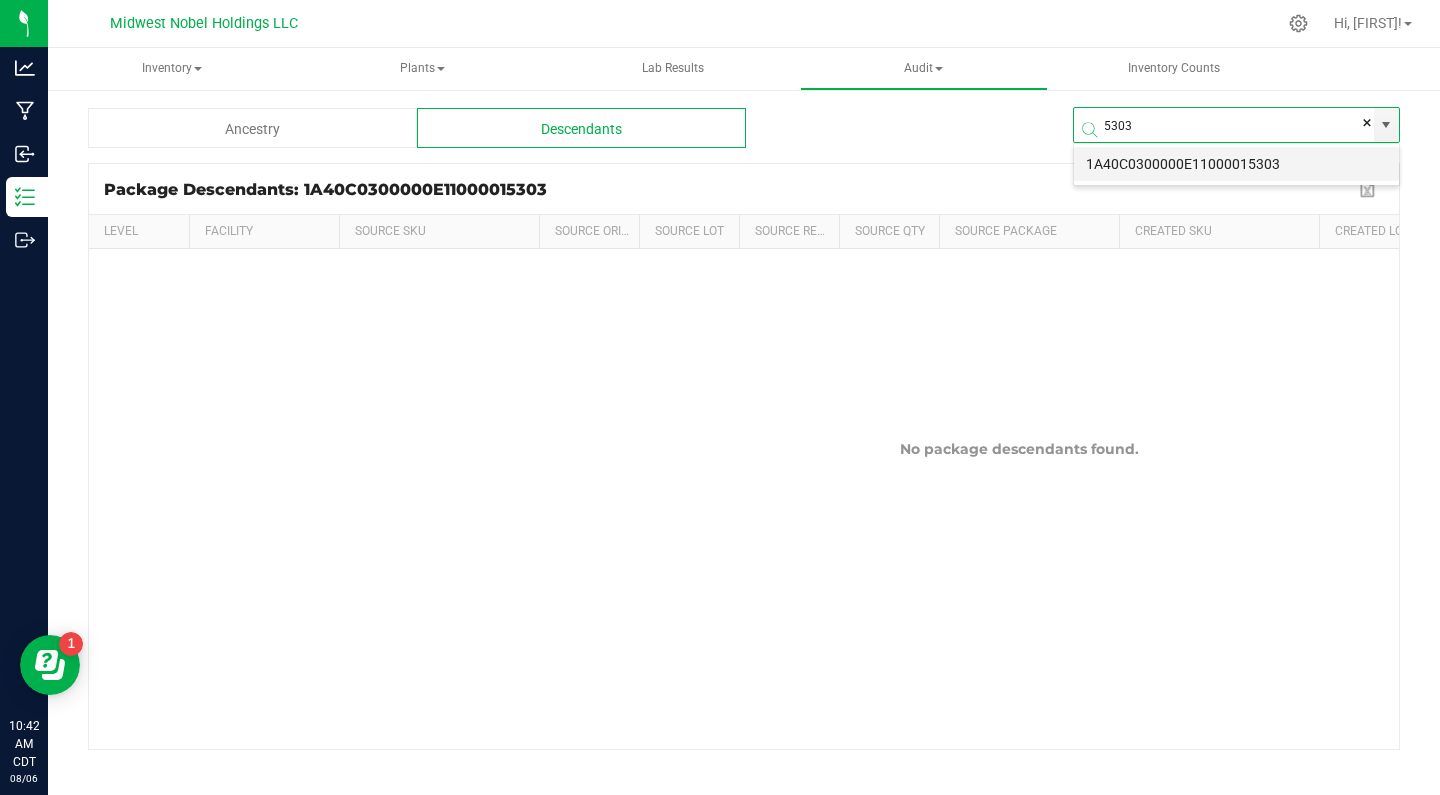 type on "1A40C0300000E11000015303" 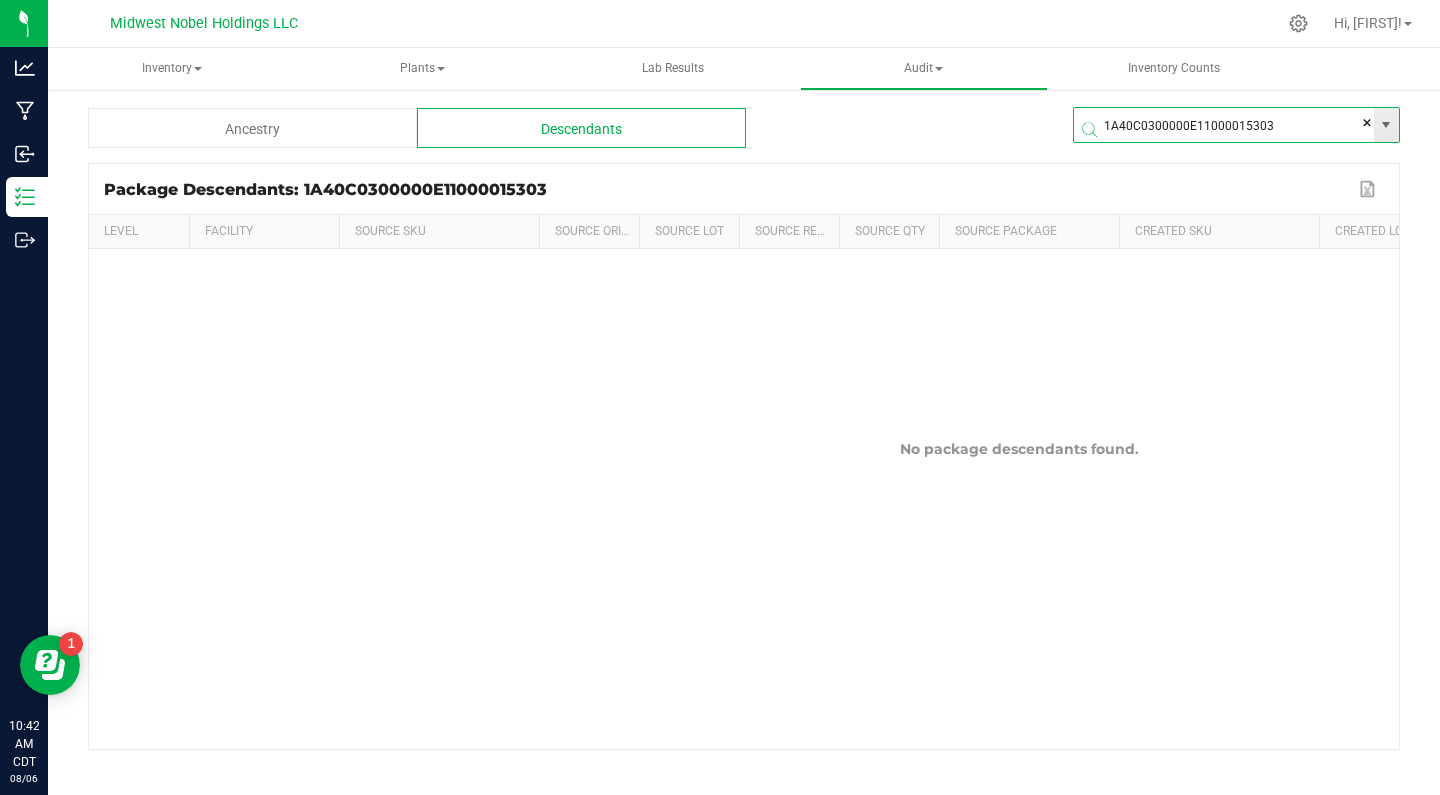 click at bounding box center [1386, 125] 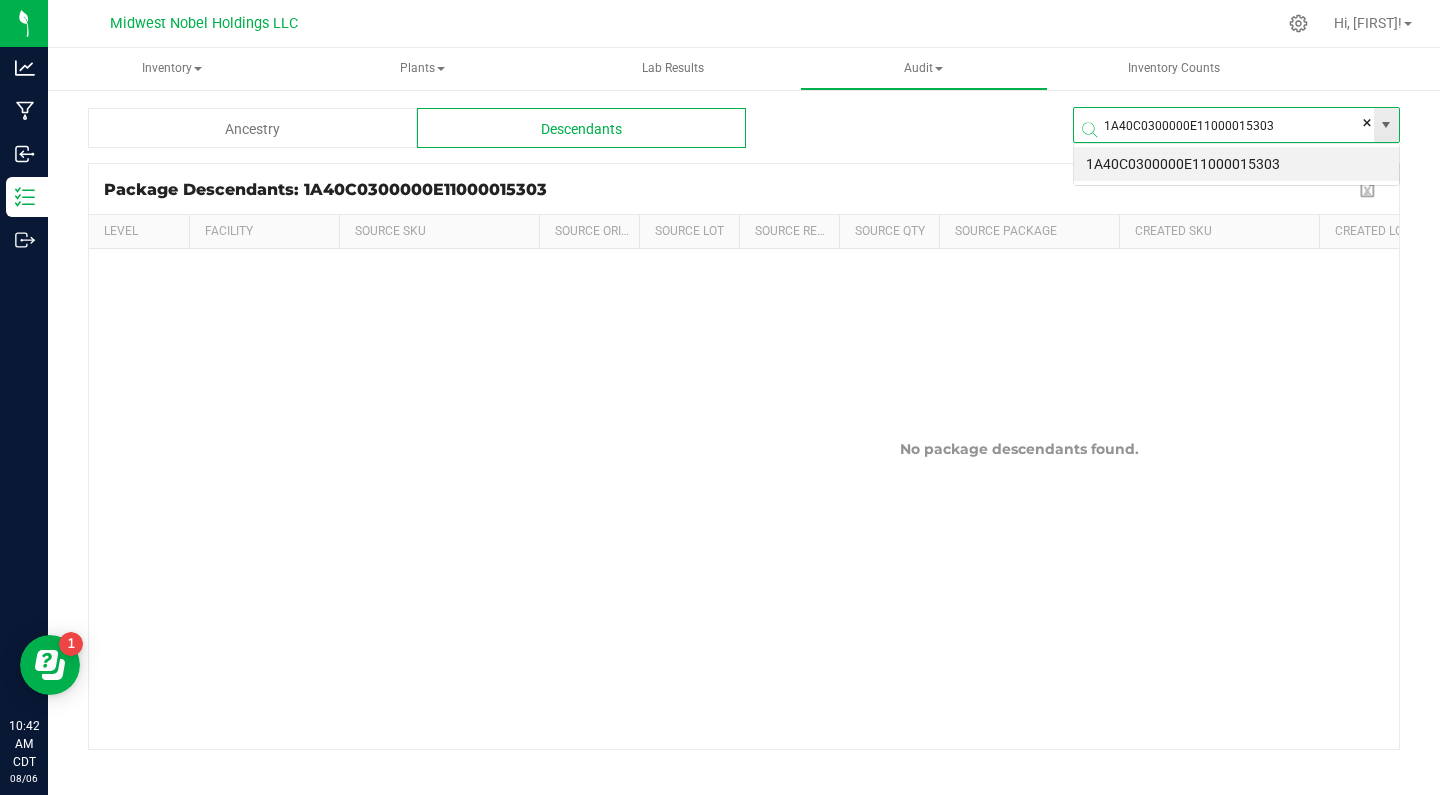 scroll, scrollTop: 99964, scrollLeft: 99673, axis: both 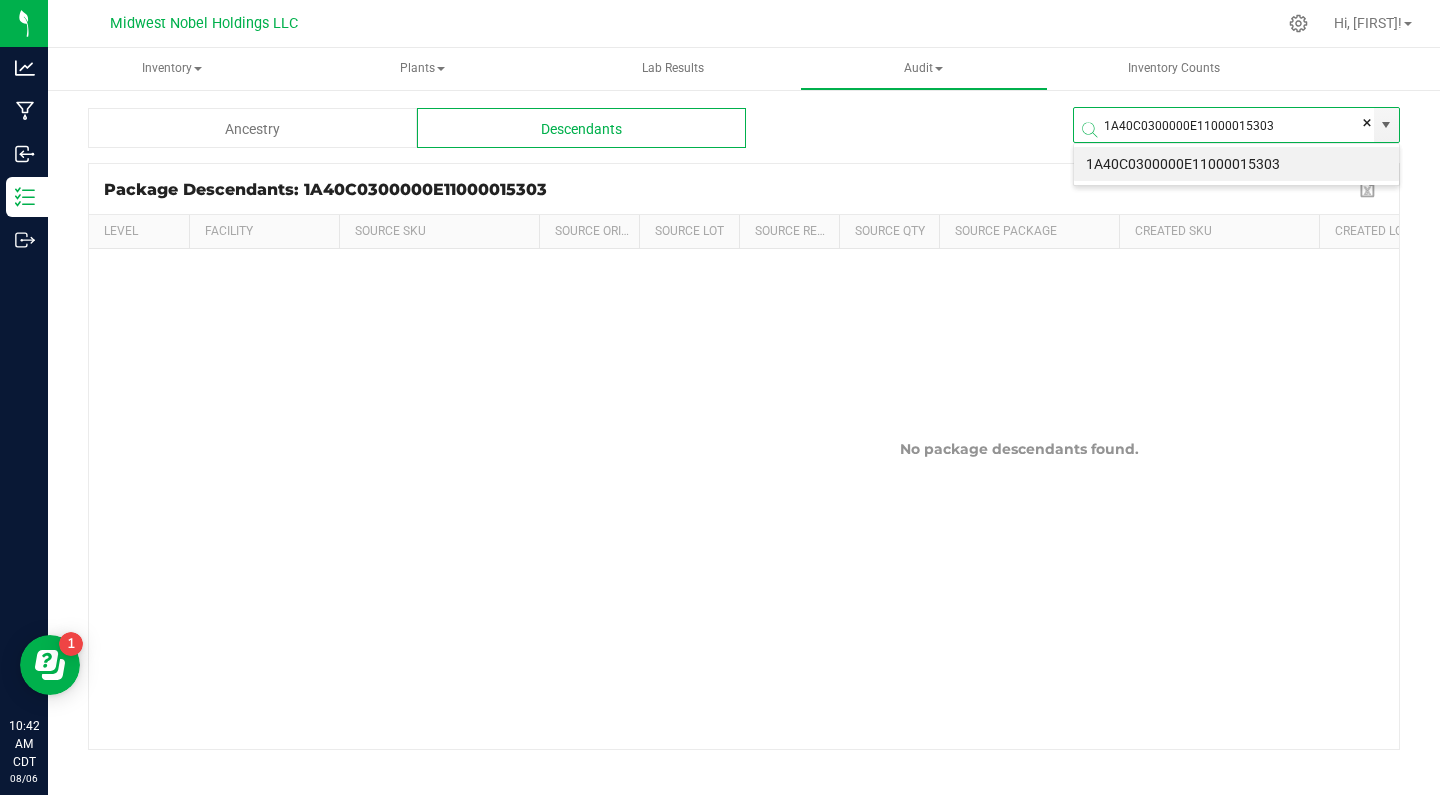 click on "1A40C0300000E11000015303" at bounding box center (1236, 164) 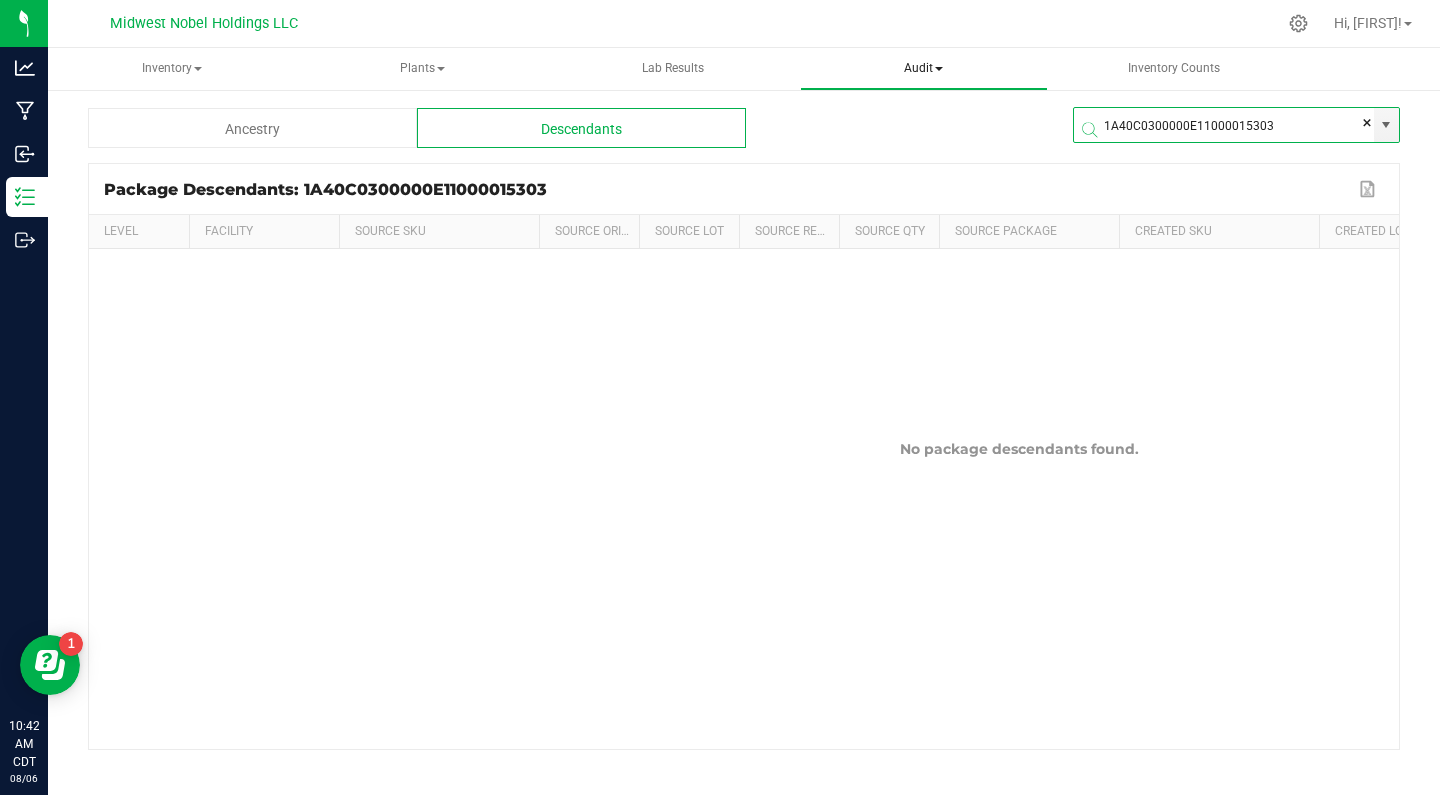 click on "Audit" at bounding box center (924, 69) 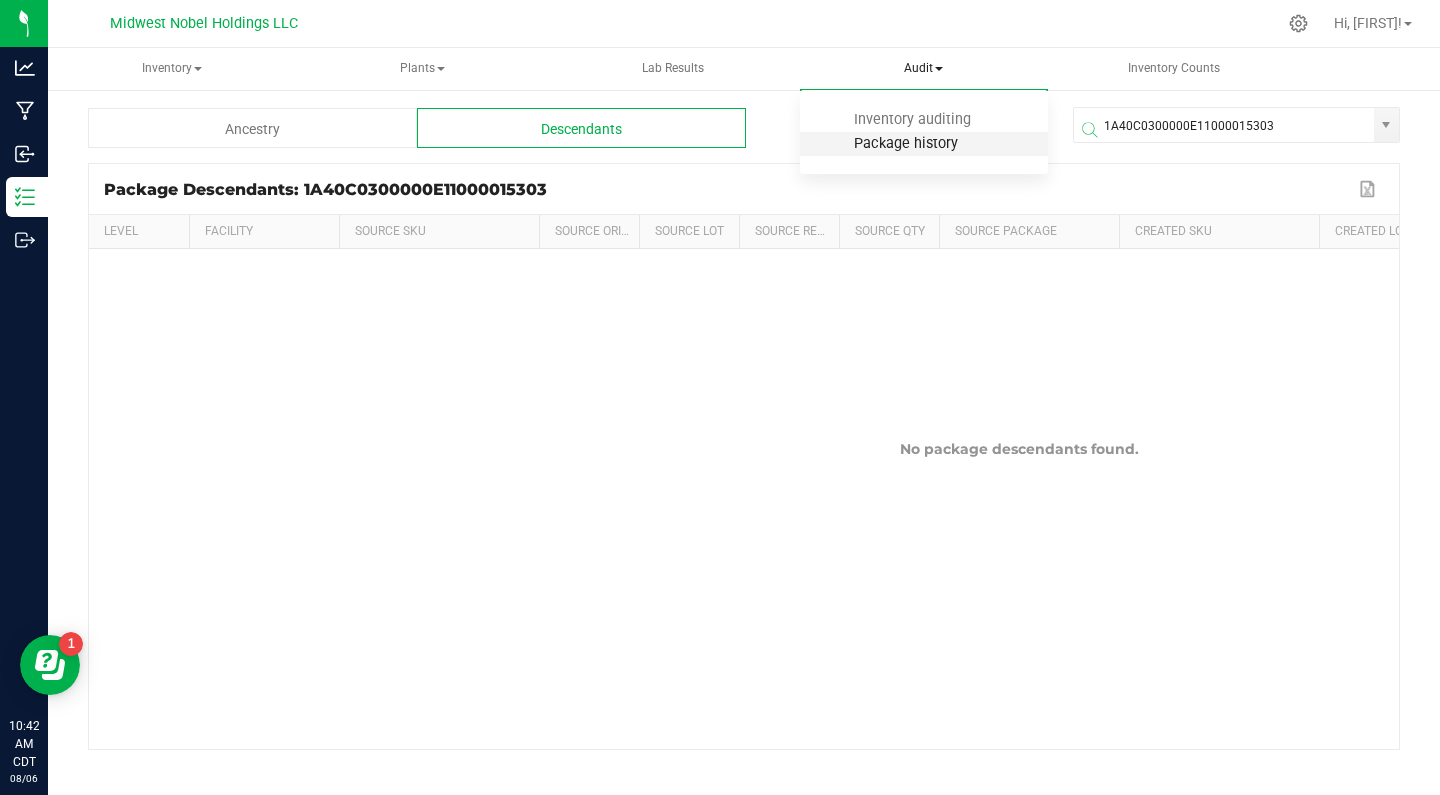 click on "Package history" at bounding box center (906, 143) 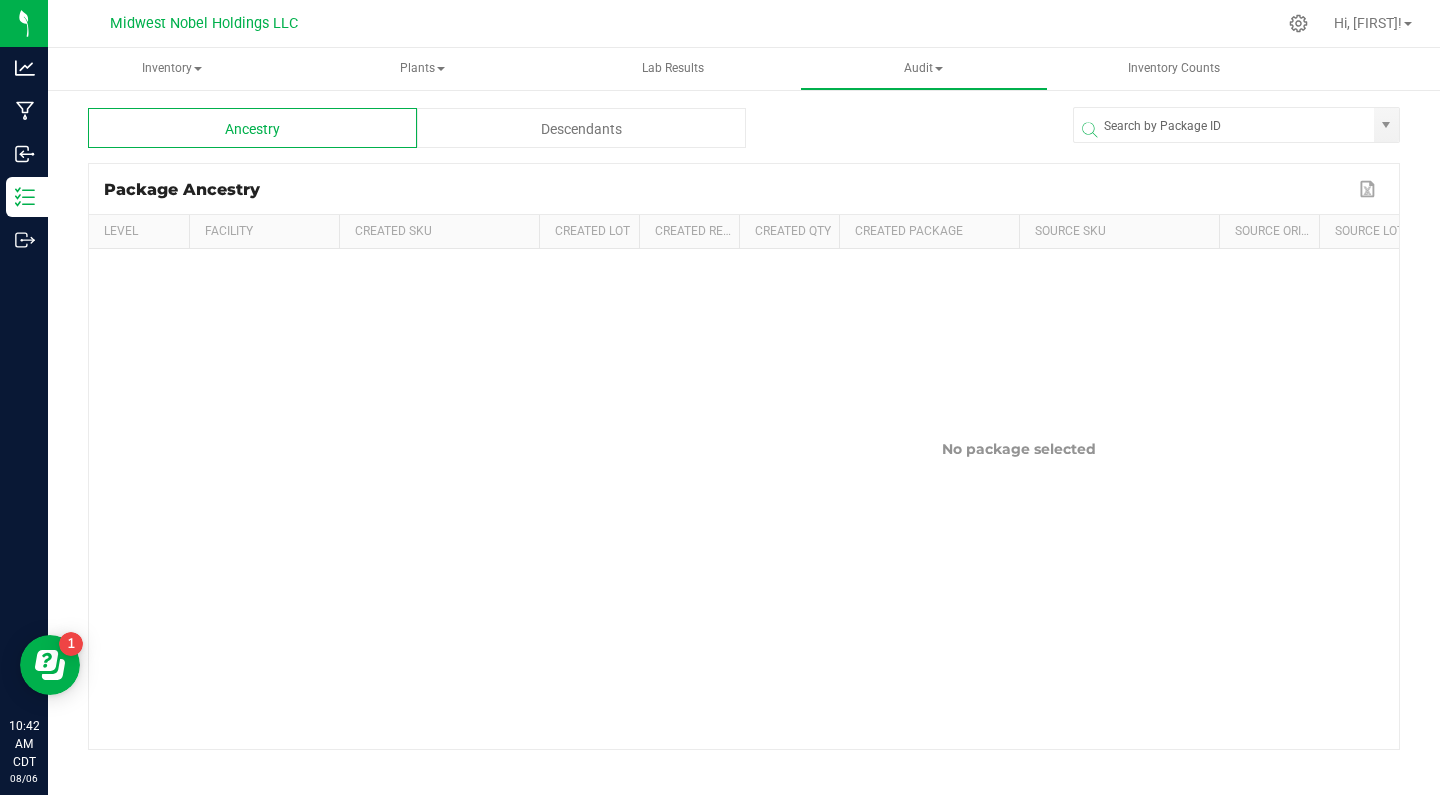 click on "Descendants" at bounding box center (581, 128) 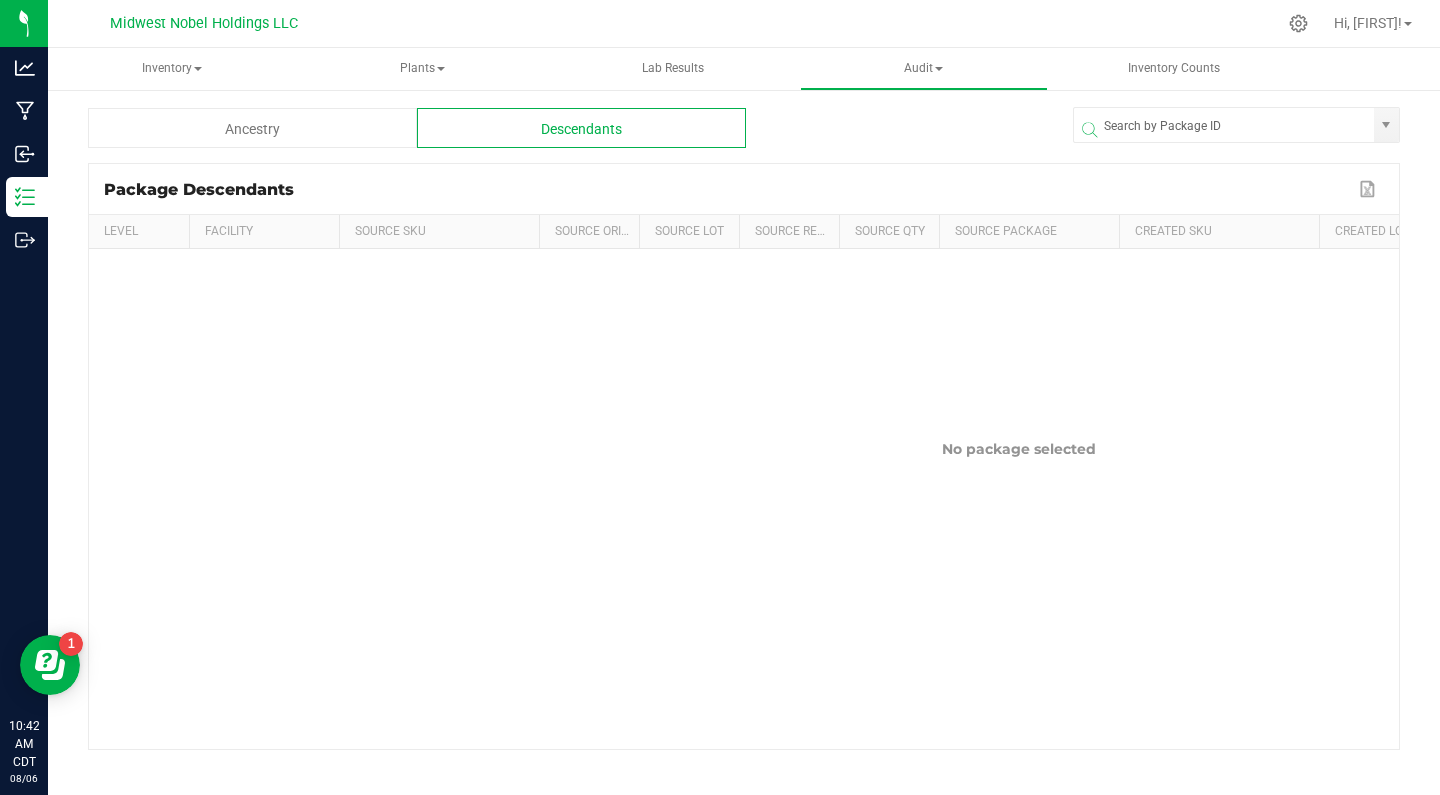 click on "Ancestry" at bounding box center [252, 128] 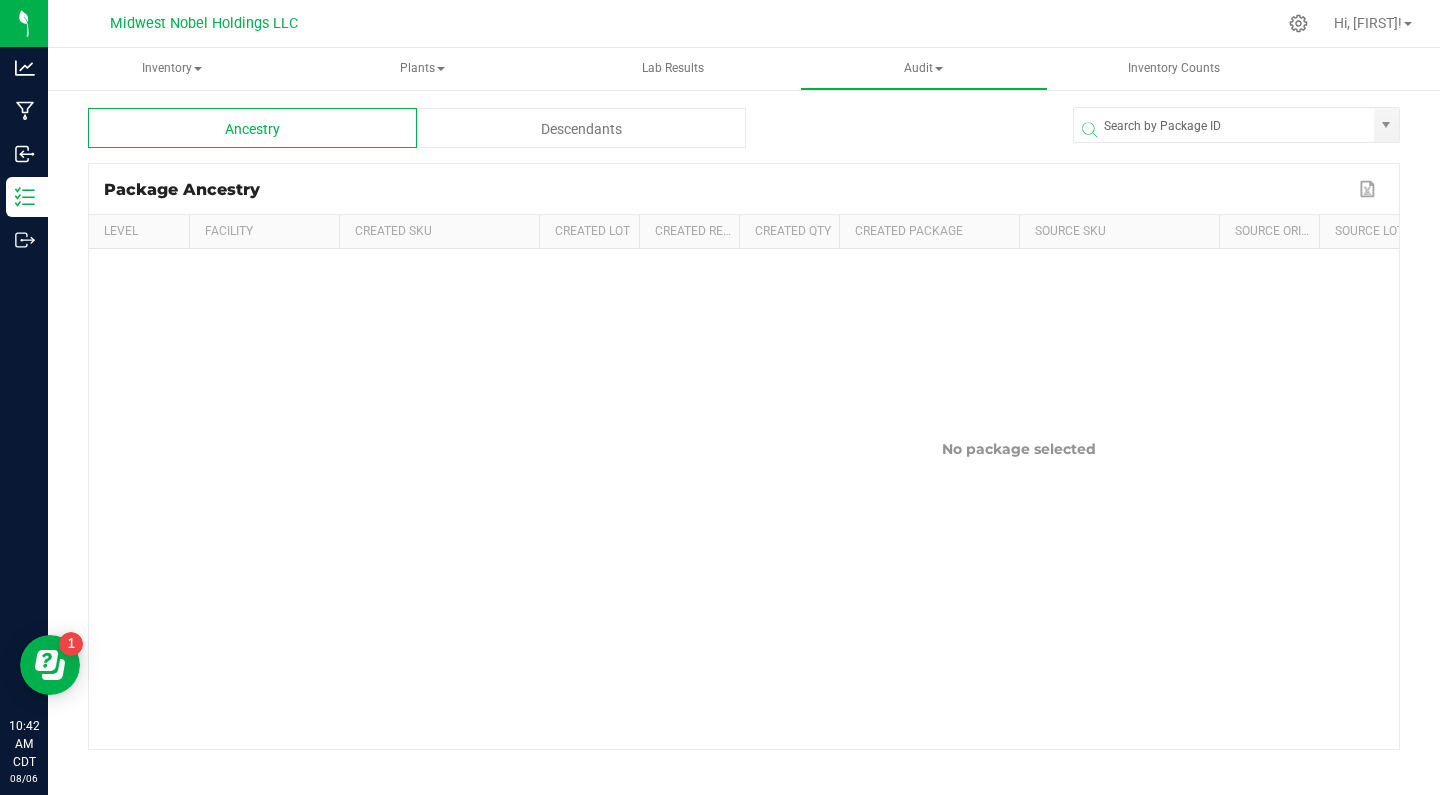 click on "Descendants" at bounding box center (581, 128) 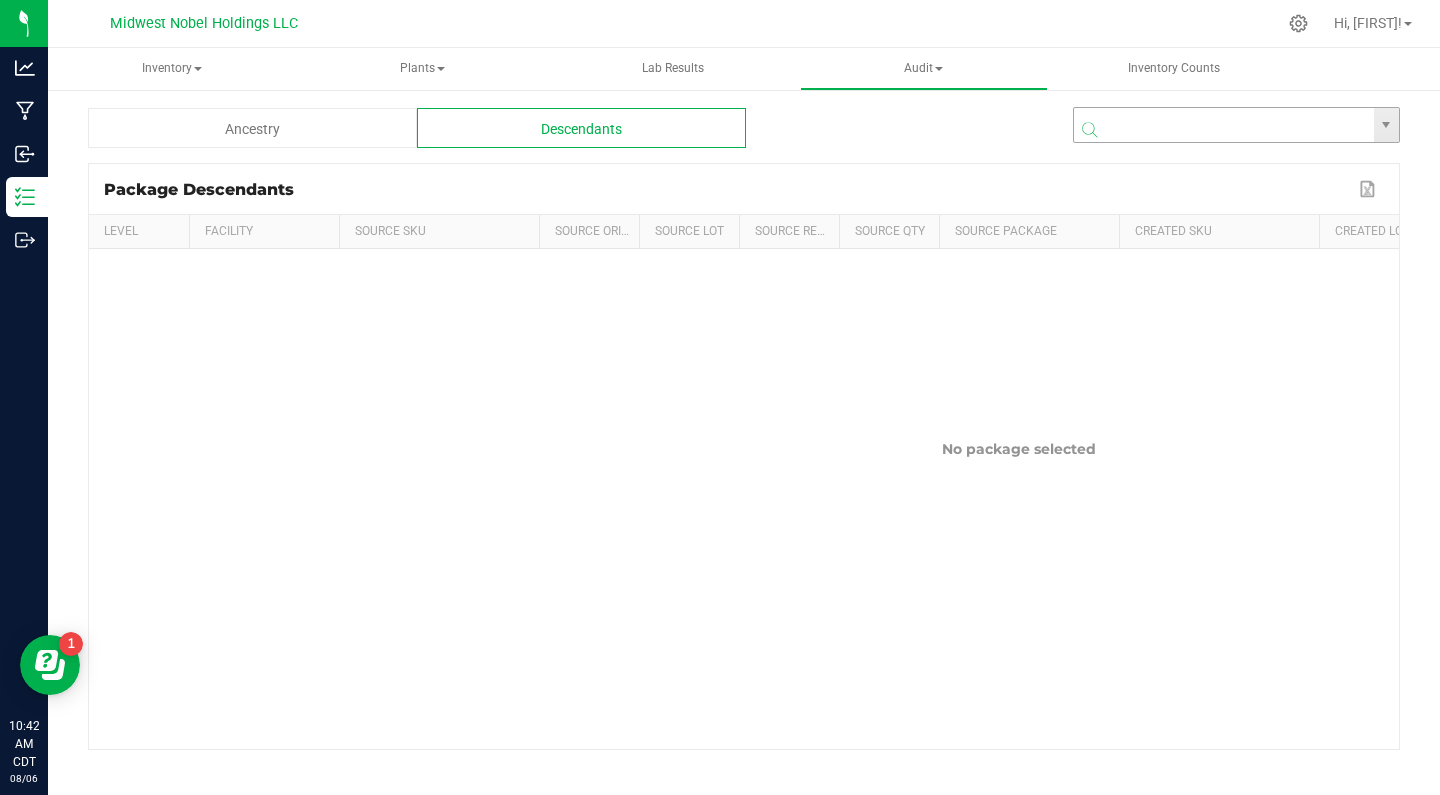 click at bounding box center (1224, 126) 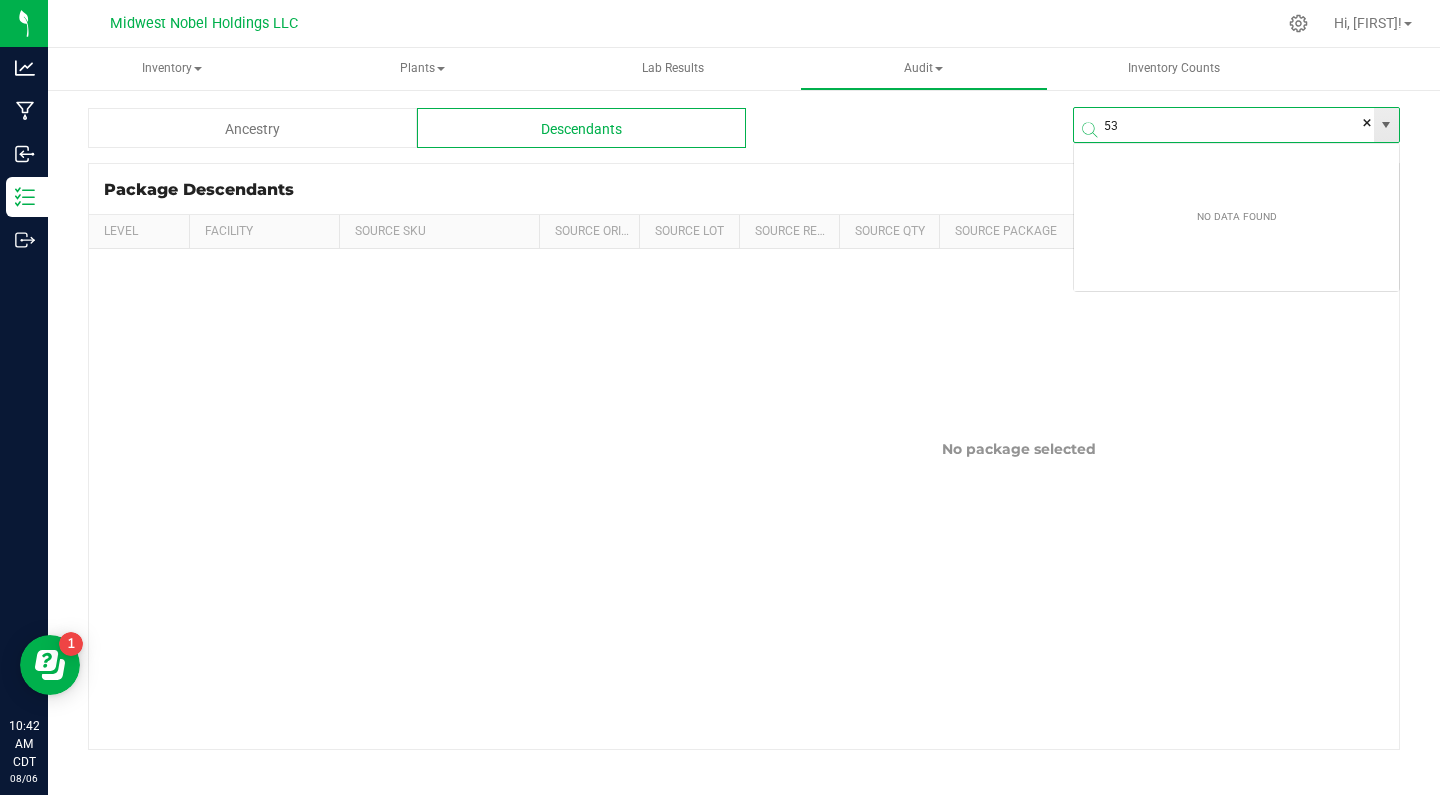 scroll, scrollTop: 99964, scrollLeft: 99673, axis: both 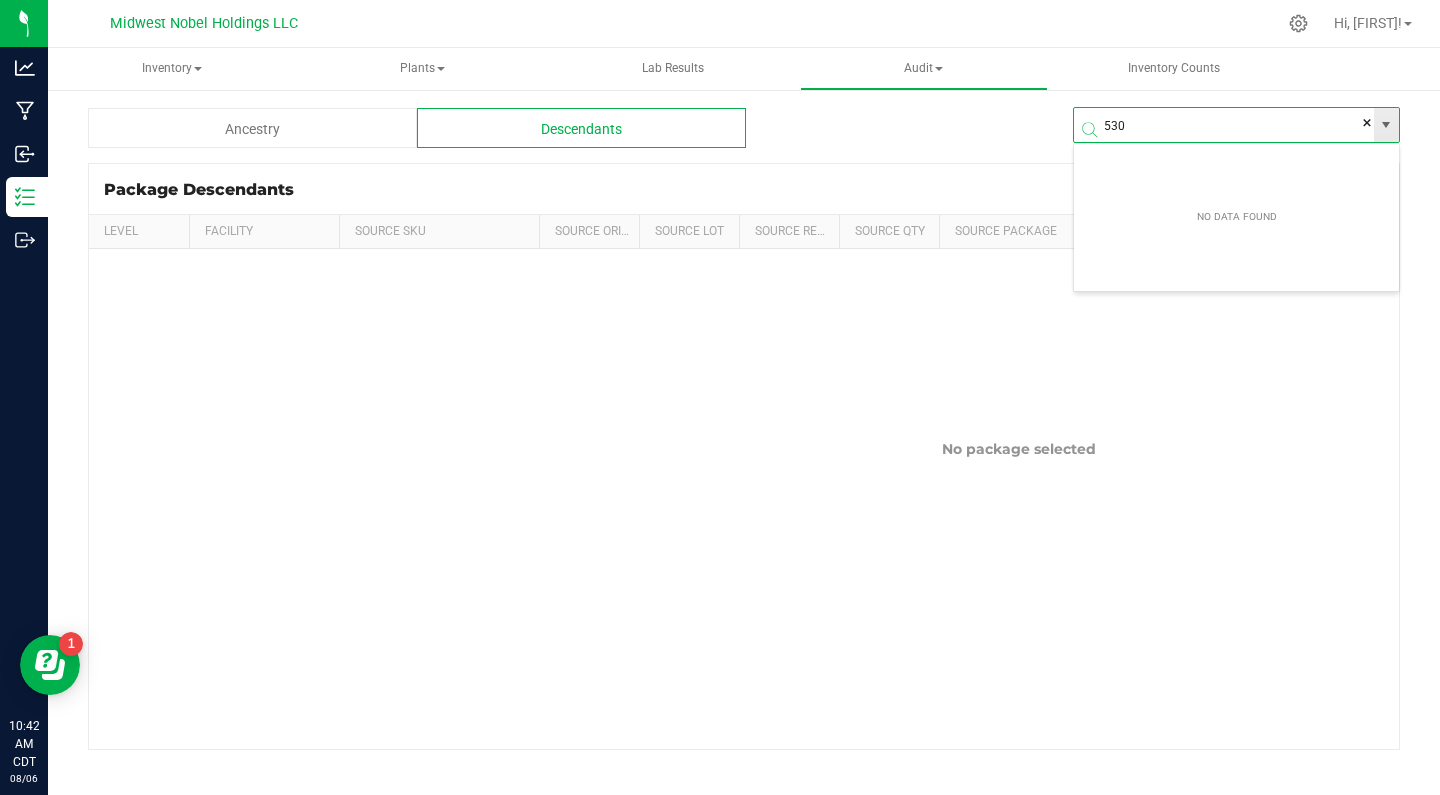 type on "5303" 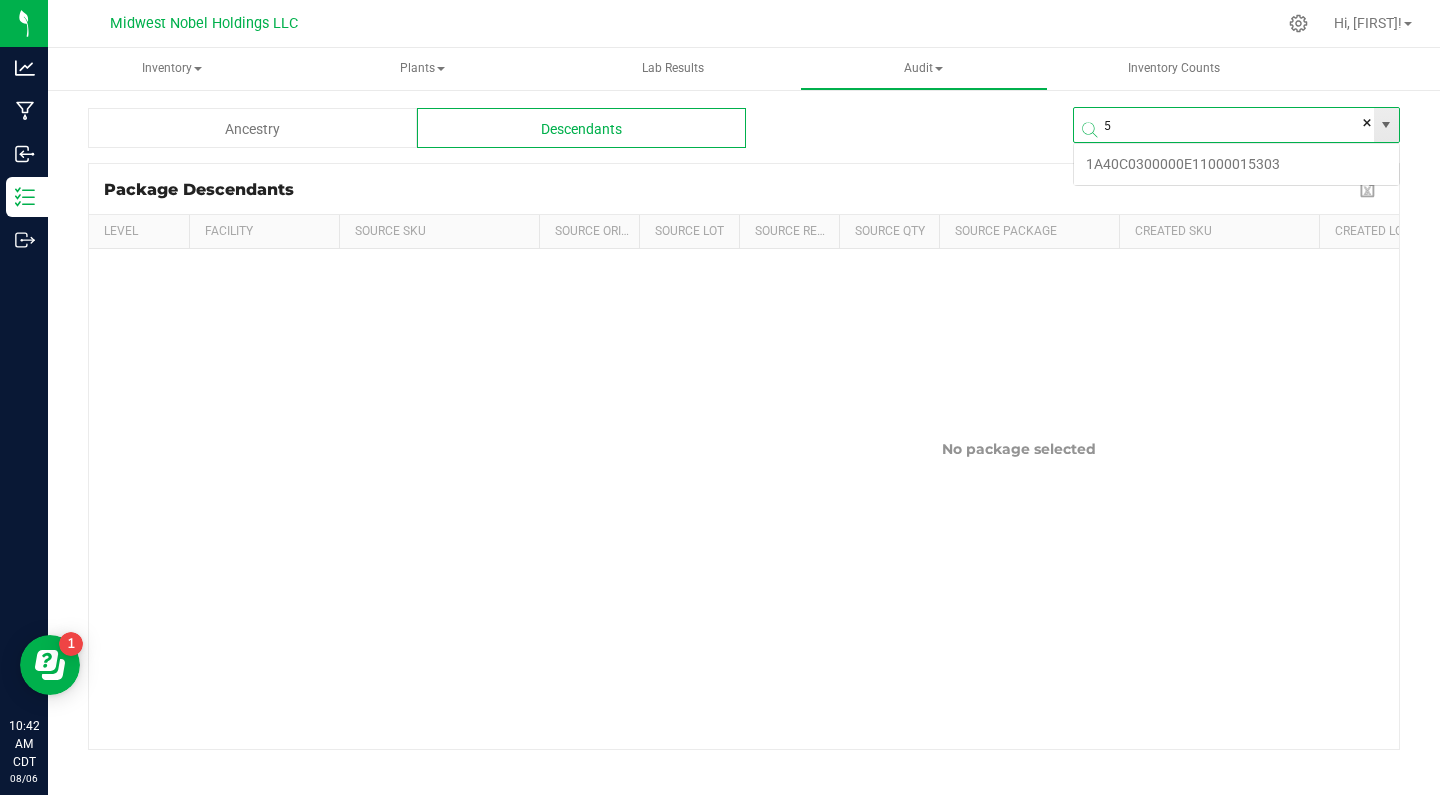 scroll, scrollTop: 99964, scrollLeft: 99673, axis: both 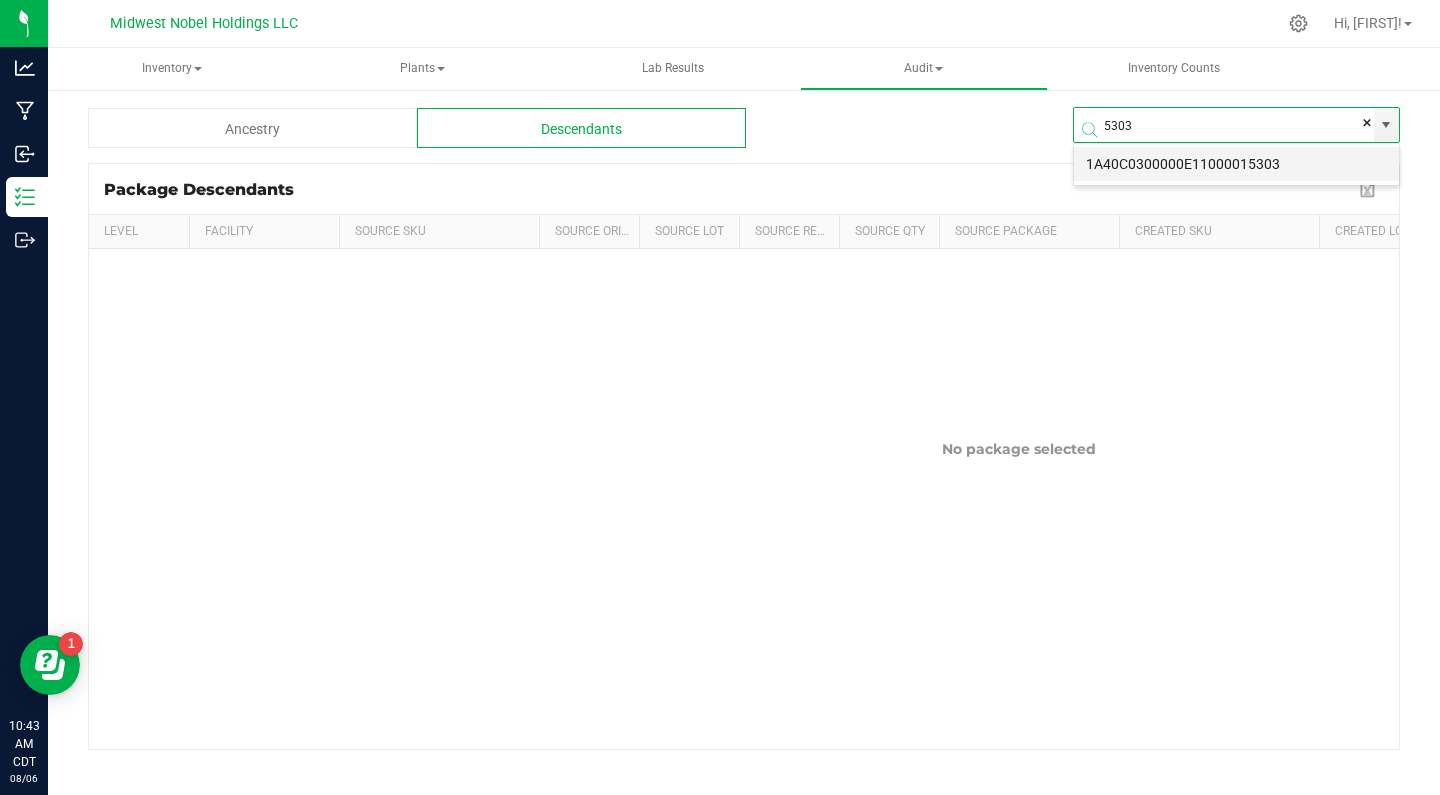 click on "1A40C0300000E11000015303" at bounding box center [1236, 164] 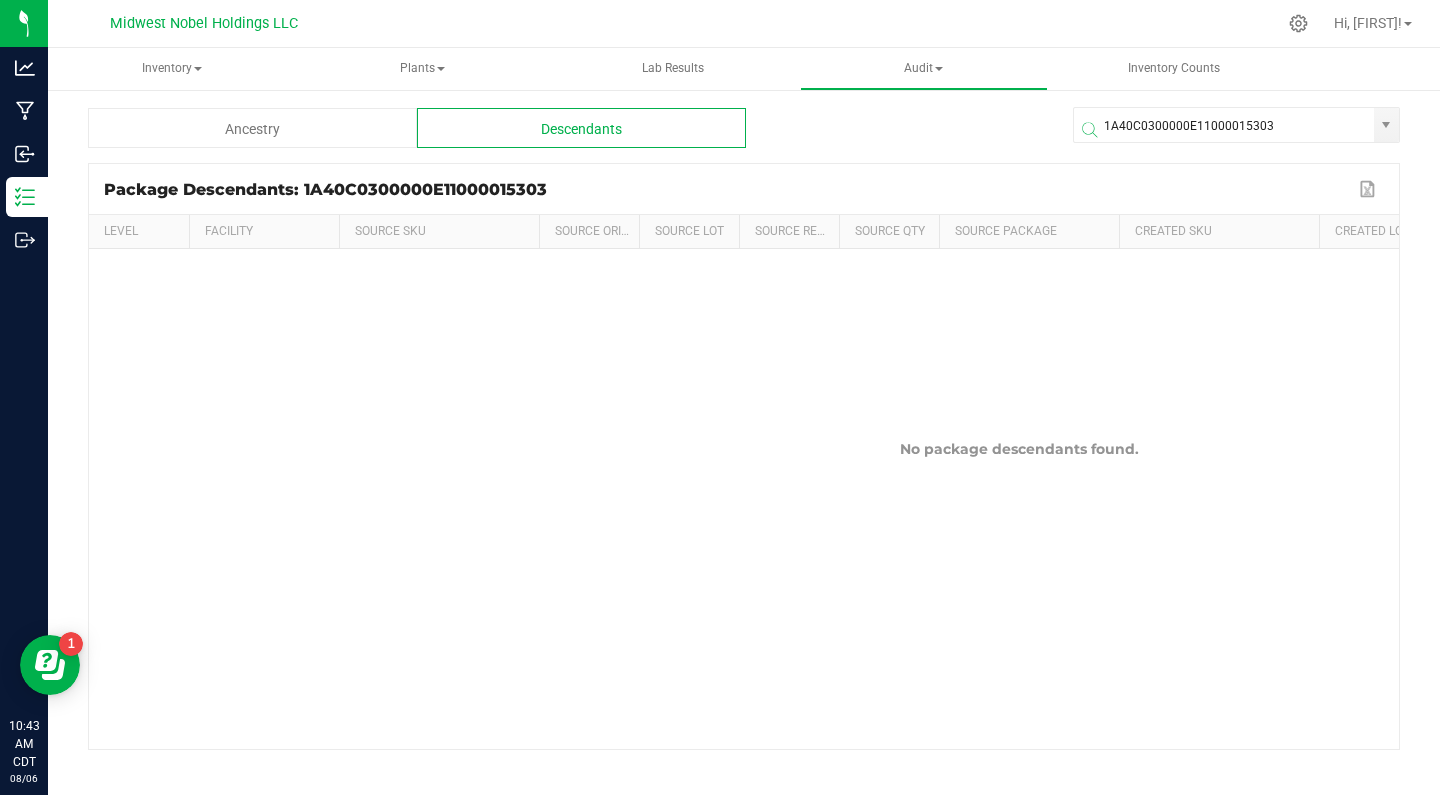 click on "Ancestry" at bounding box center (252, 128) 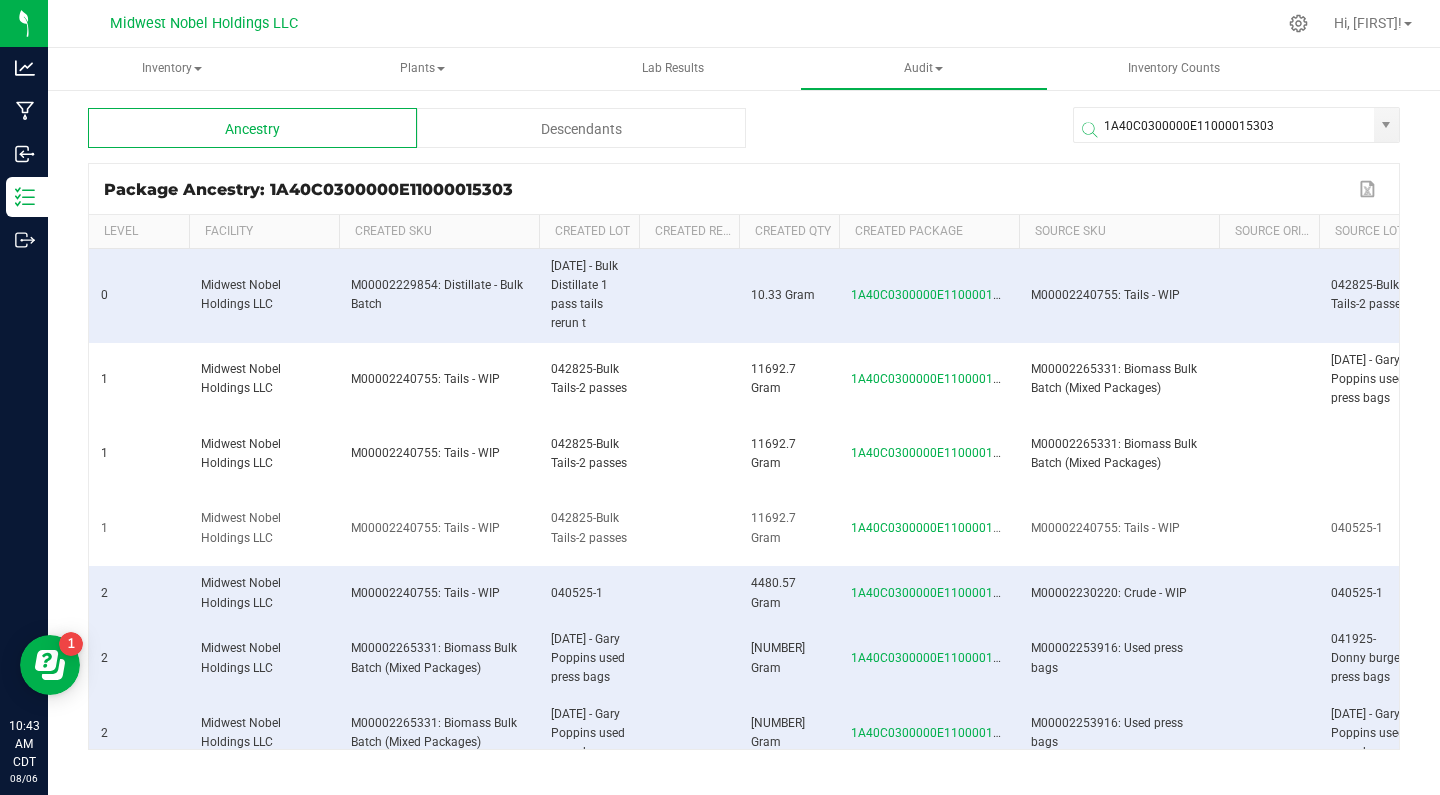 scroll, scrollTop: 0, scrollLeft: 0, axis: both 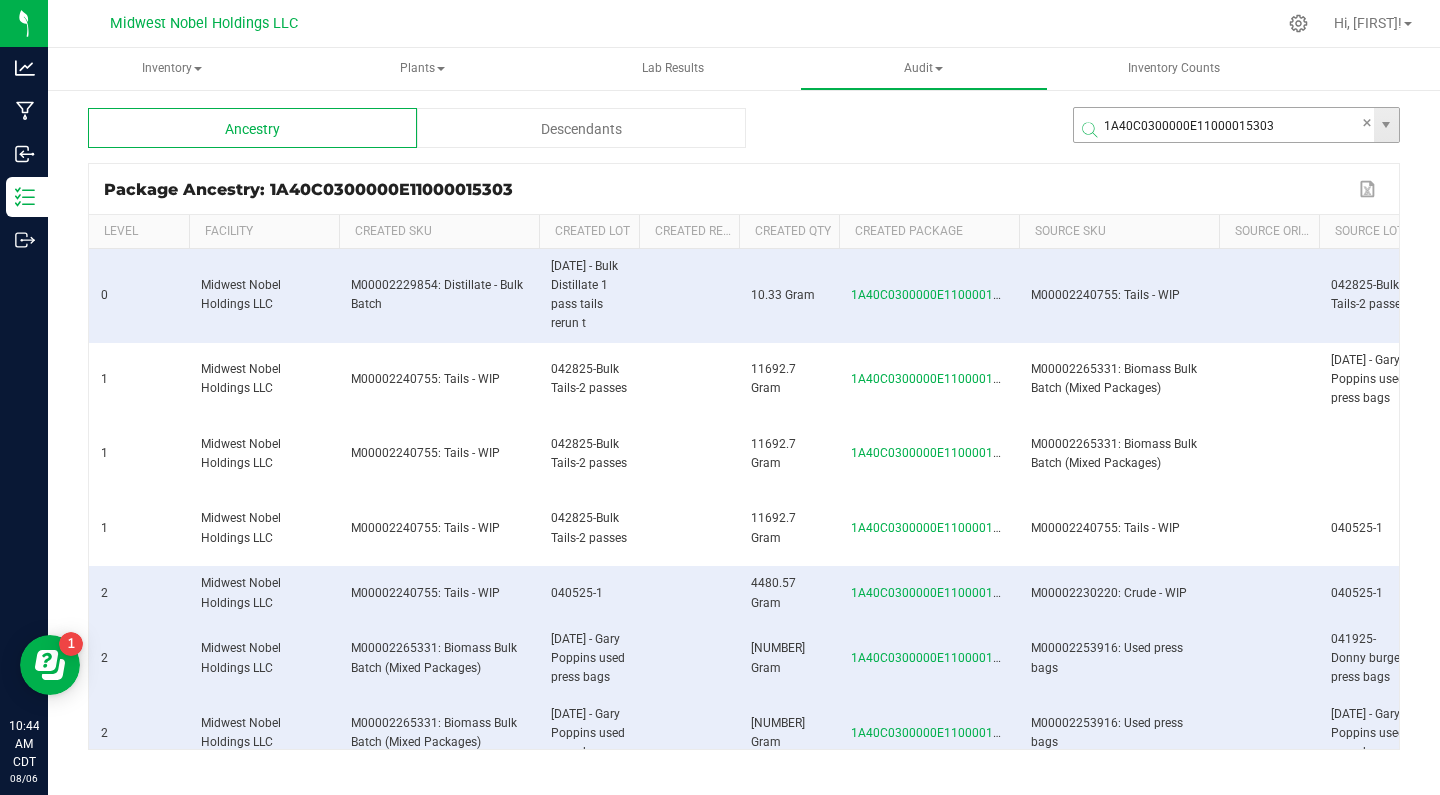 click on "1A40C0300000E11000015303" at bounding box center [1224, 126] 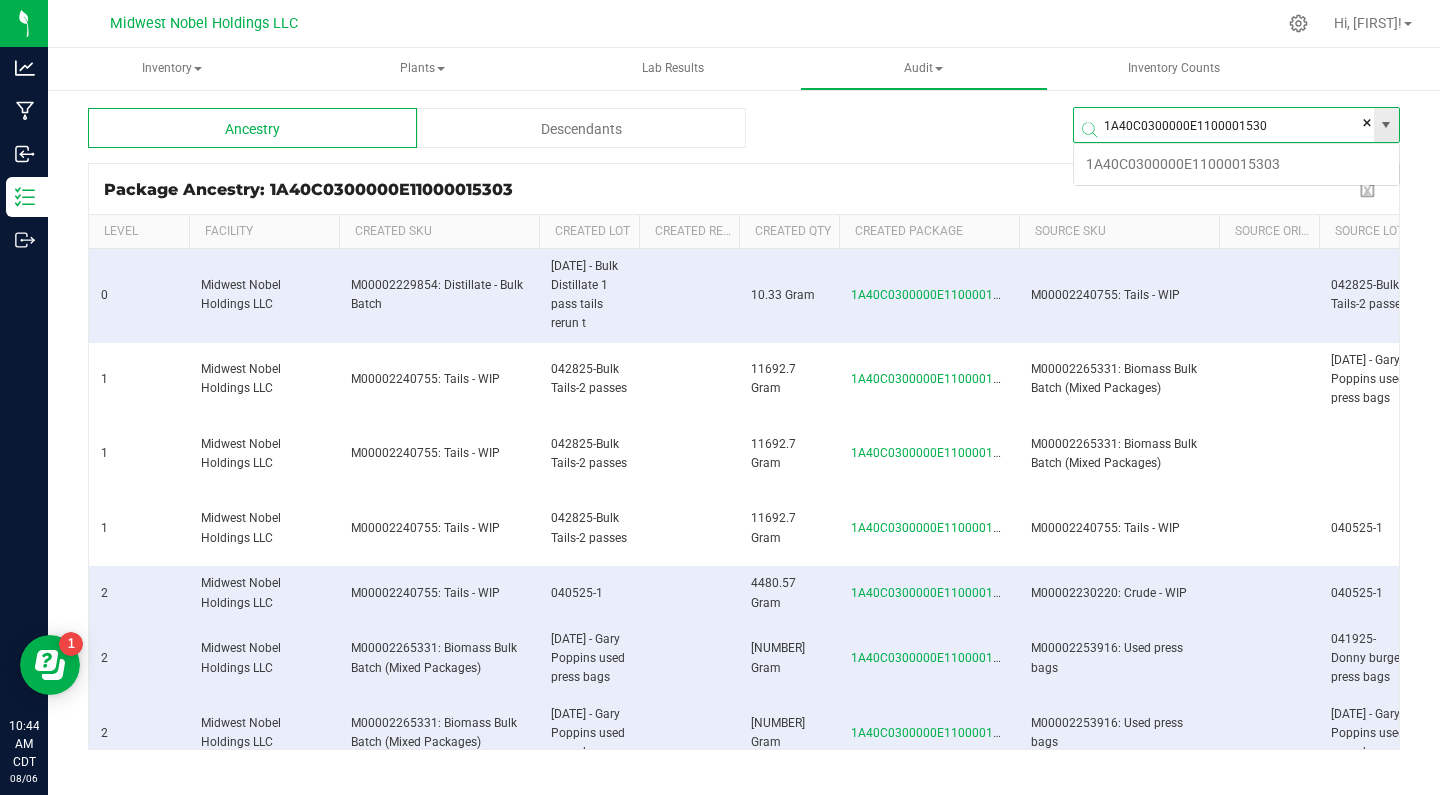 scroll, scrollTop: 99964, scrollLeft: 99673, axis: both 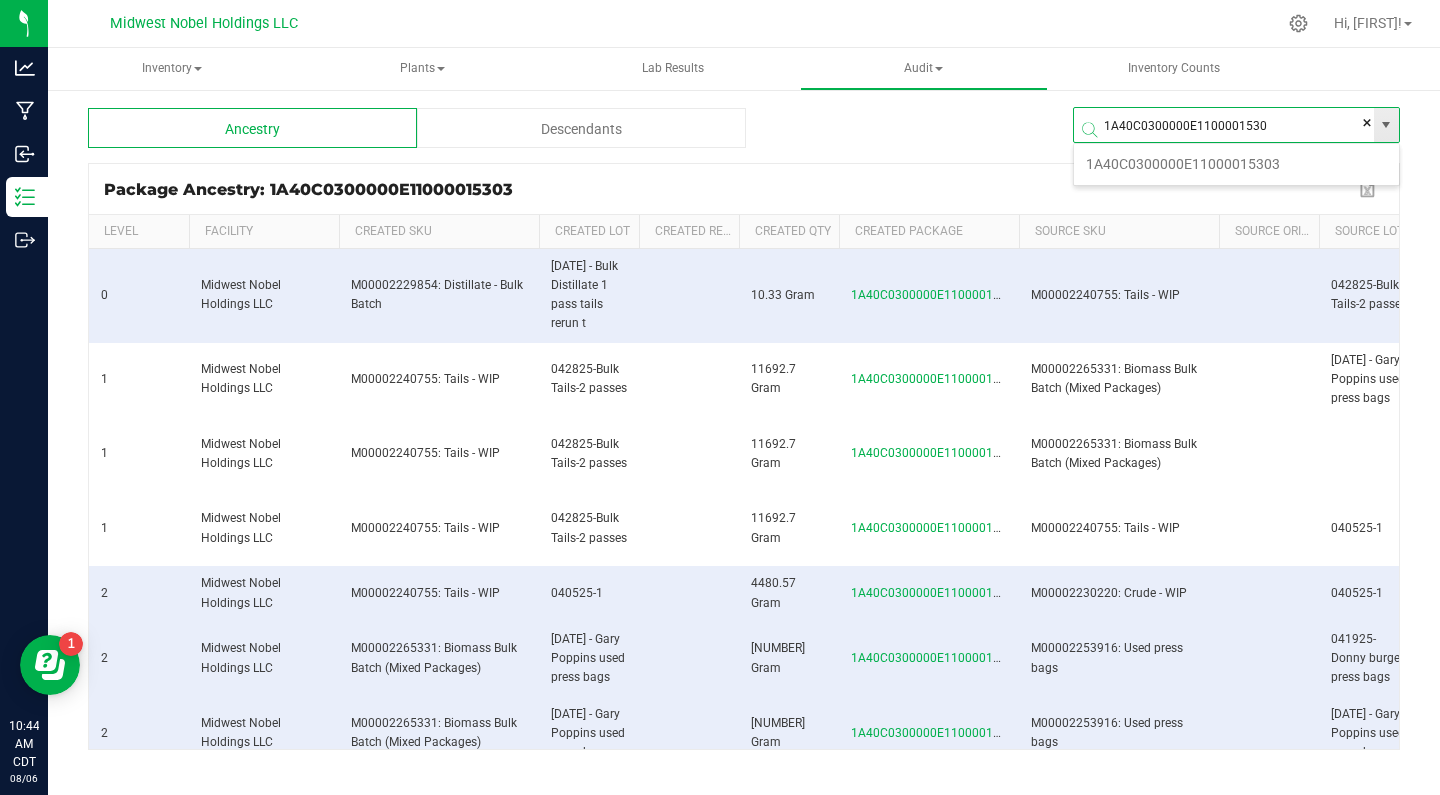 type on "1A40C0300000E11000015301" 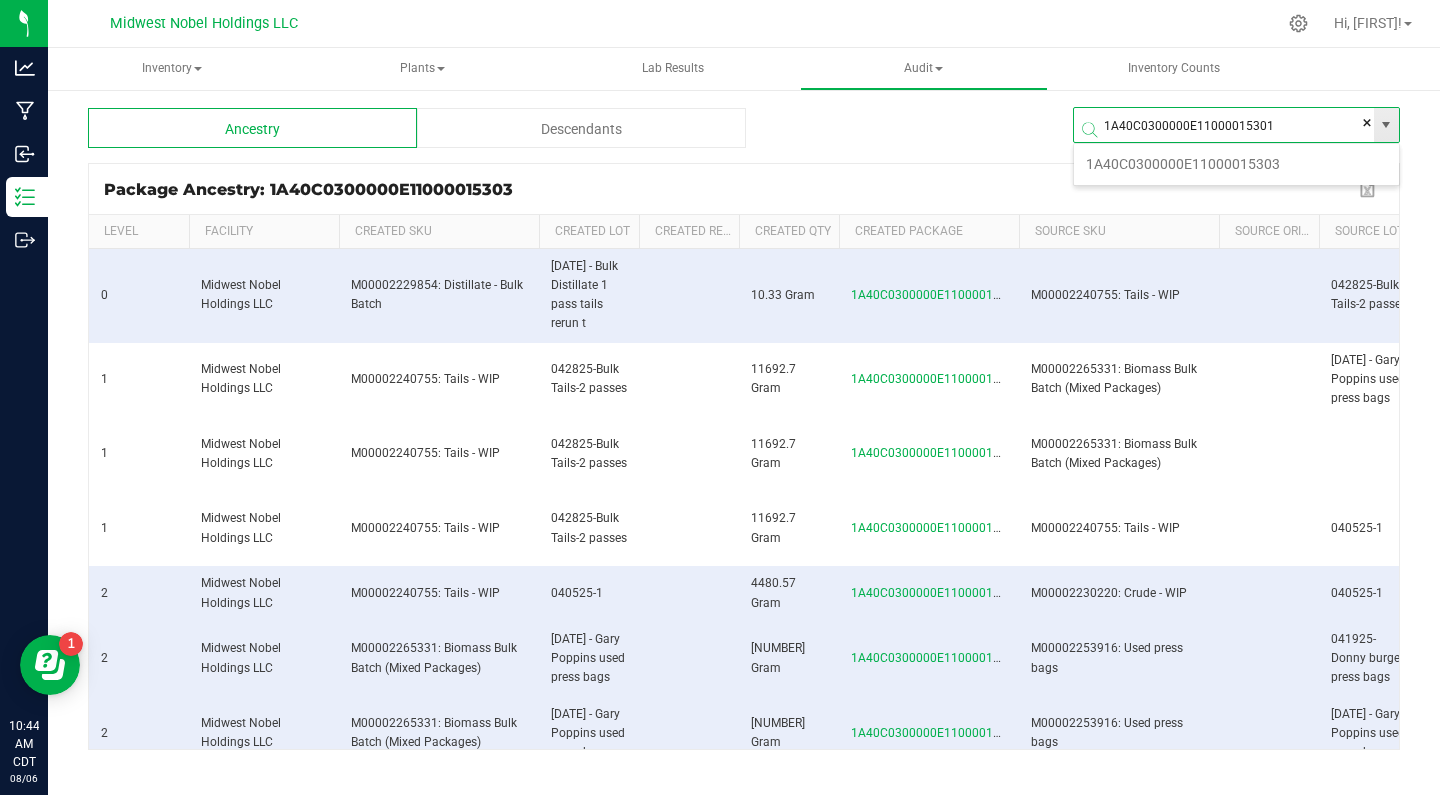type 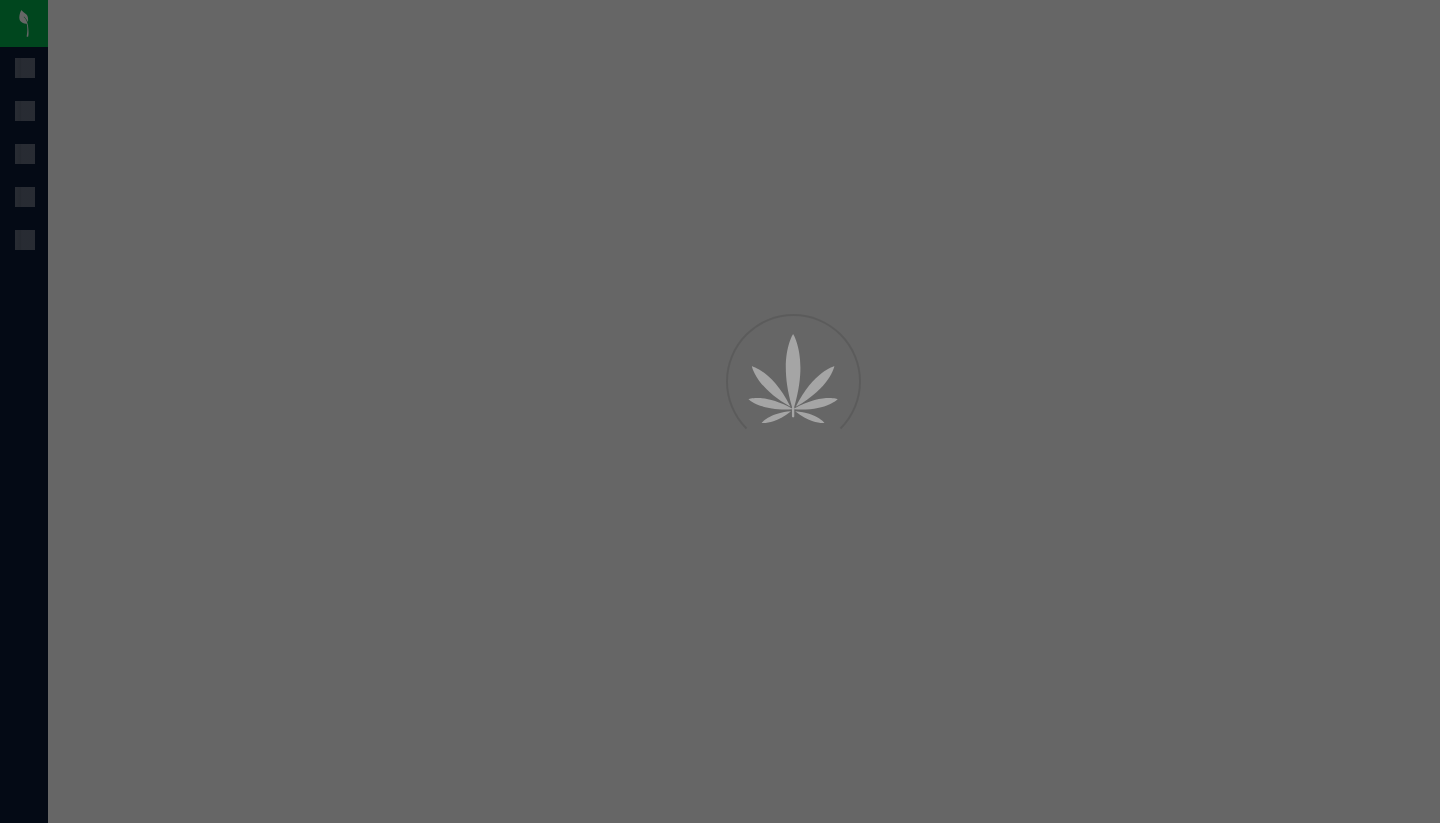 scroll, scrollTop: 0, scrollLeft: 0, axis: both 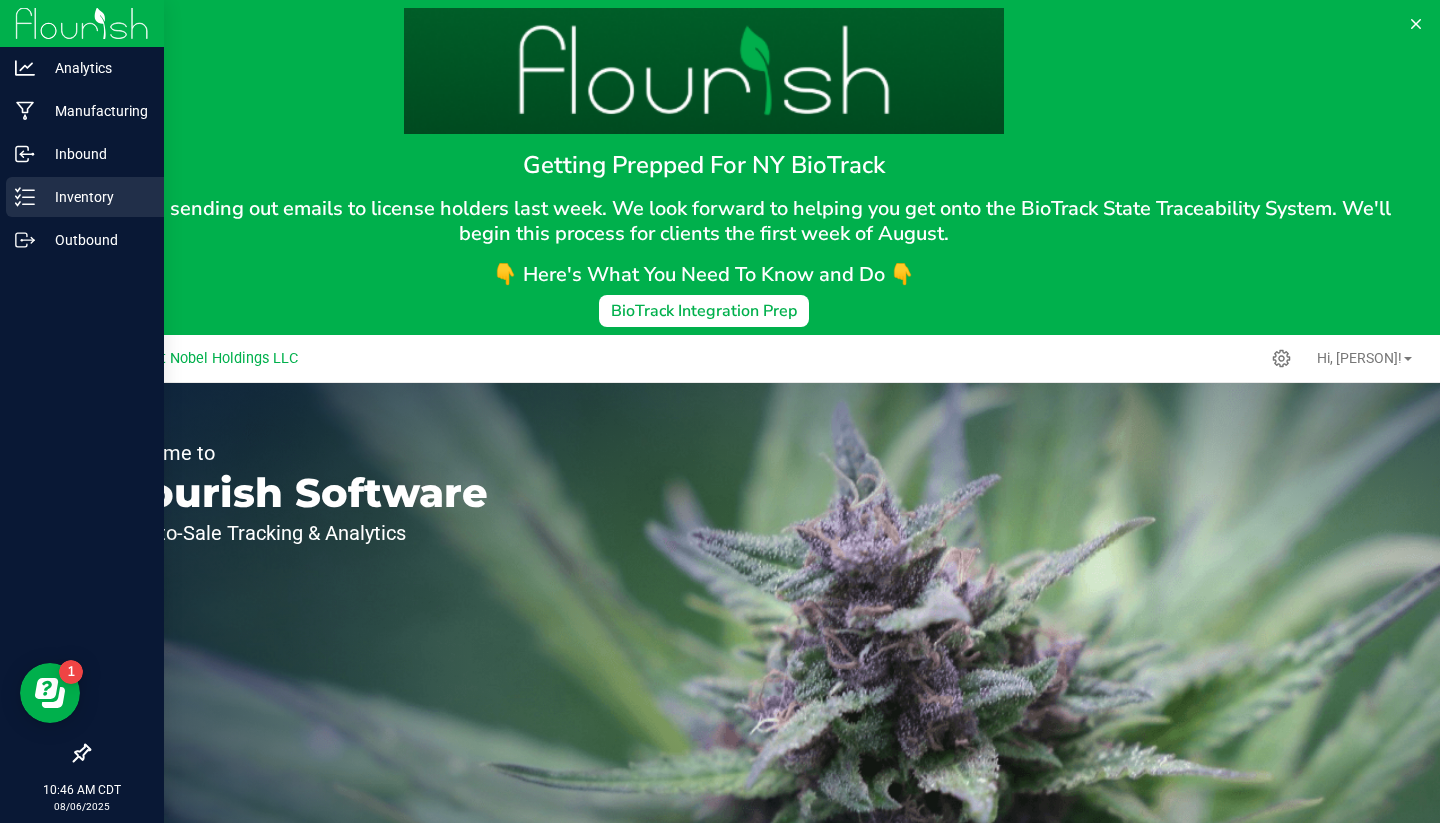 click on "Inventory" at bounding box center (95, 197) 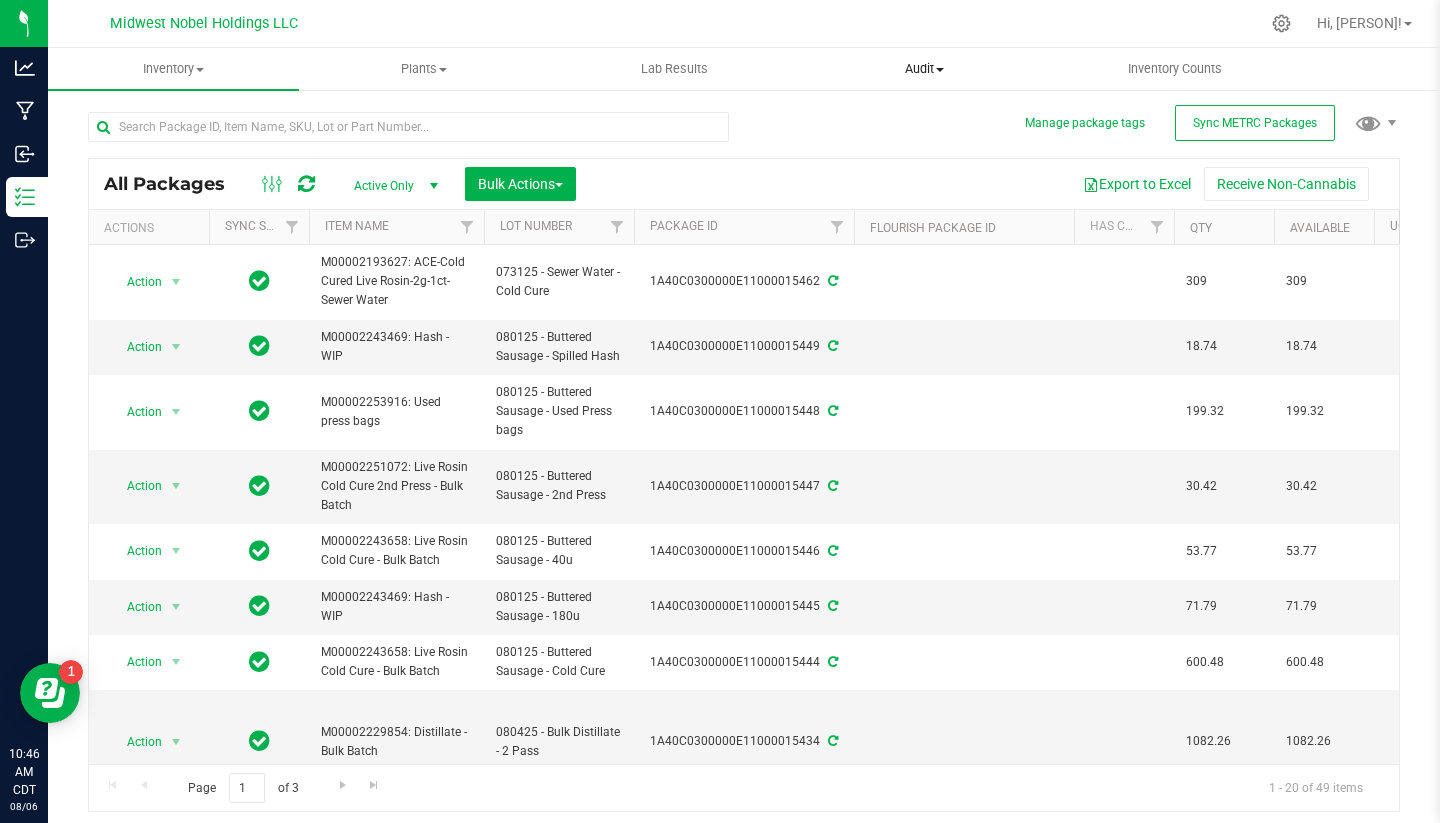 click on "Audit" at bounding box center (925, 69) 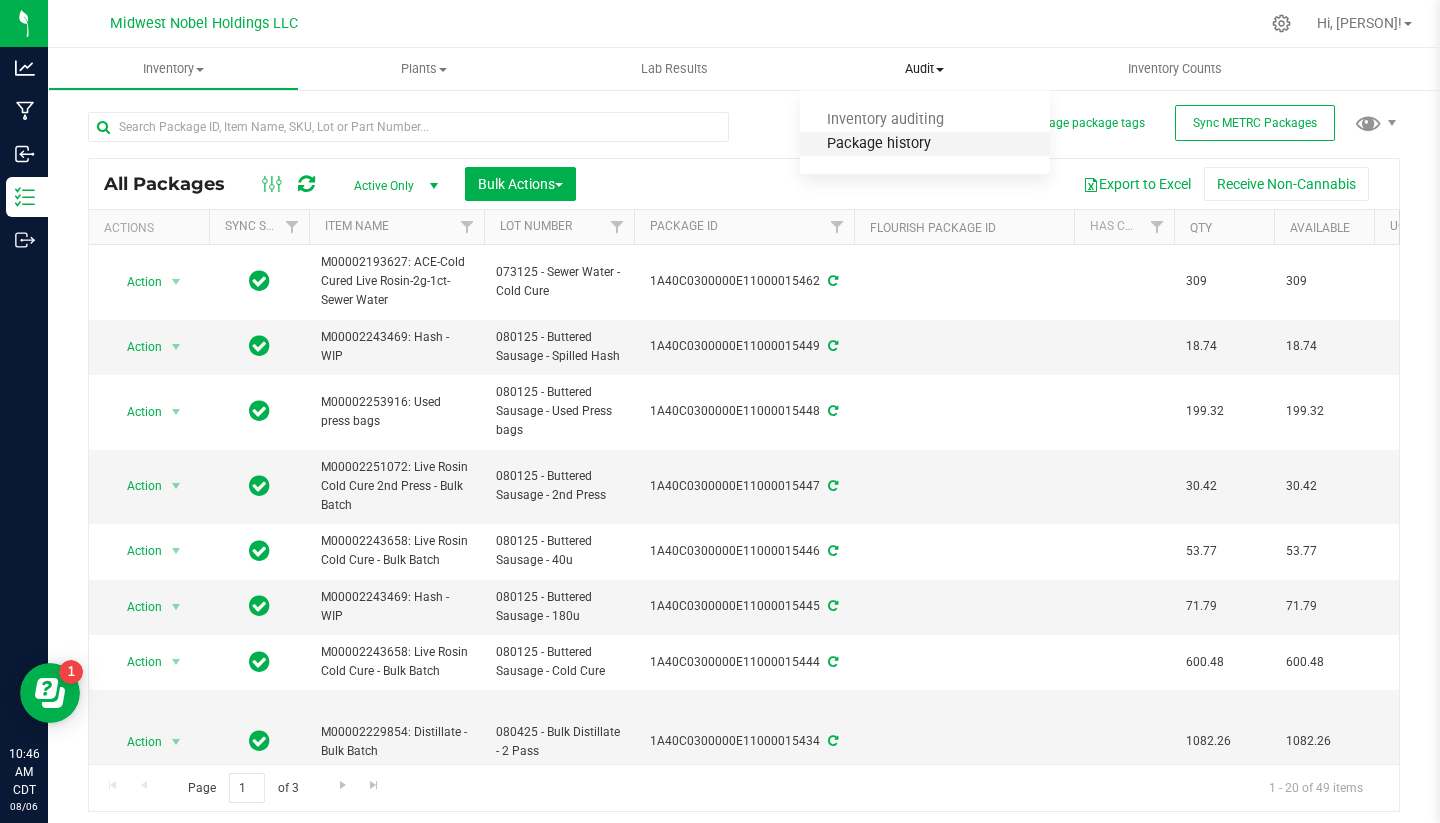 click on "Package history" at bounding box center [879, 144] 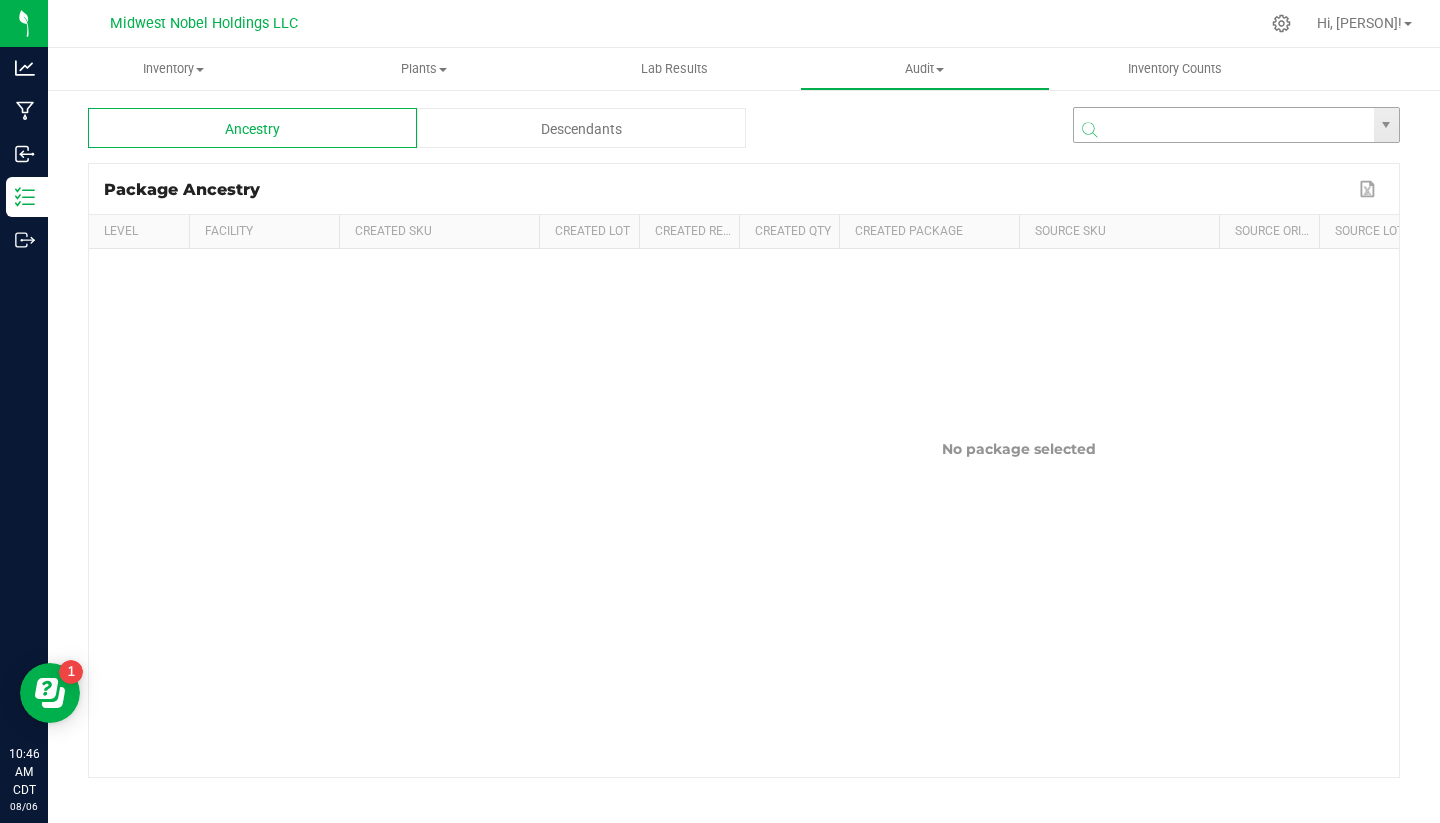 click at bounding box center [1224, 126] 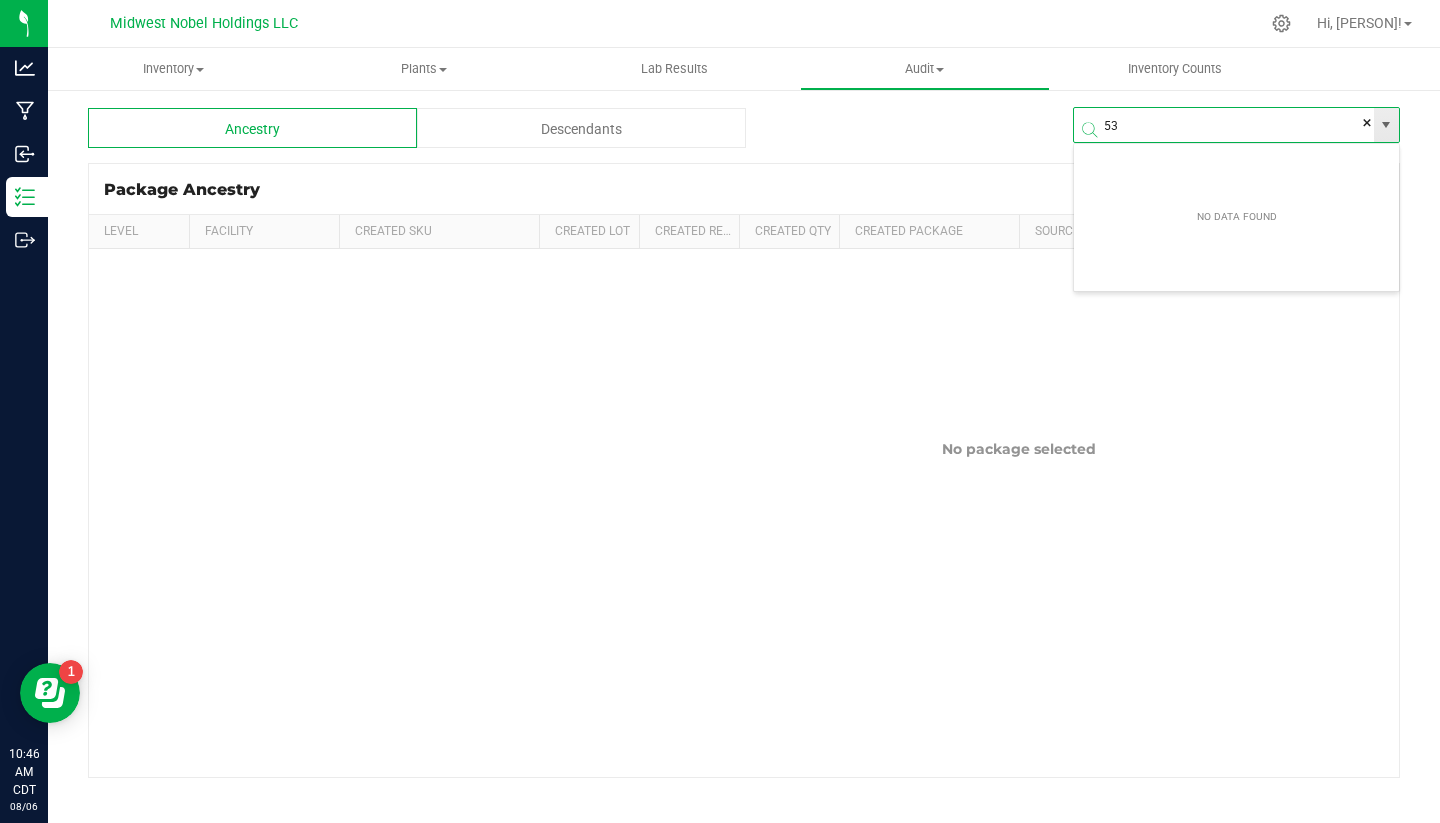 scroll, scrollTop: 99964, scrollLeft: 99673, axis: both 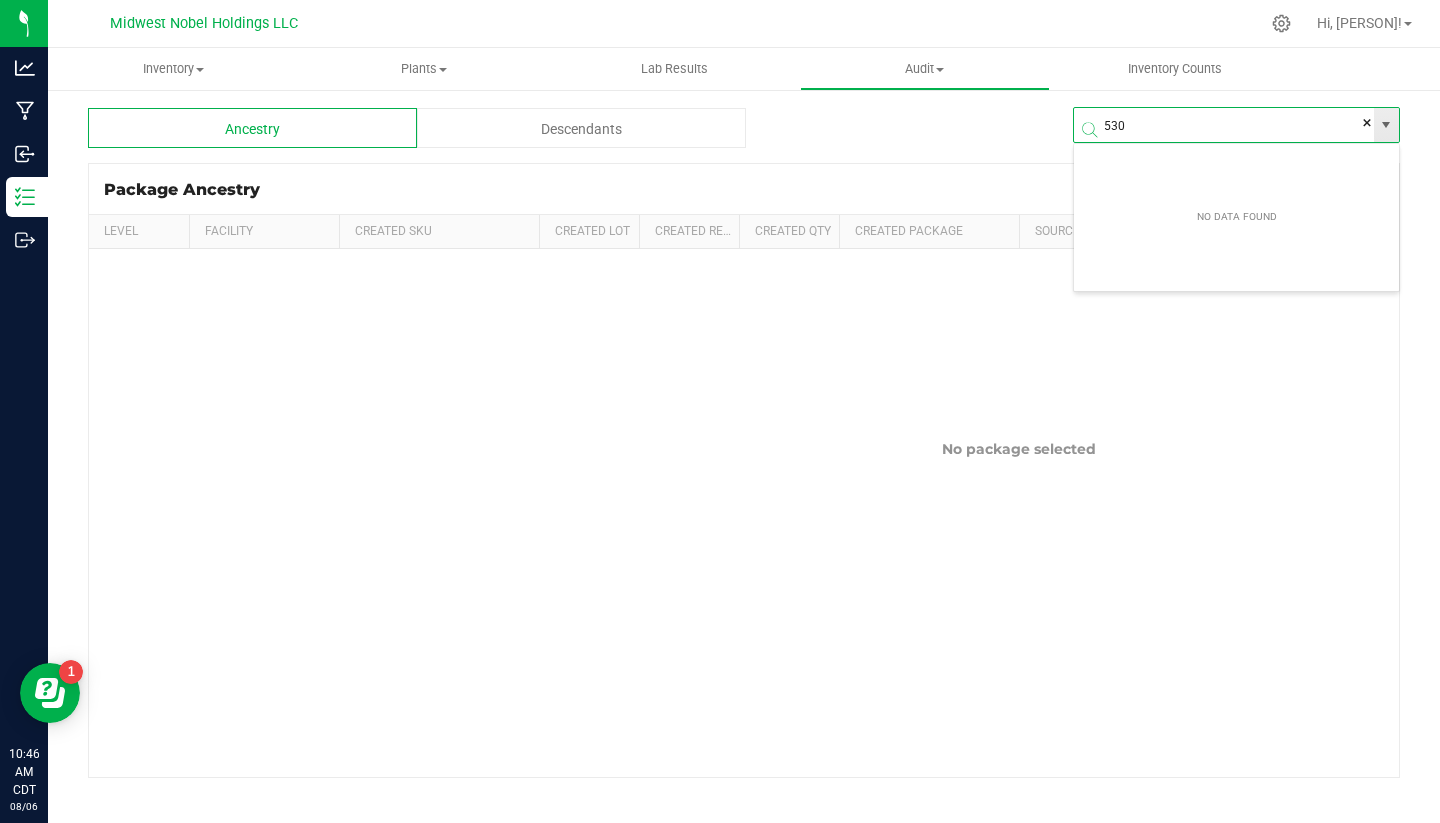 type on "5301" 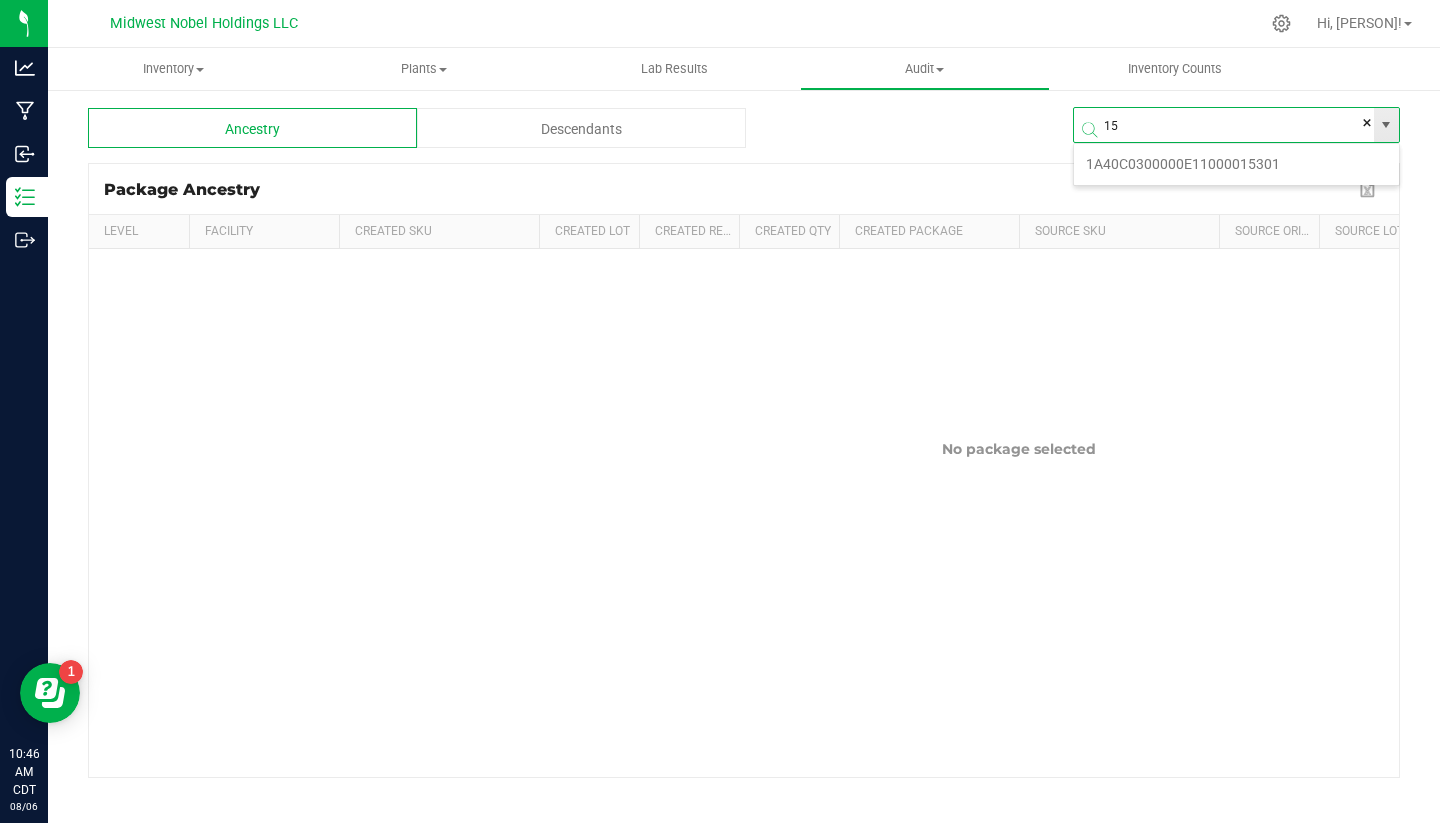 scroll, scrollTop: 99964, scrollLeft: 99673, axis: both 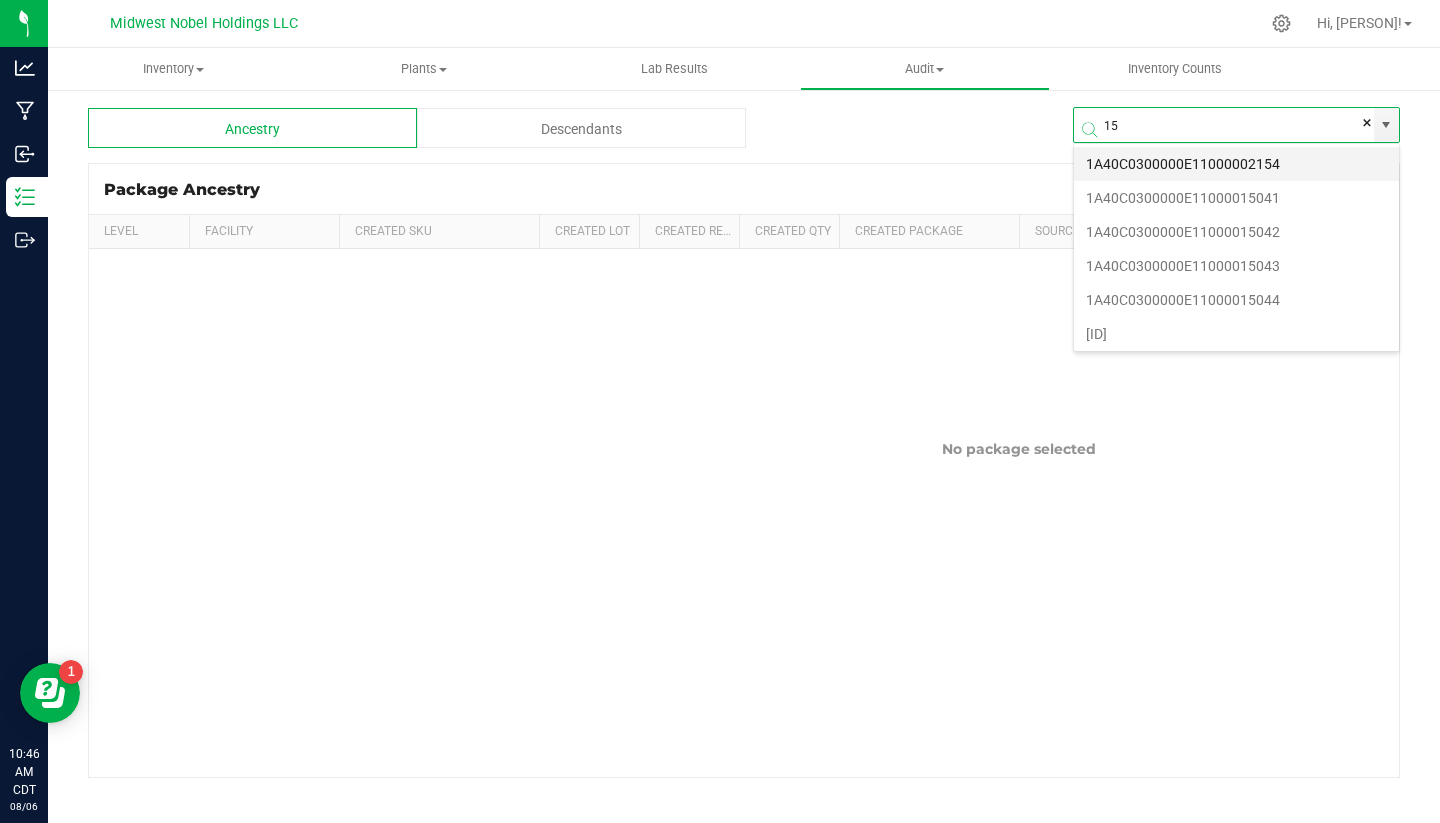 click on "1A40C0300000E11000002154" at bounding box center [1236, 164] 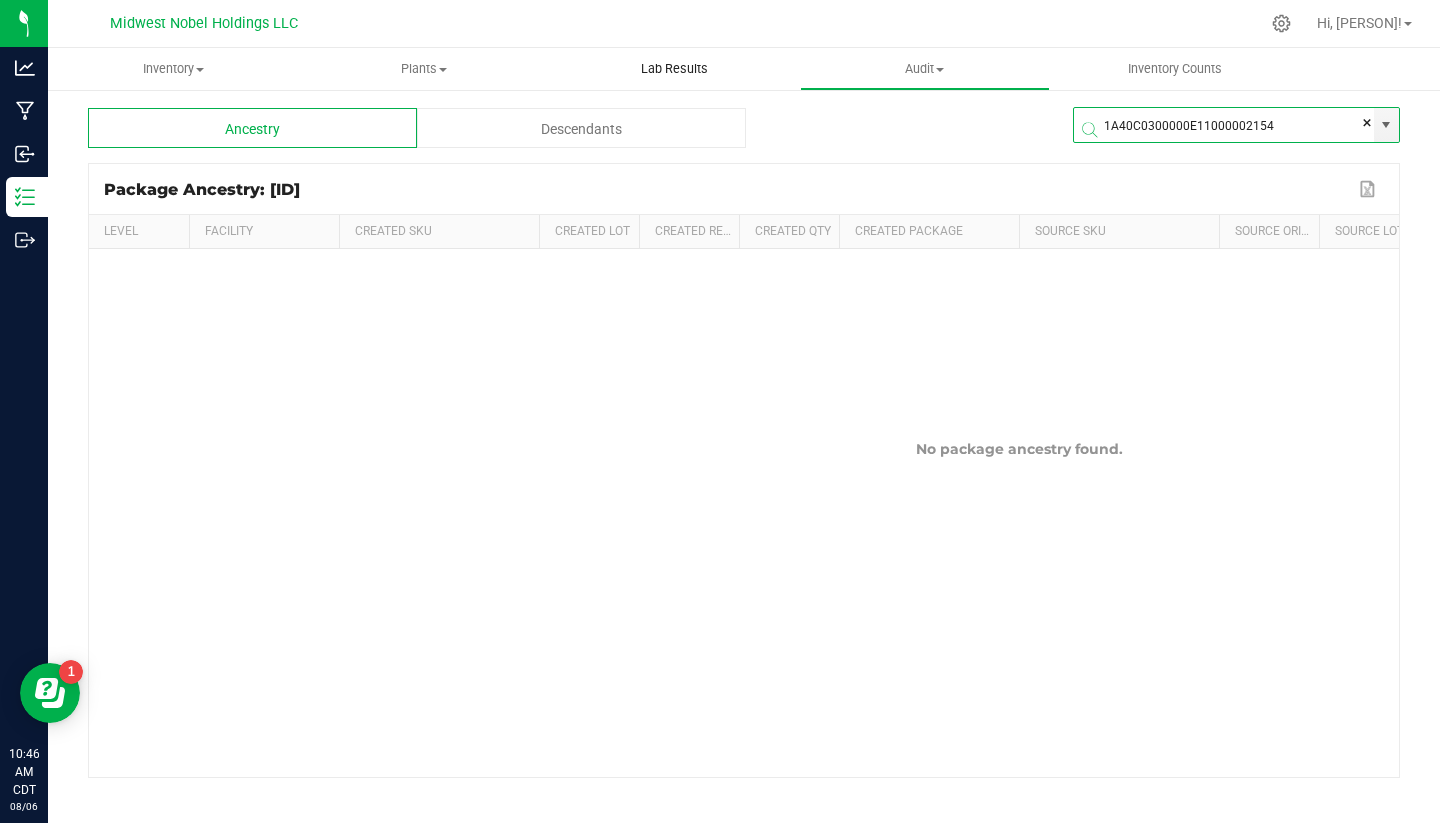 scroll, scrollTop: 0, scrollLeft: 0, axis: both 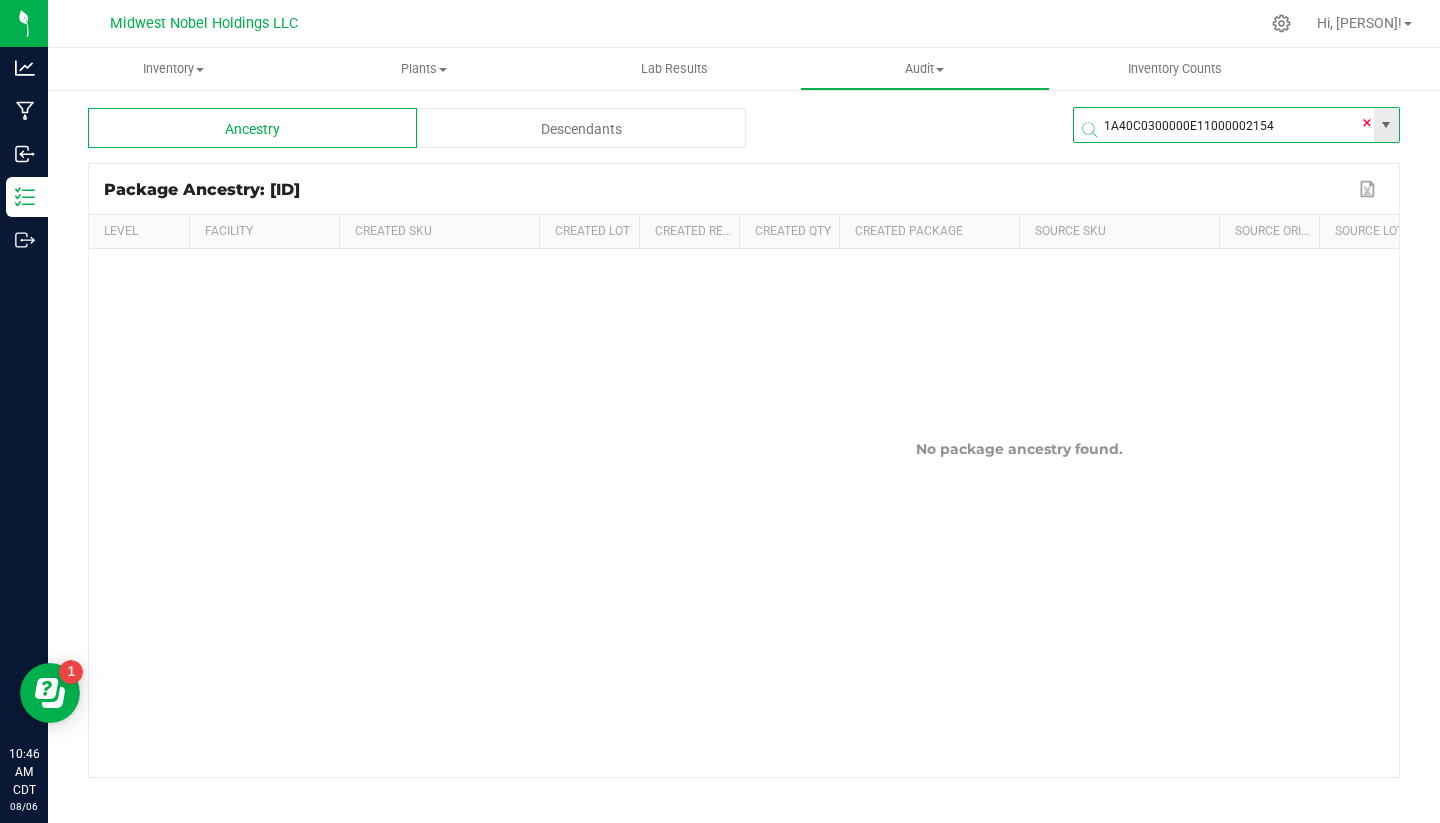 click at bounding box center [1367, 123] 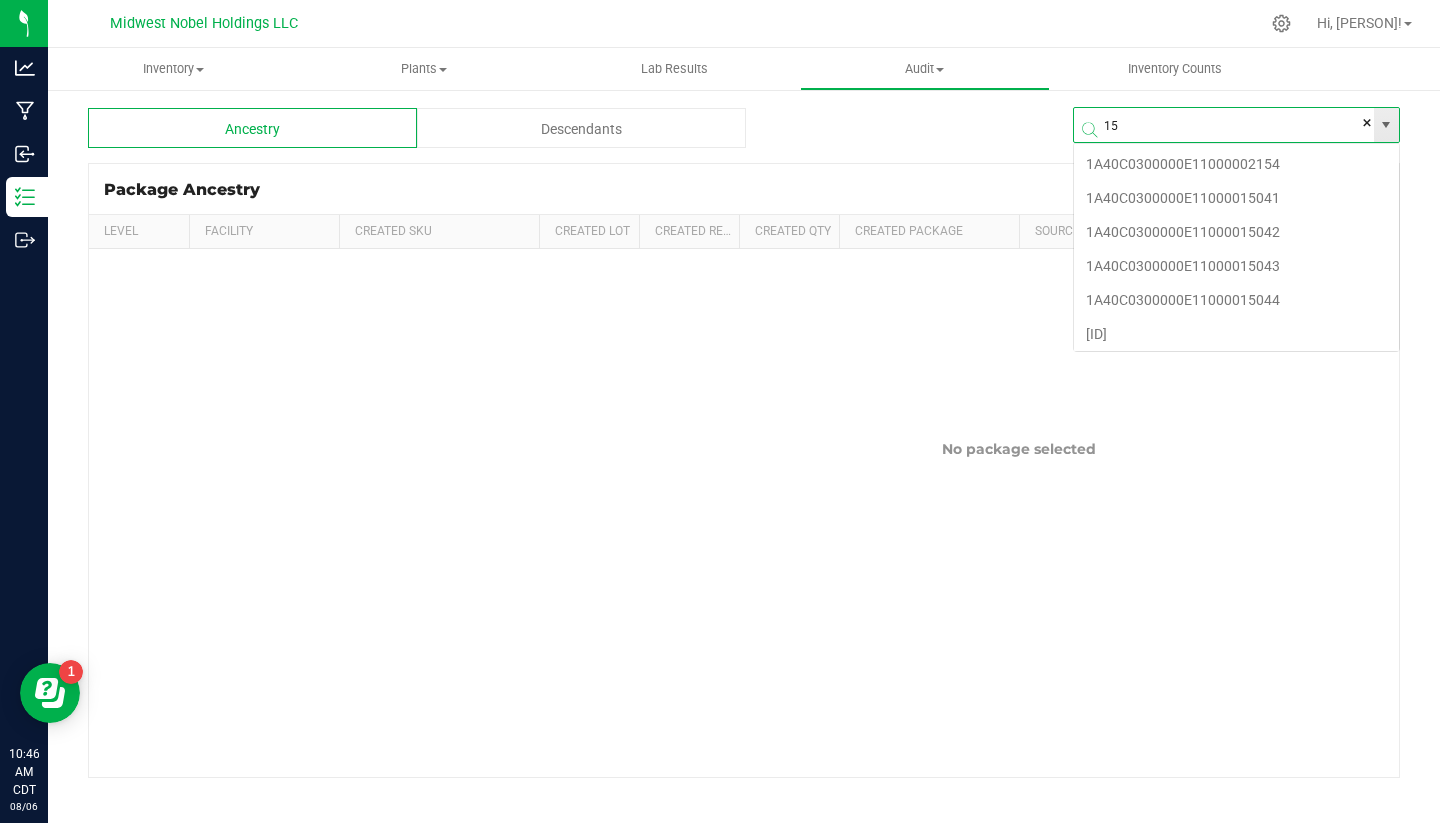 scroll, scrollTop: 99964, scrollLeft: 99673, axis: both 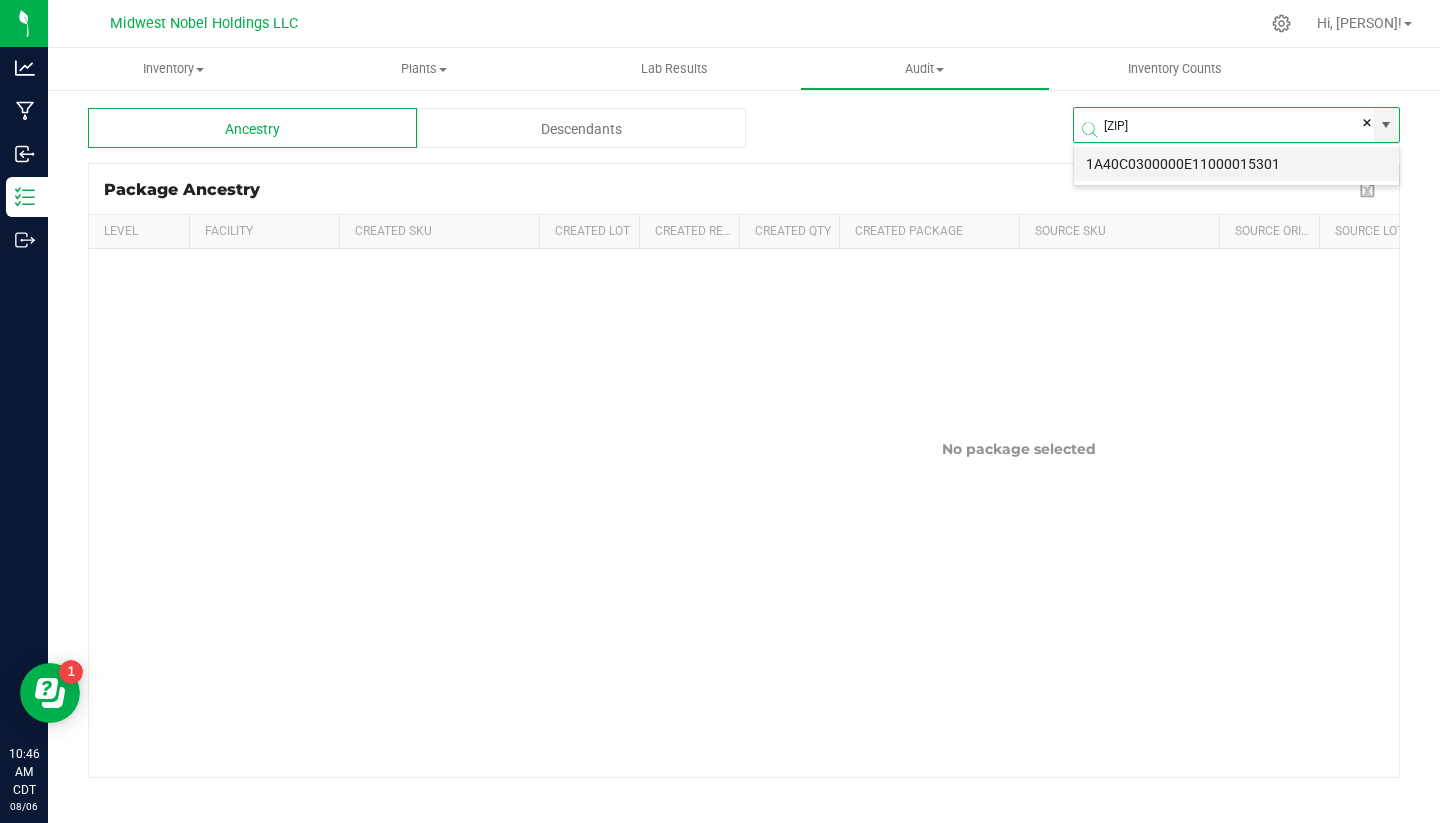 click on "1A40C0300000E11000015301" at bounding box center [1236, 164] 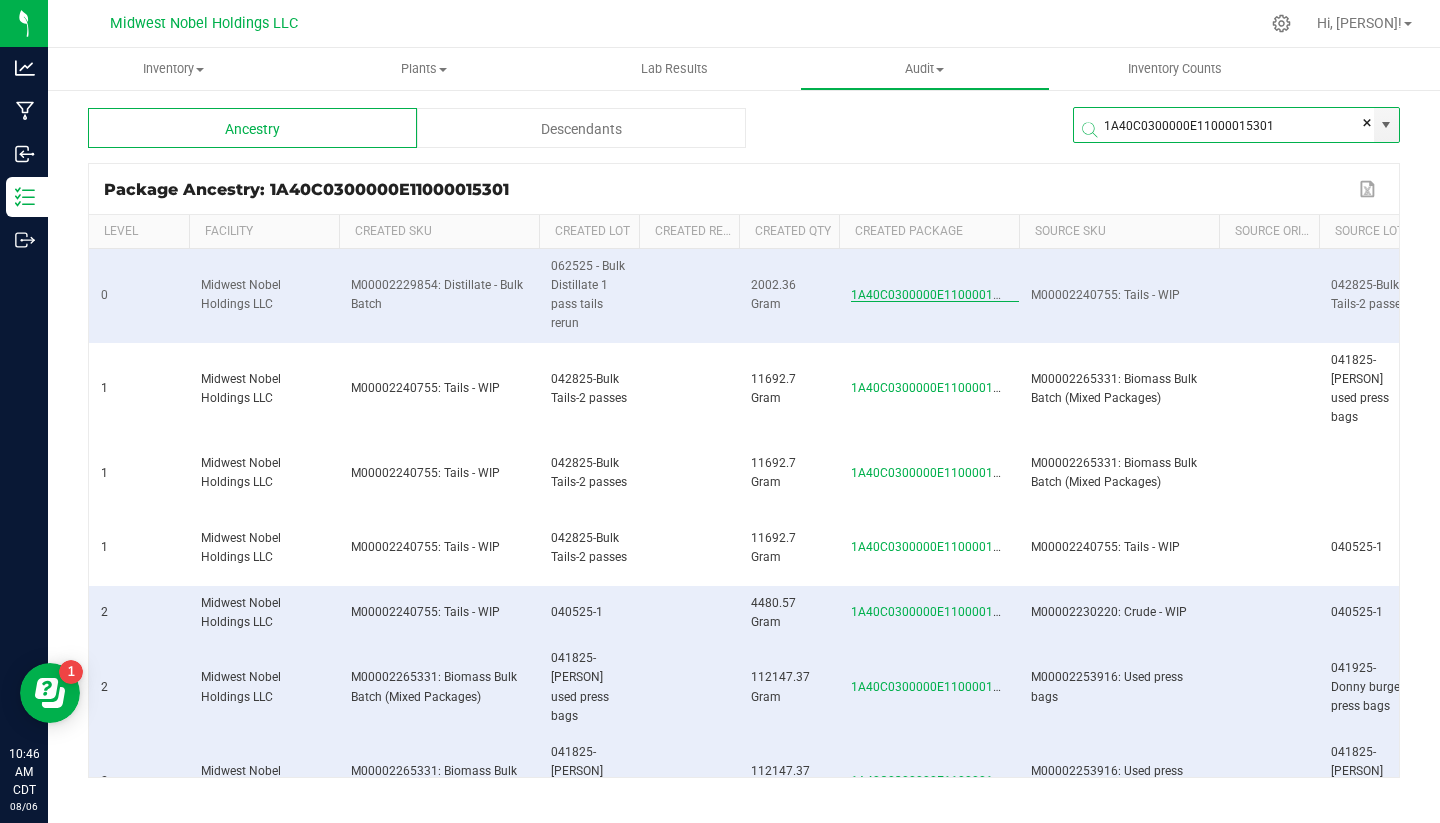 scroll, scrollTop: 0, scrollLeft: 12, axis: horizontal 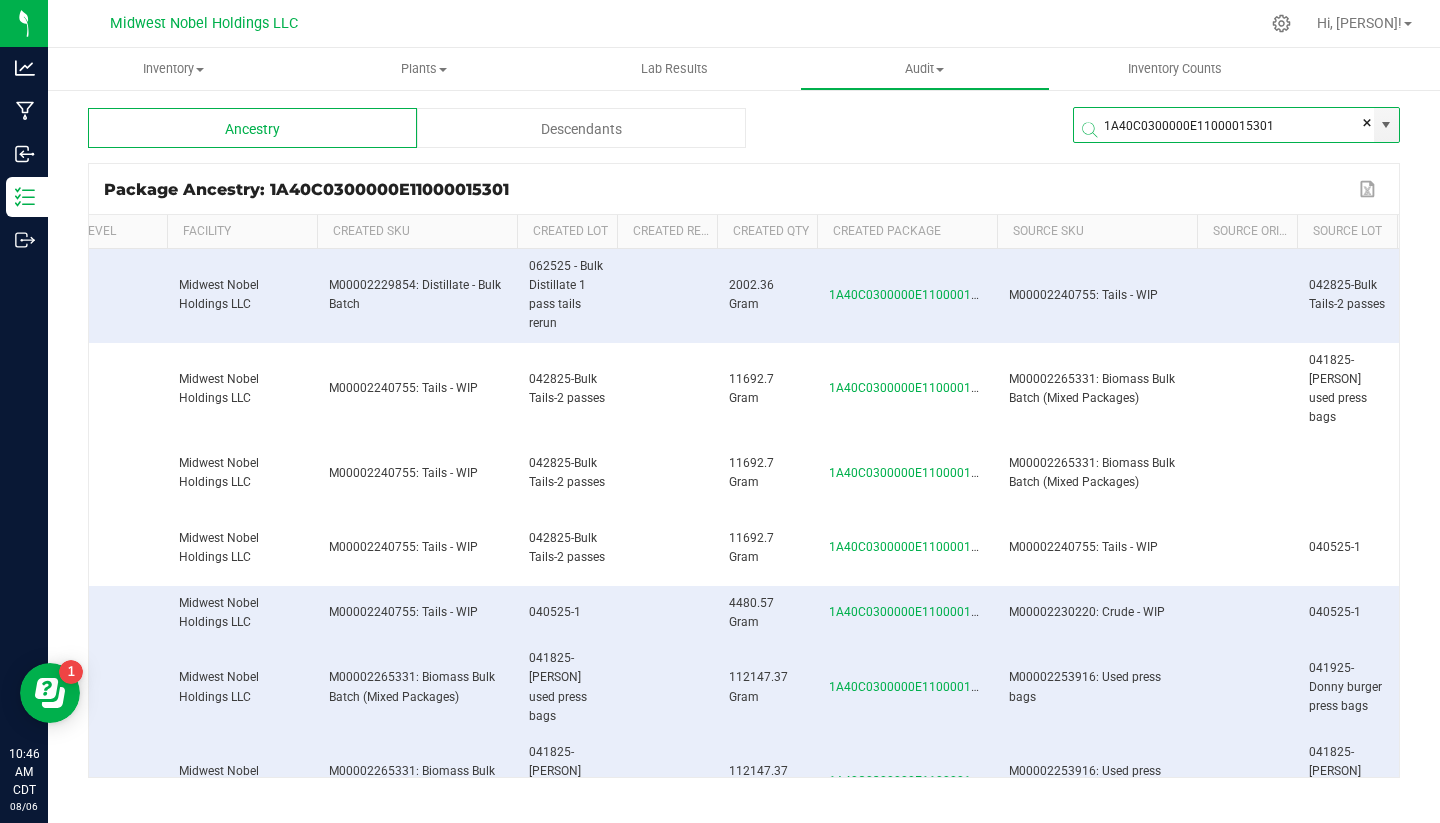 click on "Descendants" at bounding box center (581, 128) 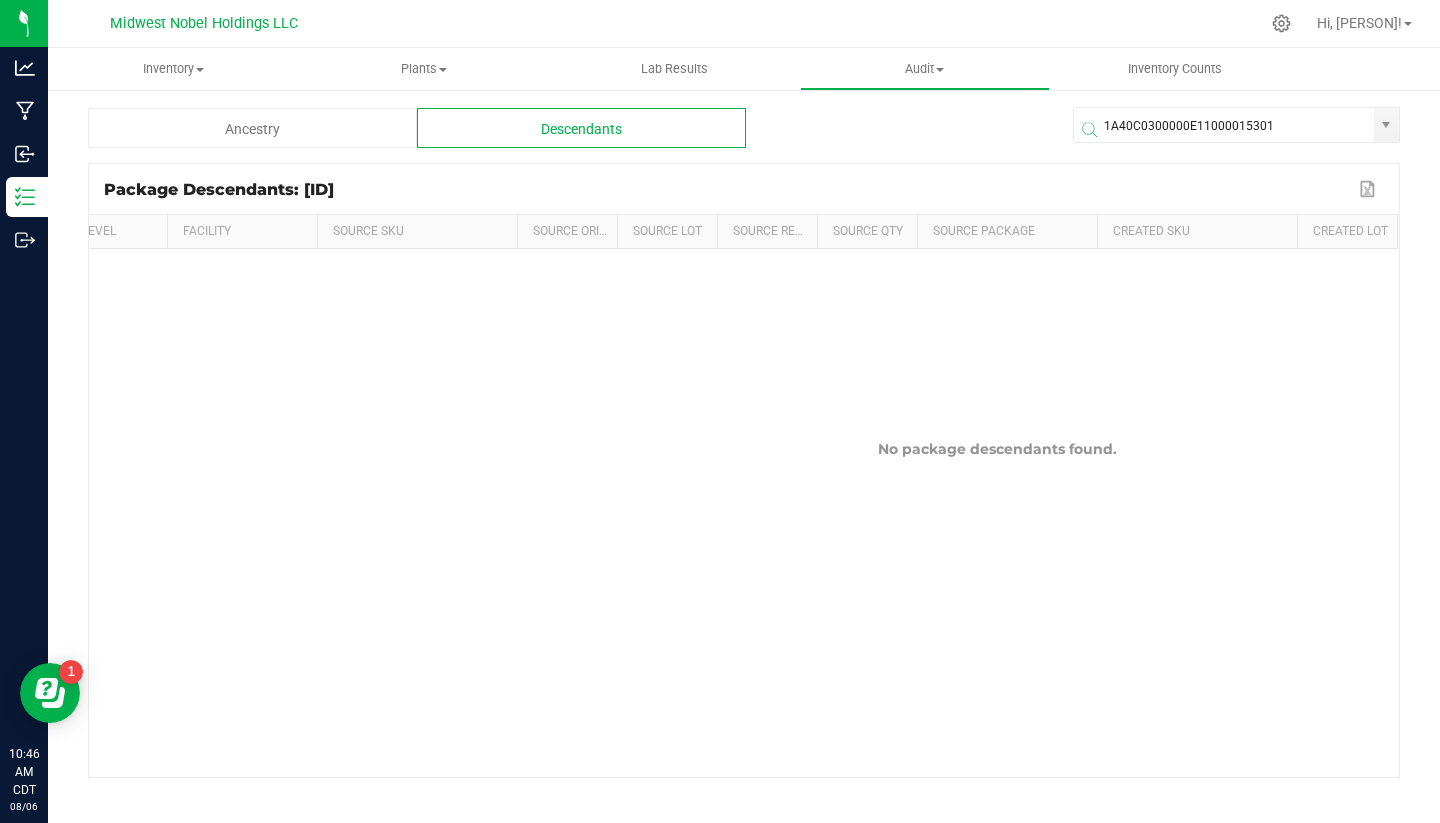 click on "Ancestry" at bounding box center [252, 128] 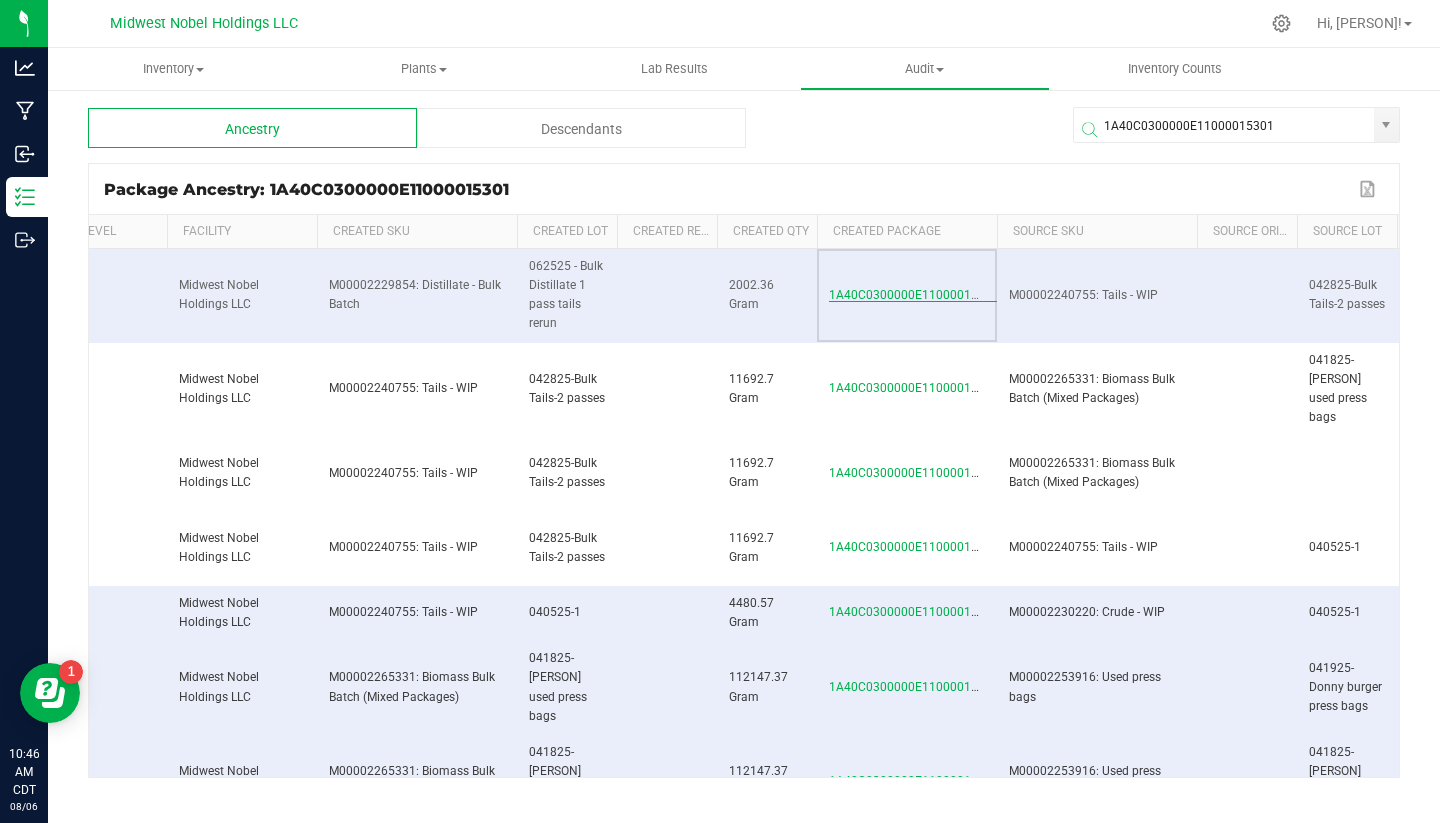 click on "1A40C0300000E11000015301" at bounding box center (914, 295) 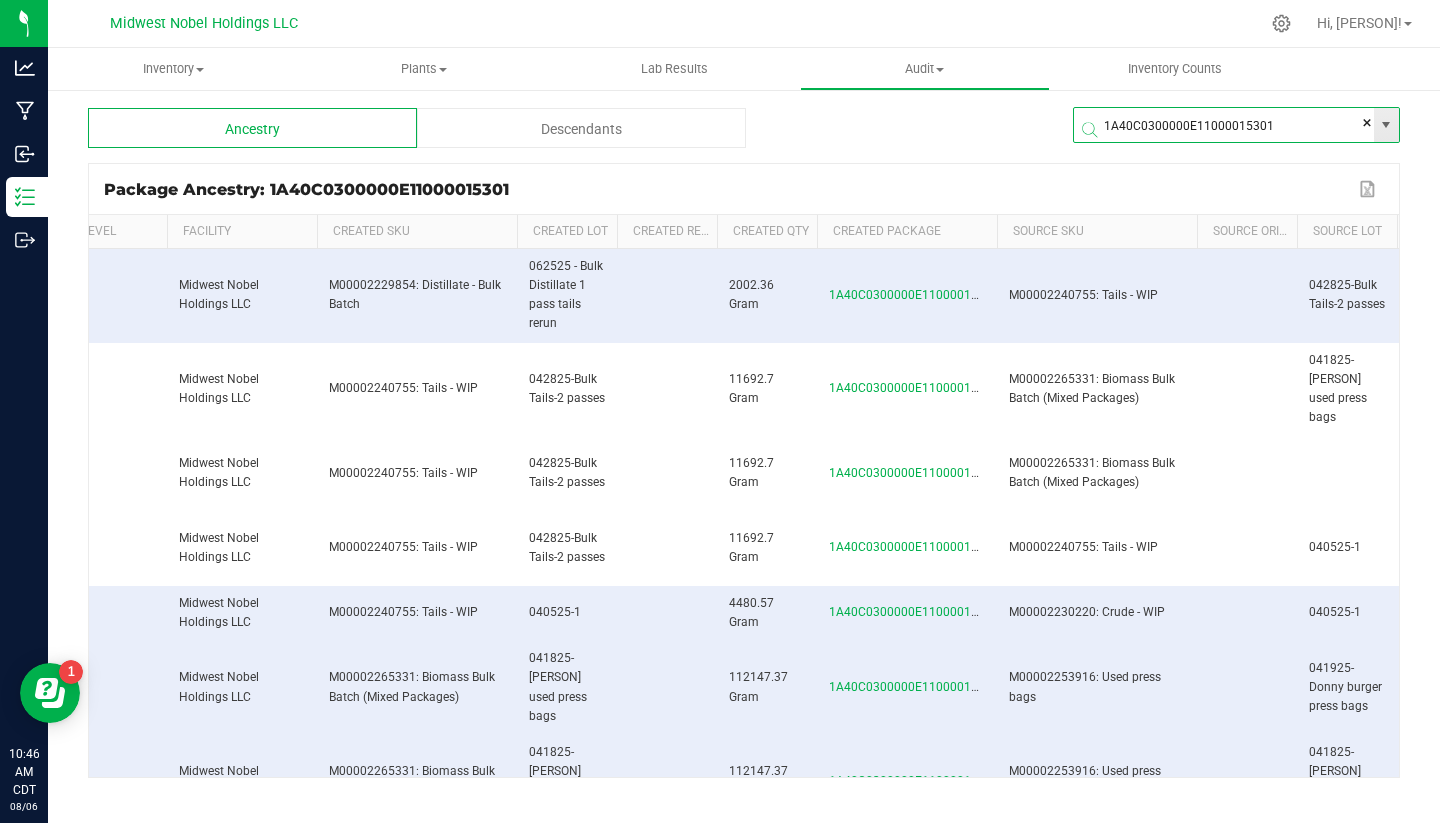 click on "1A40C0300000E11000015301" at bounding box center (1224, 126) 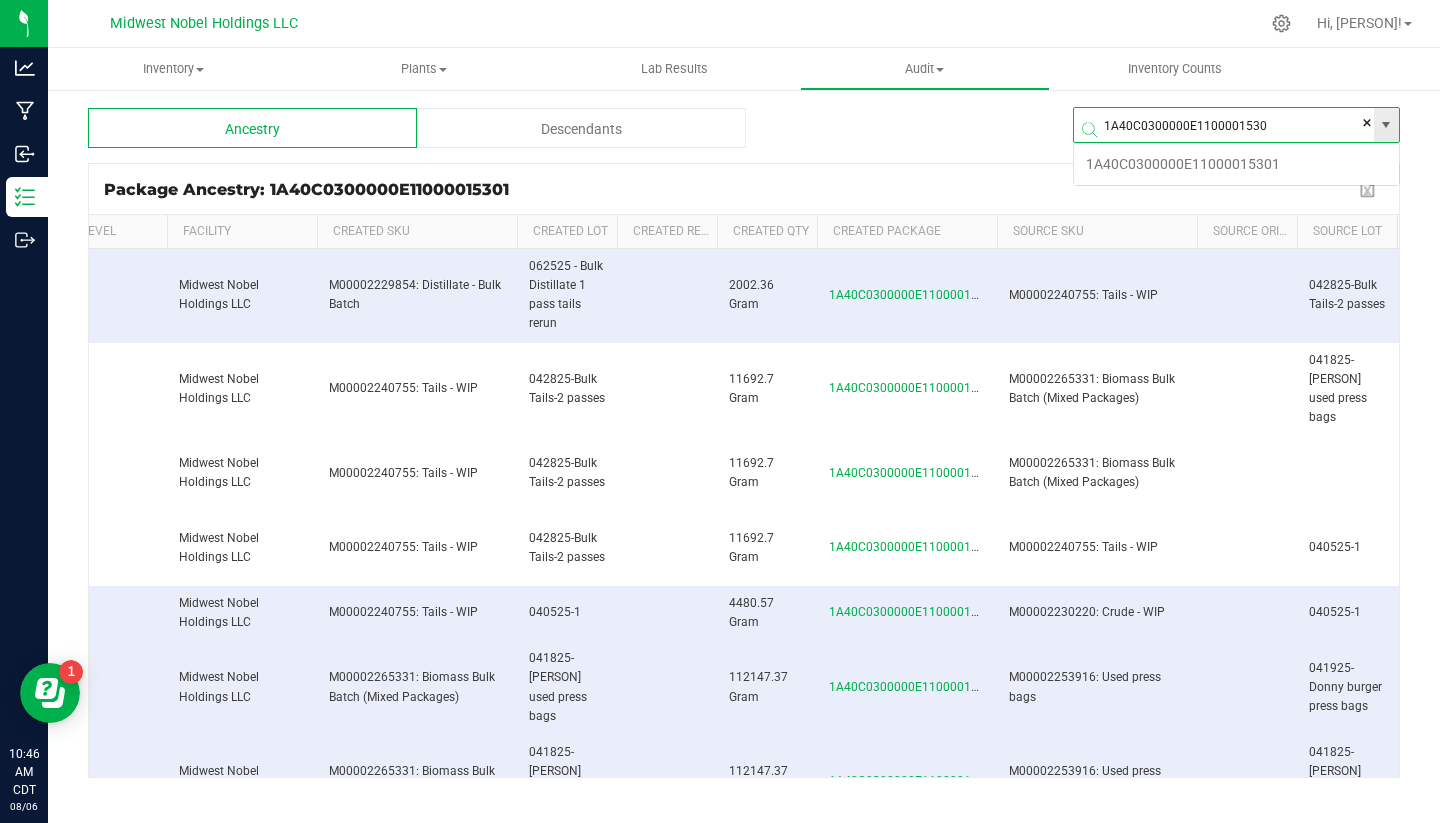 scroll, scrollTop: 99964, scrollLeft: 99673, axis: both 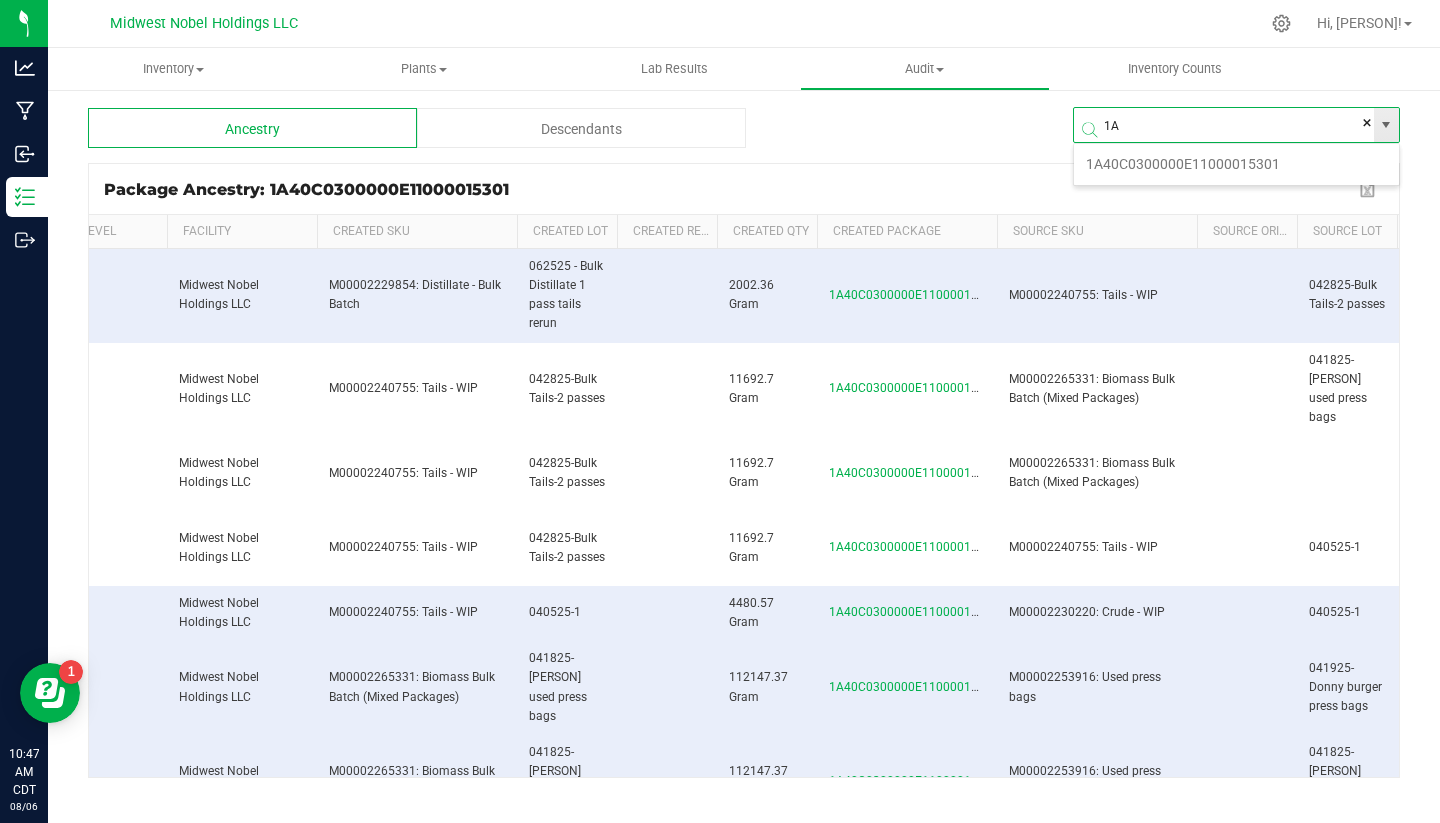 type on "1" 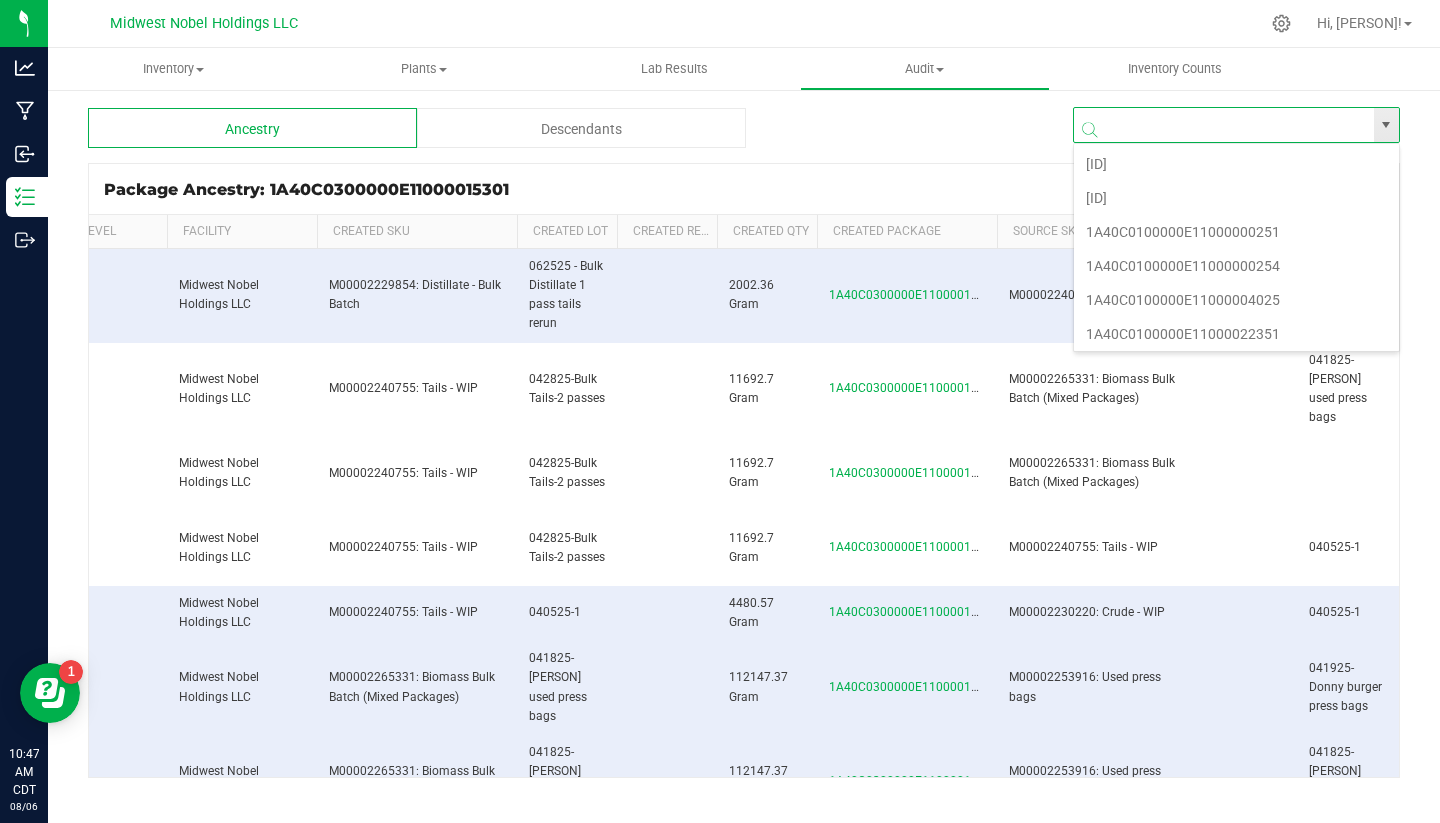 paste on "1A40C0300000E11000015301" 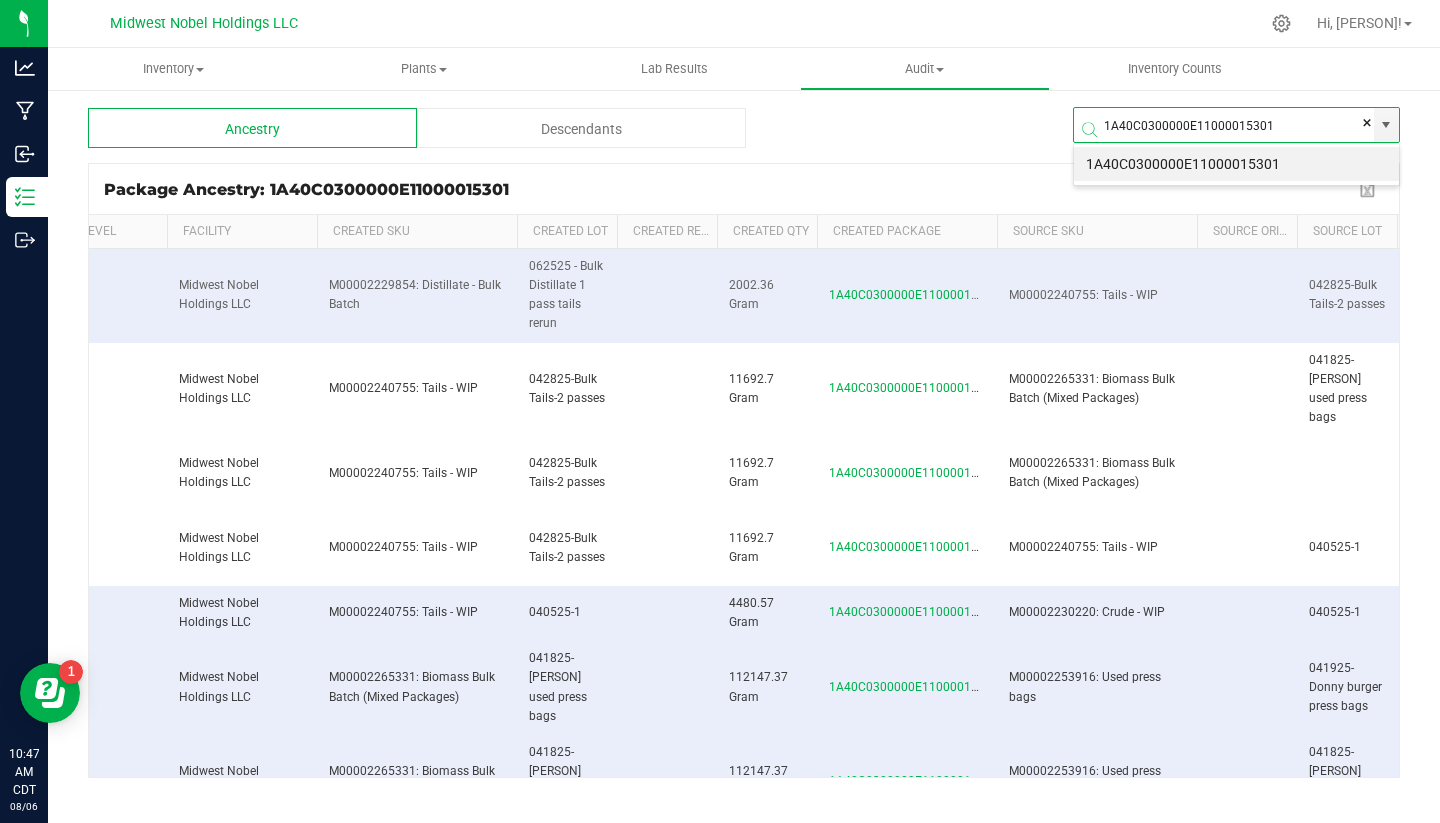 scroll, scrollTop: 0, scrollLeft: 0, axis: both 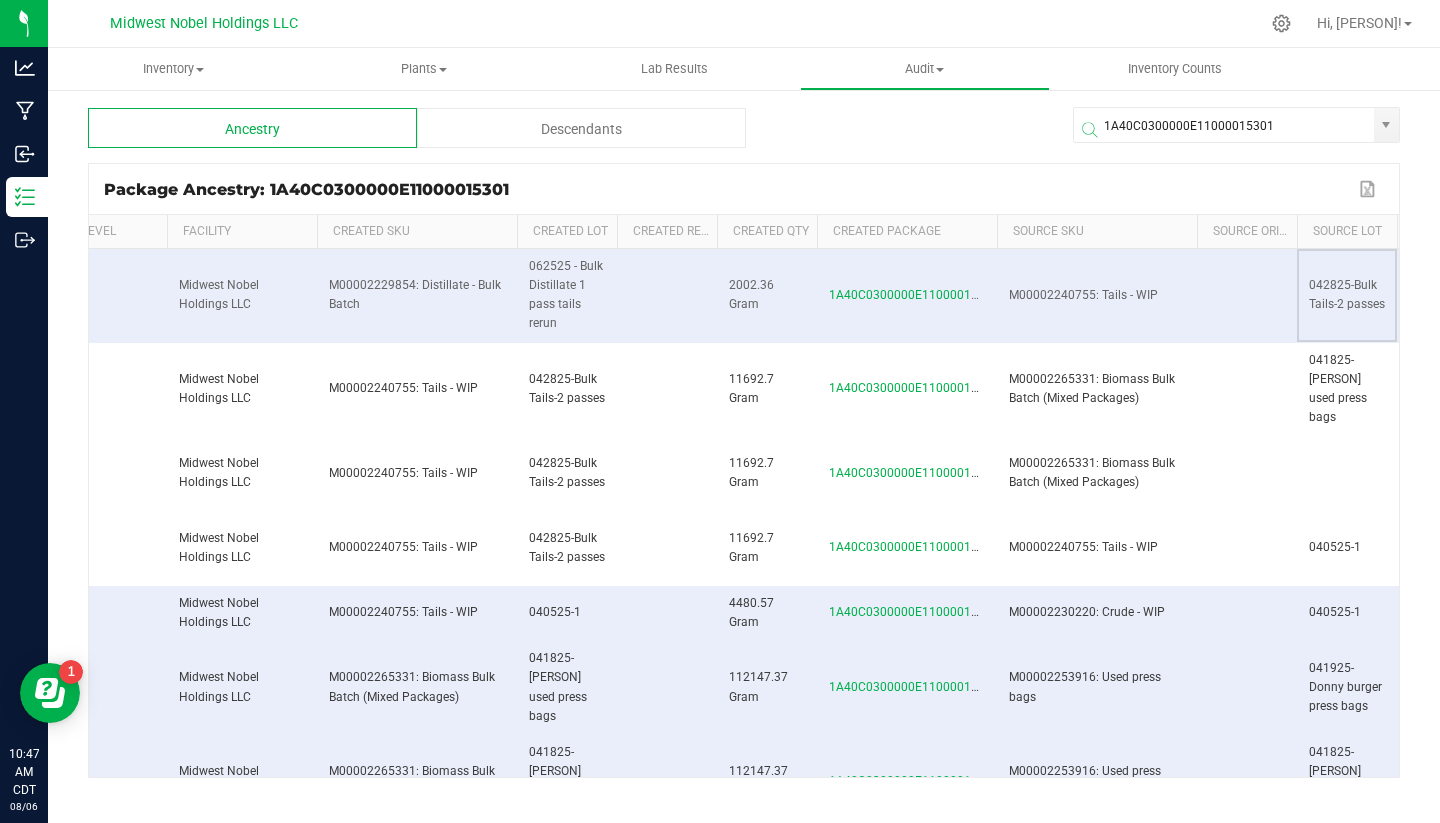 drag, startPoint x: 1348, startPoint y: 319, endPoint x: 1299, endPoint y: 272, distance: 67.89698 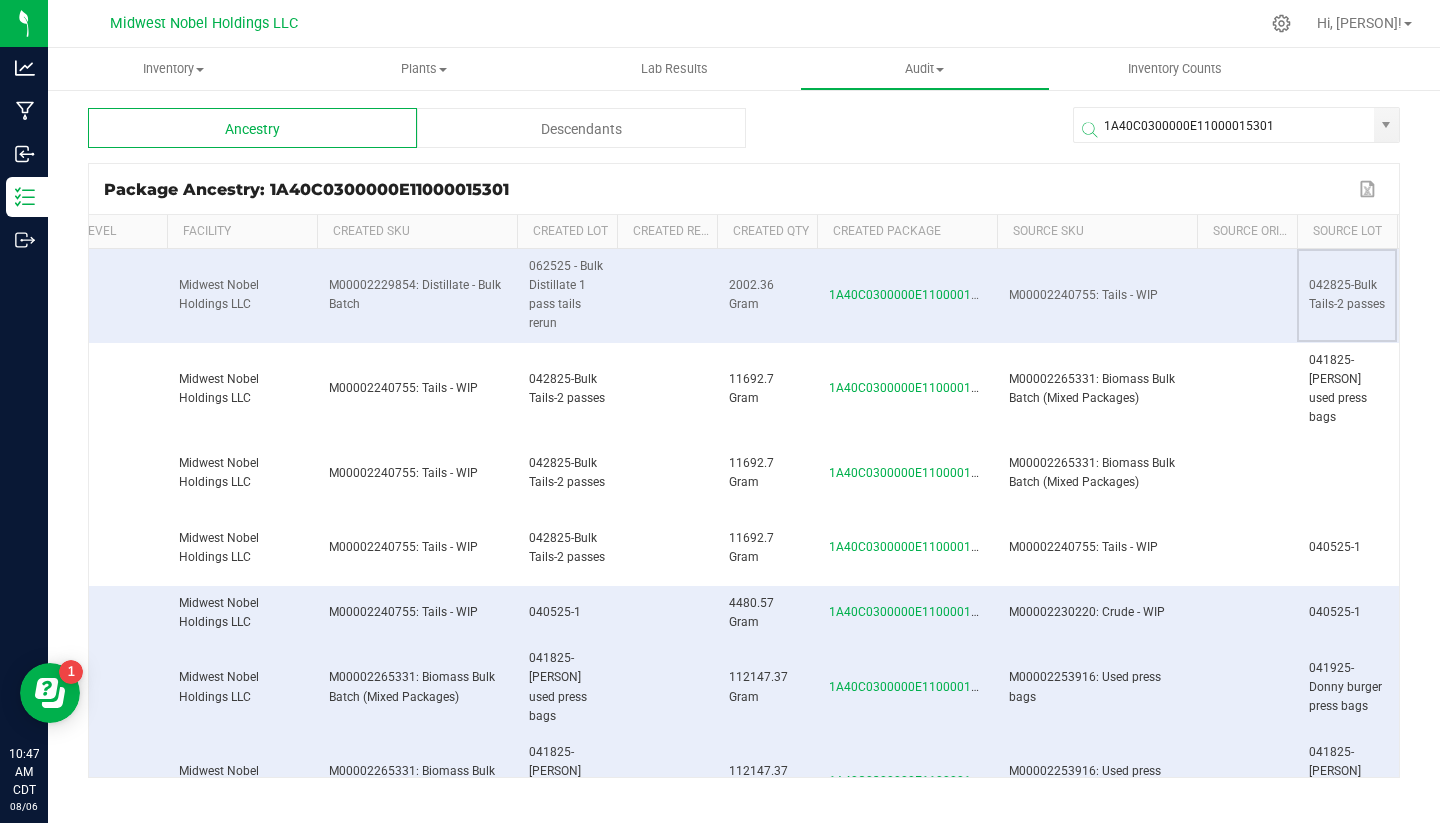 copy on "042825-Bulk Tails-2 passes" 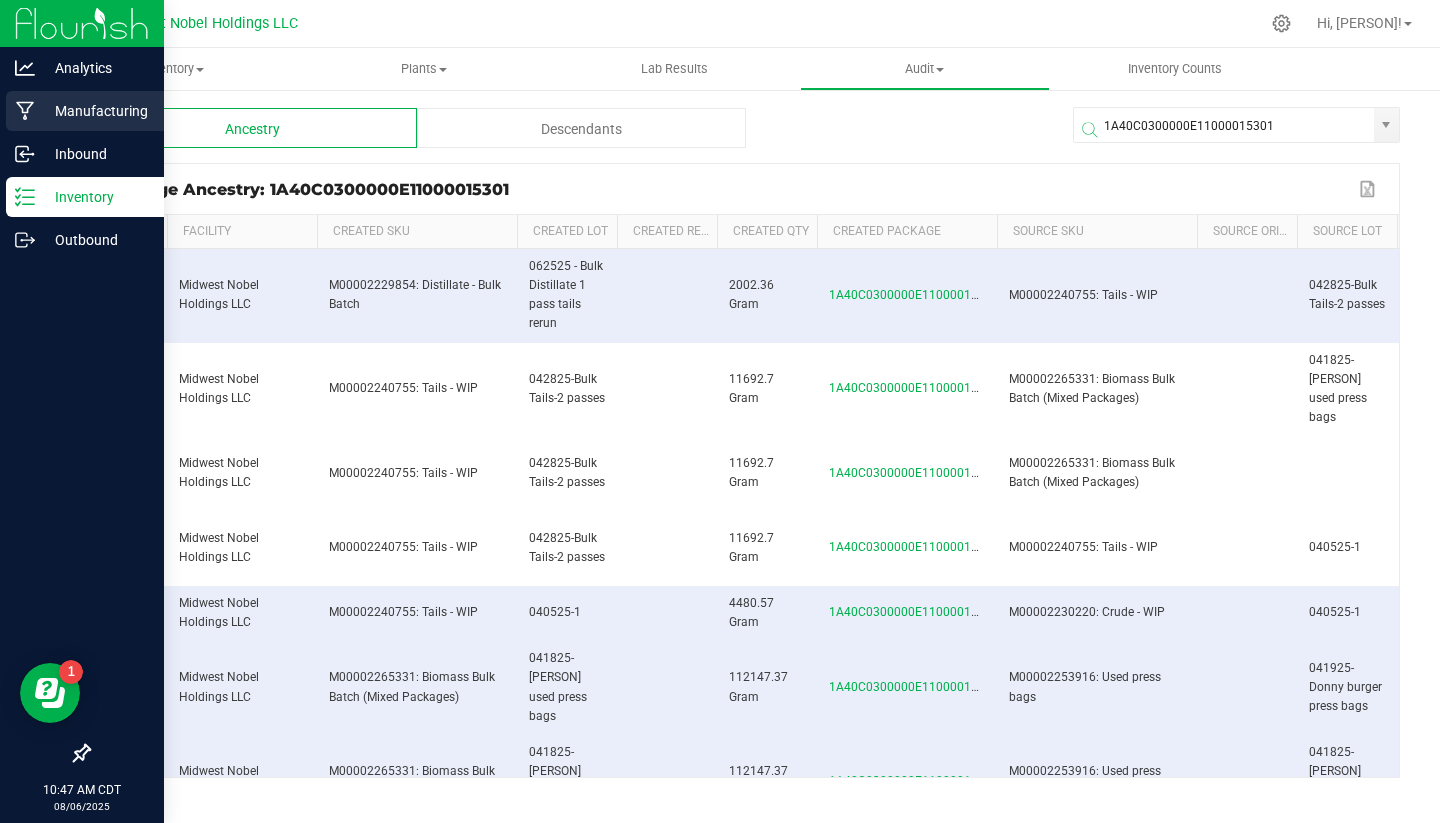 click on "Manufacturing" at bounding box center (95, 111) 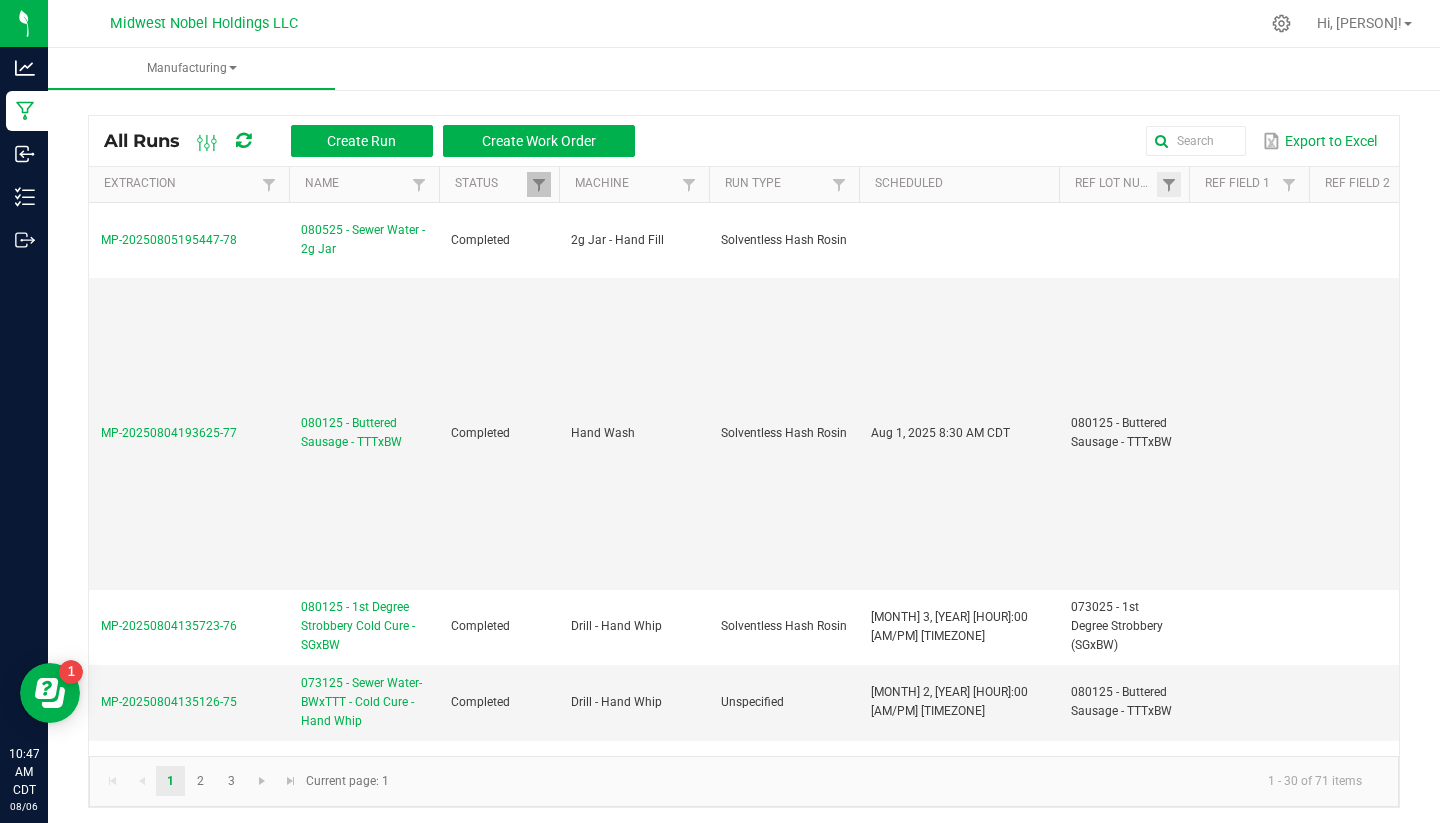 click at bounding box center (1169, 184) 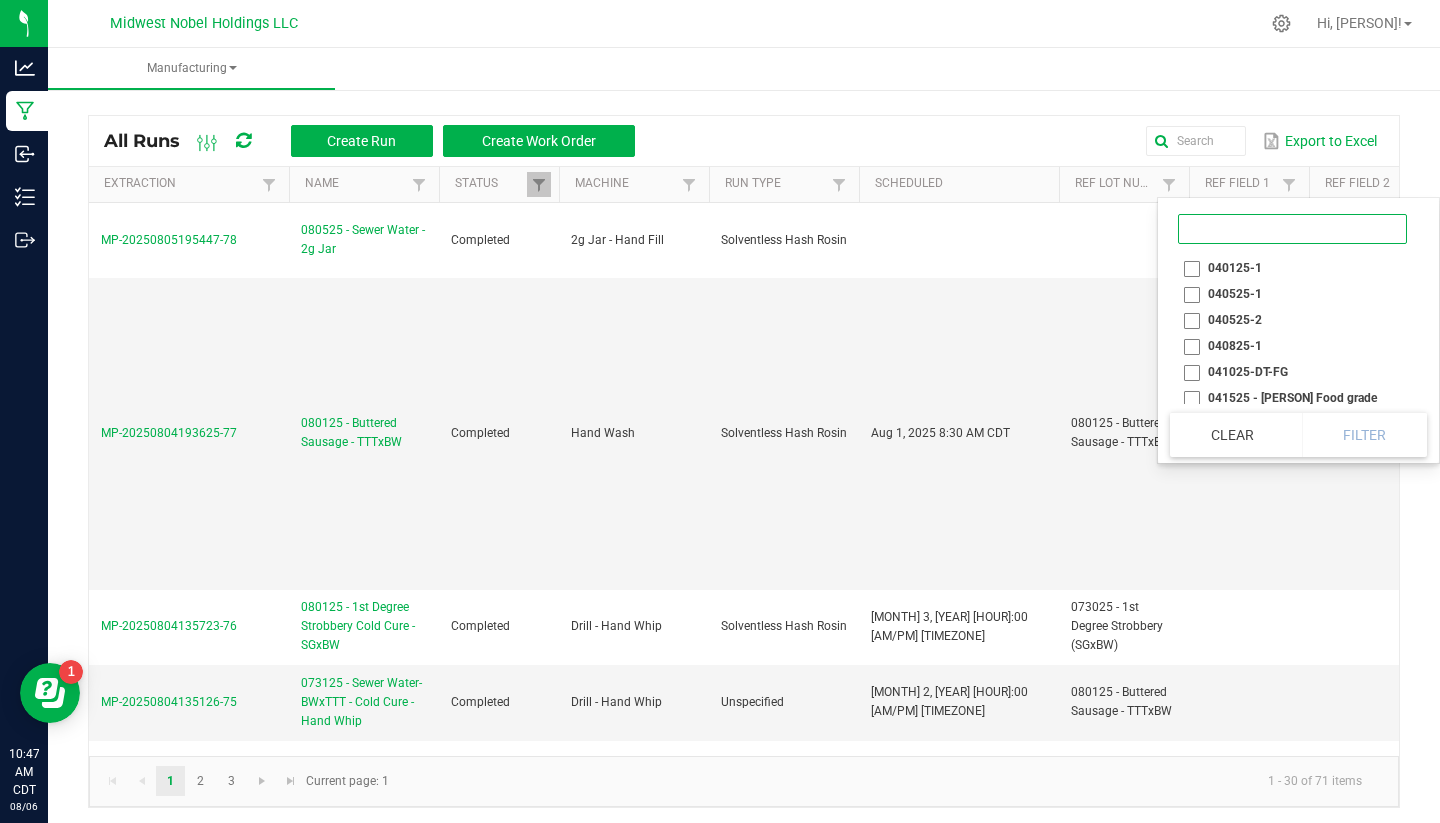 click at bounding box center [1292, 229] 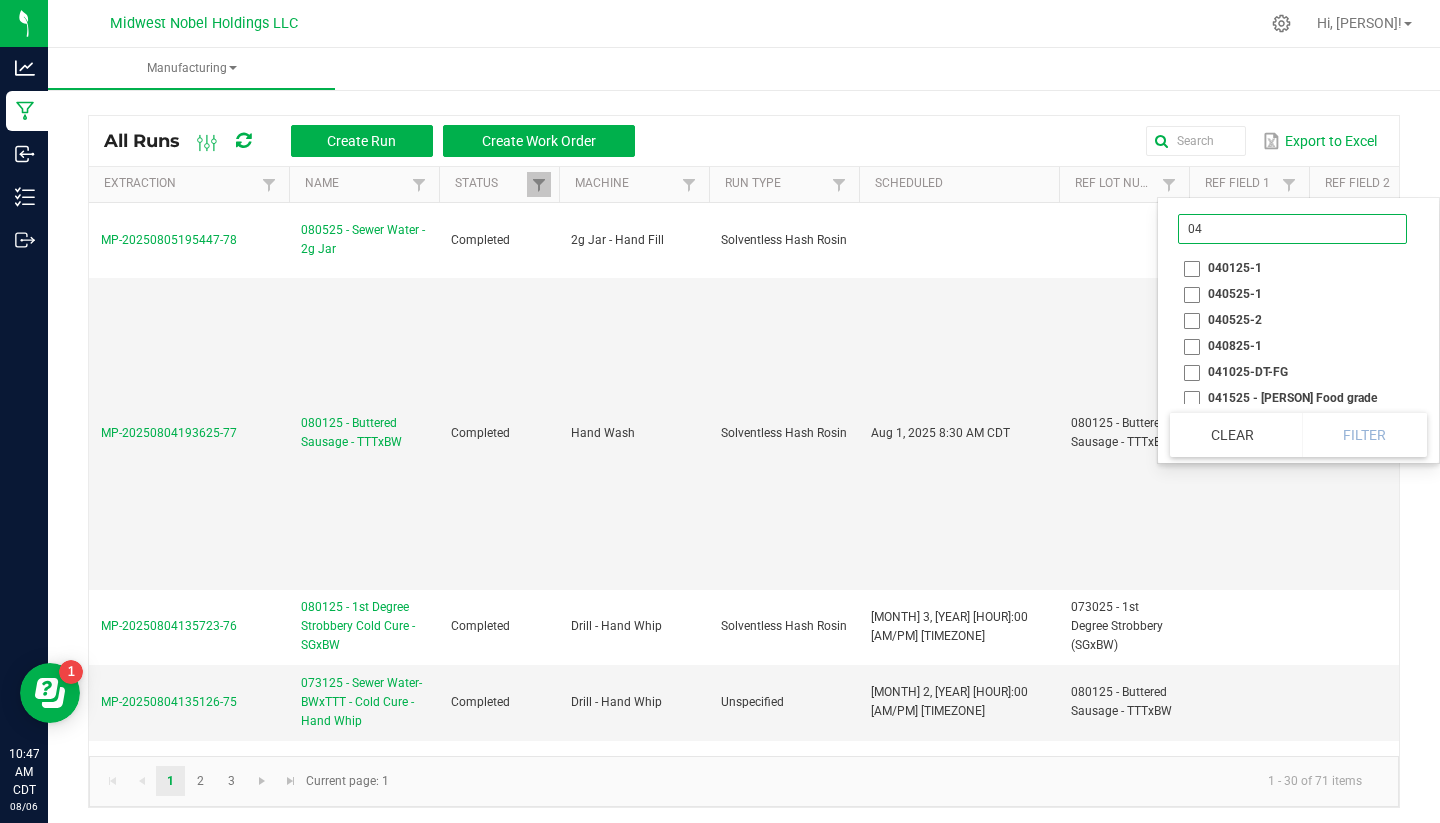 type on "0" 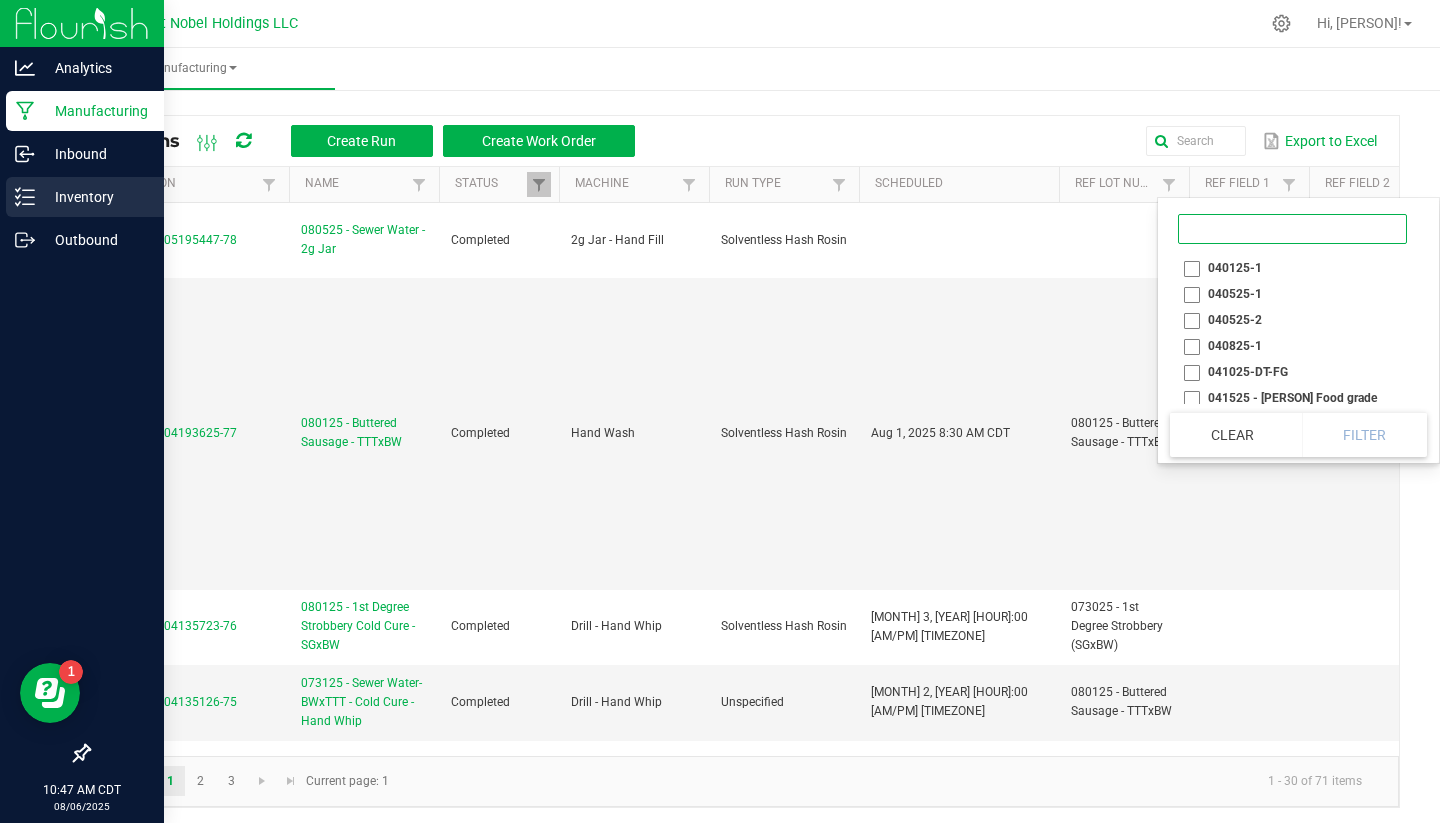 type 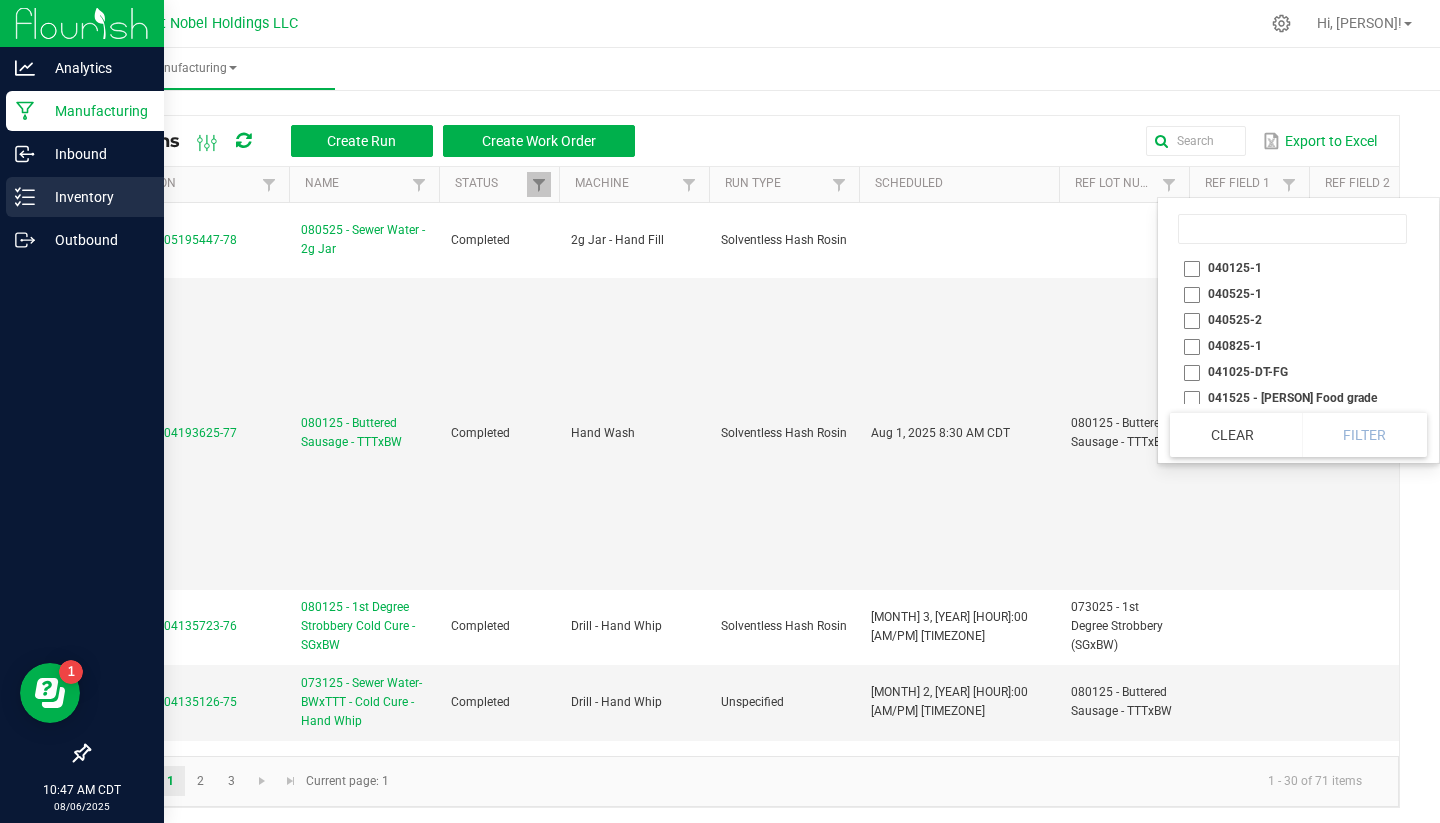 click on "Inventory" at bounding box center [95, 197] 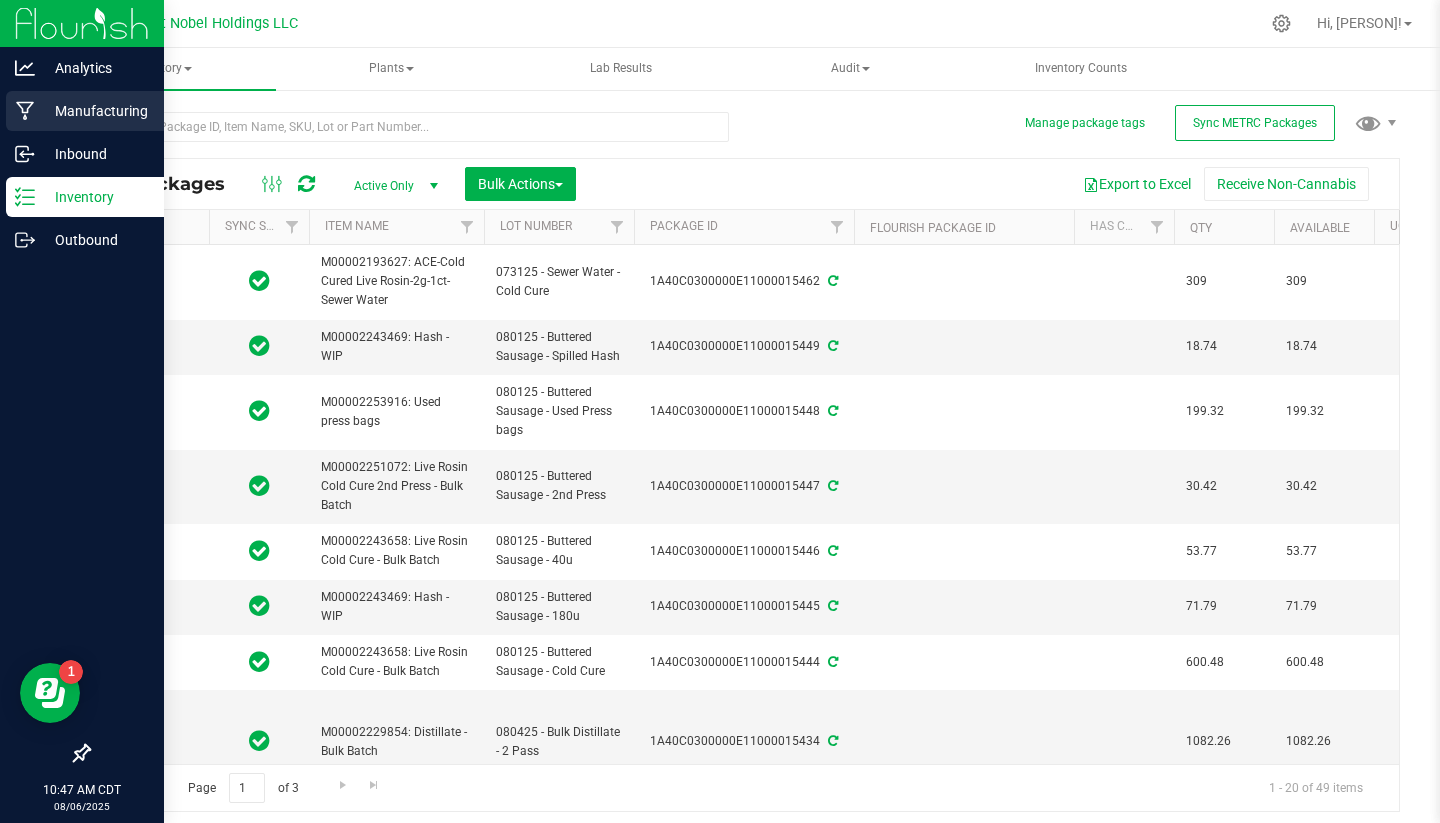 click on "Manufacturing" at bounding box center (95, 111) 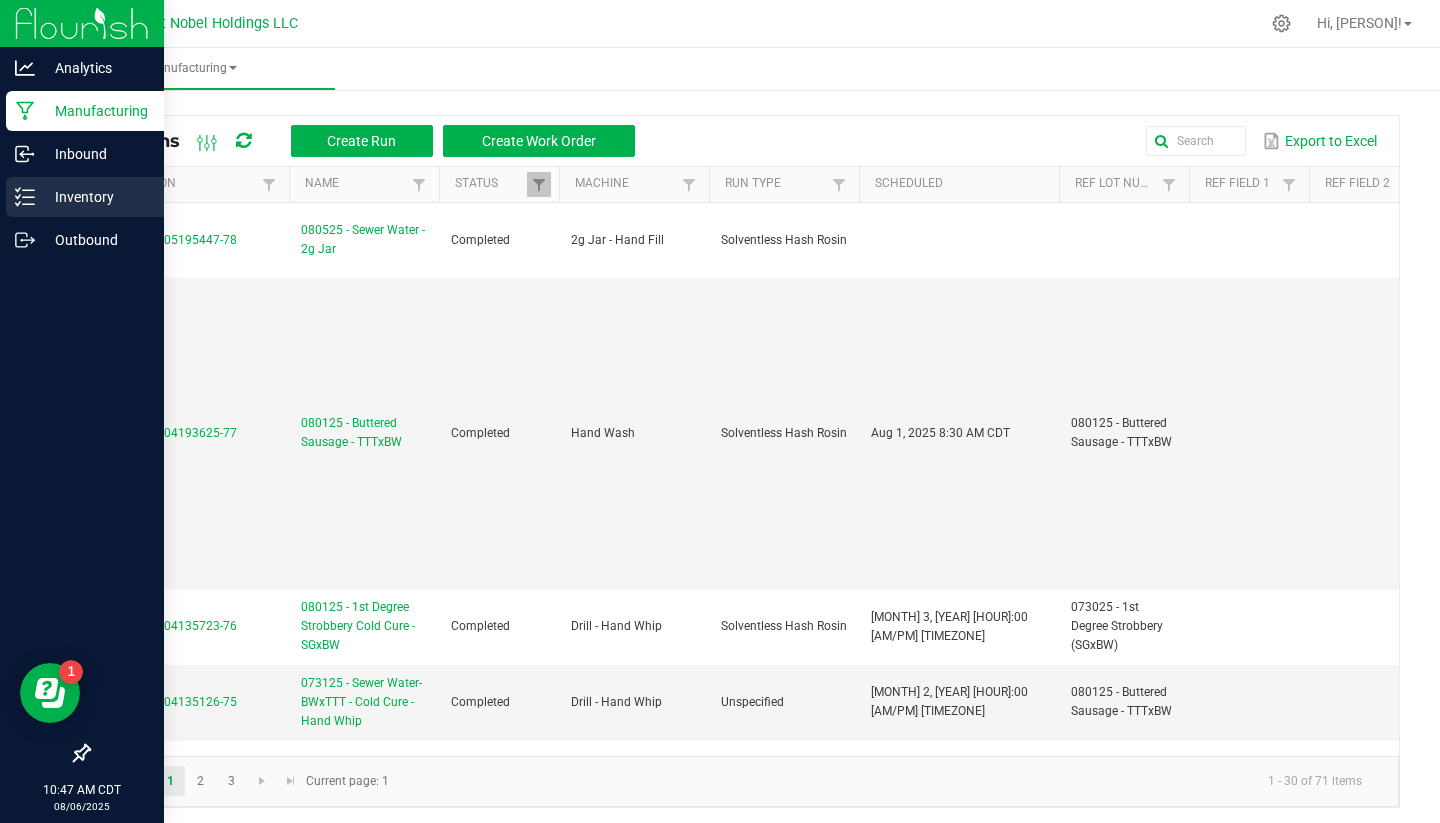 click on "Inventory" at bounding box center [95, 197] 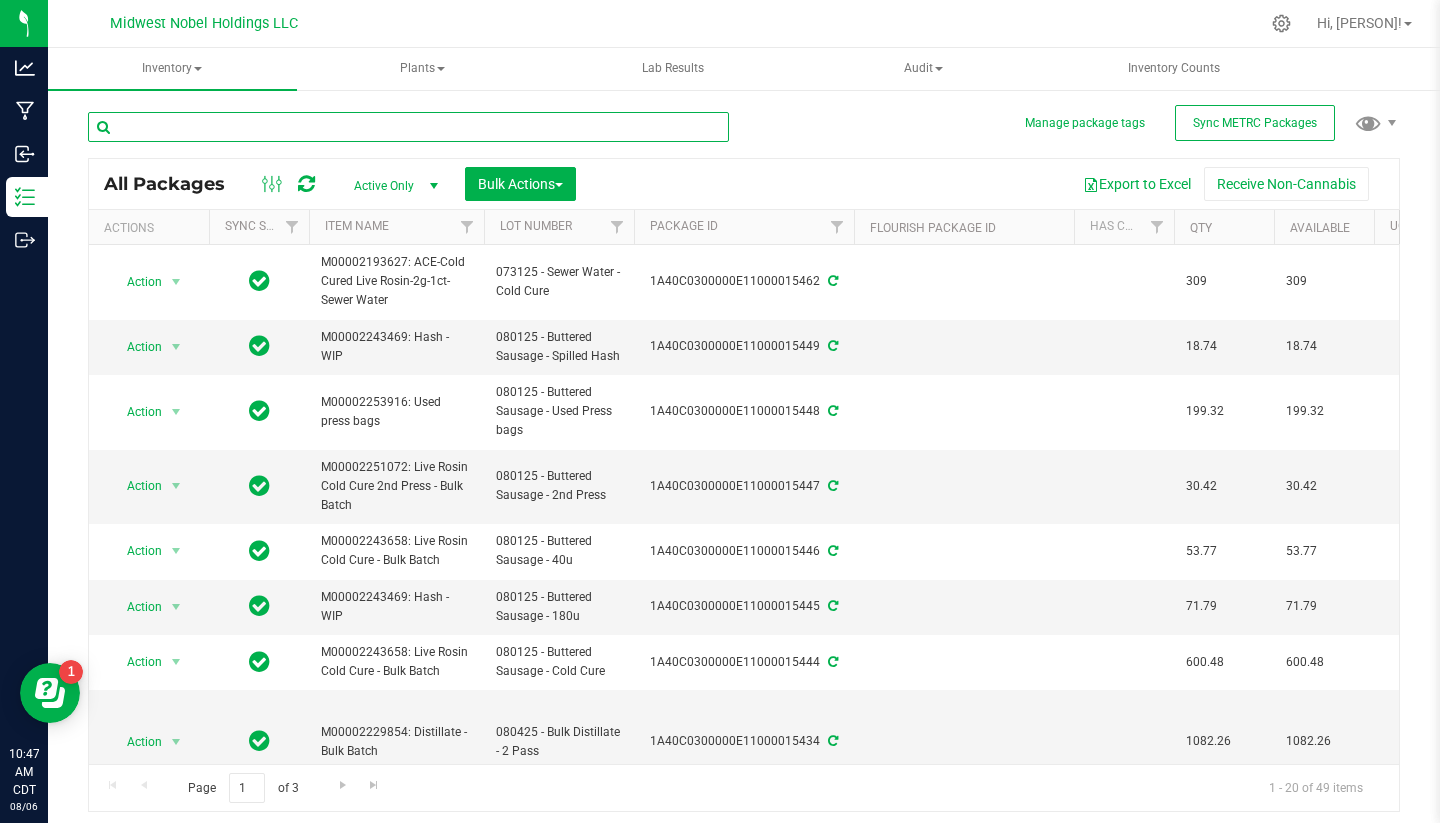 click at bounding box center [408, 127] 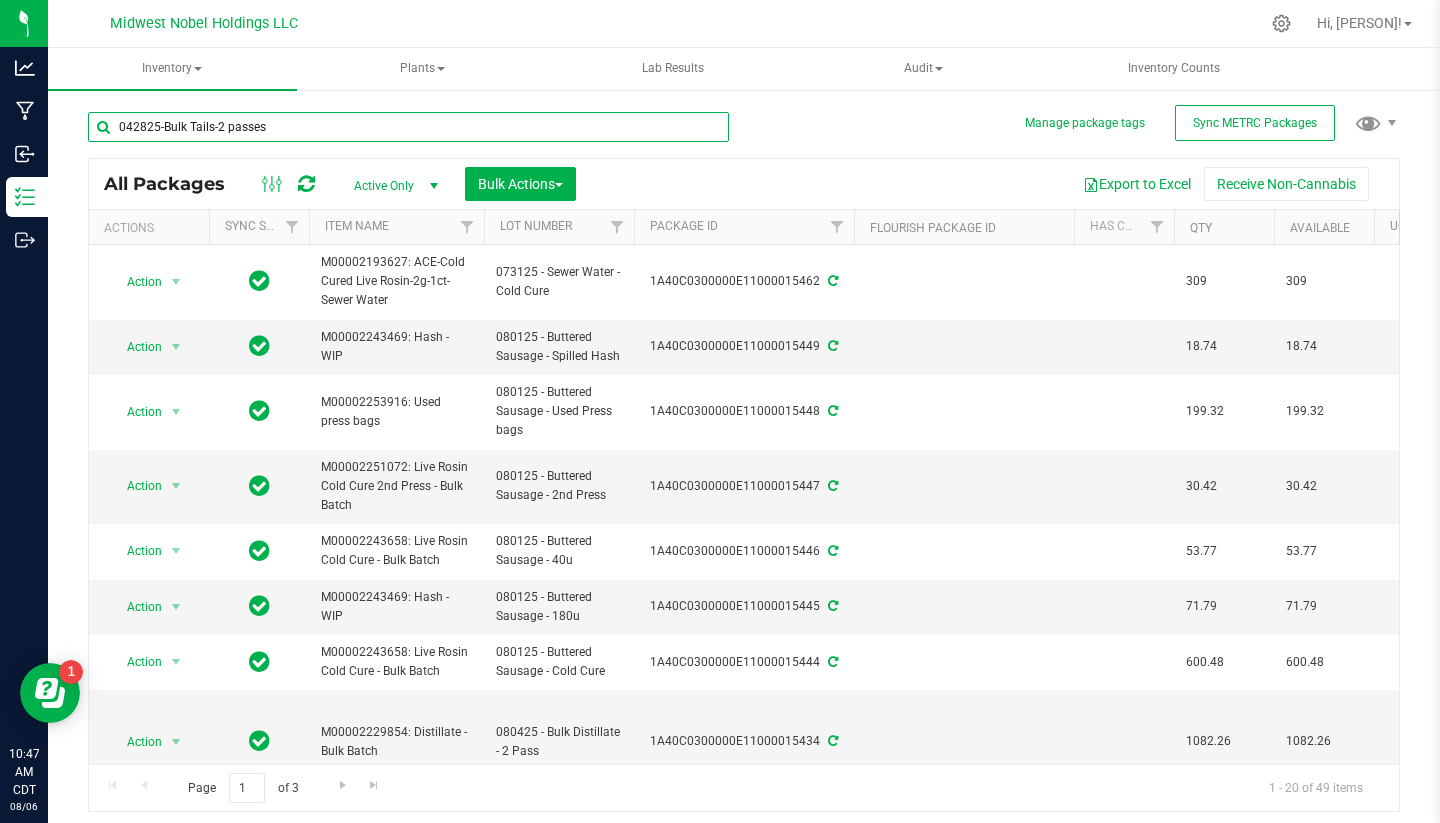 type on "042825-Bulk Tails-2 passes" 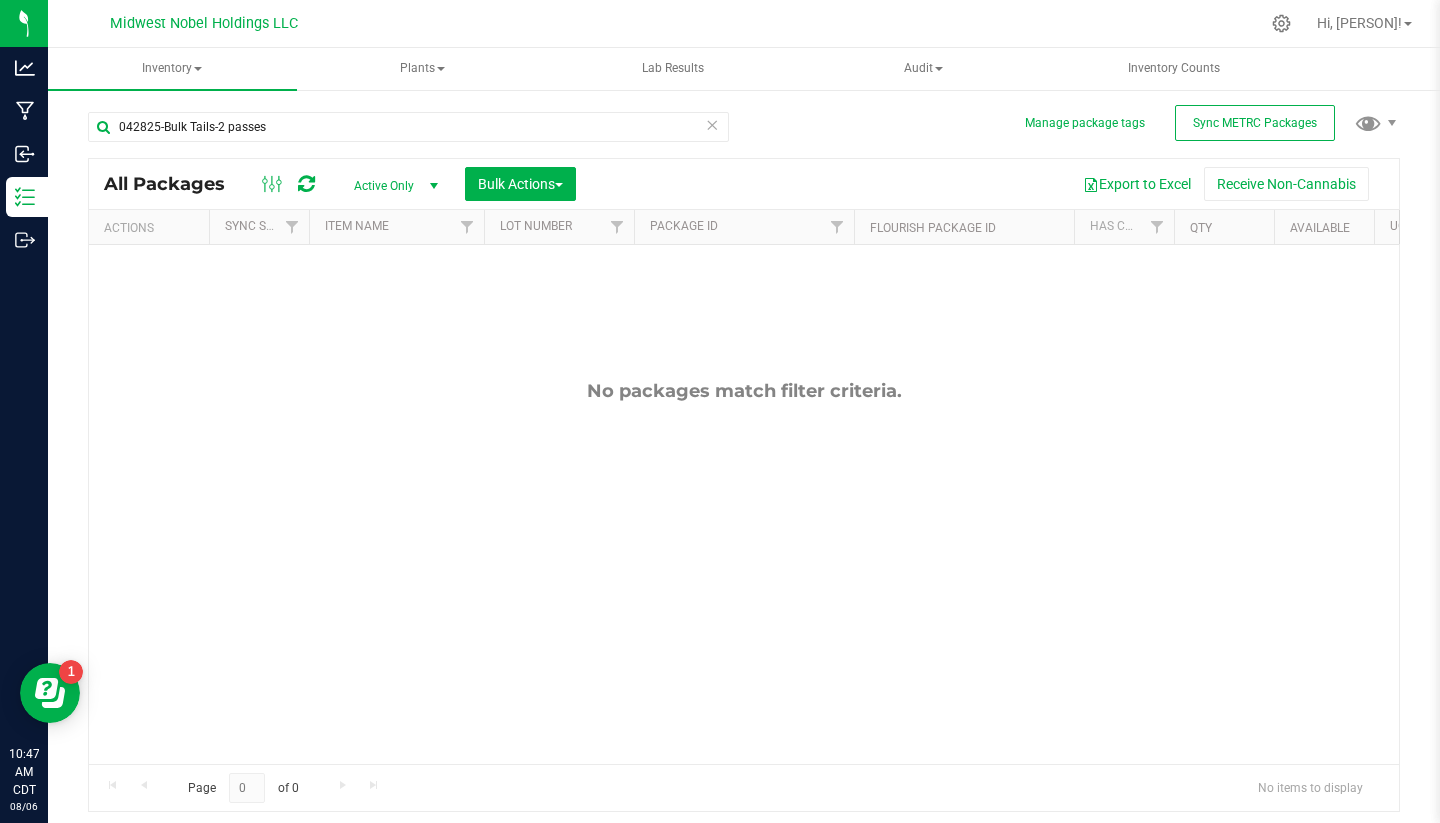 click on "Active Only" at bounding box center (392, 186) 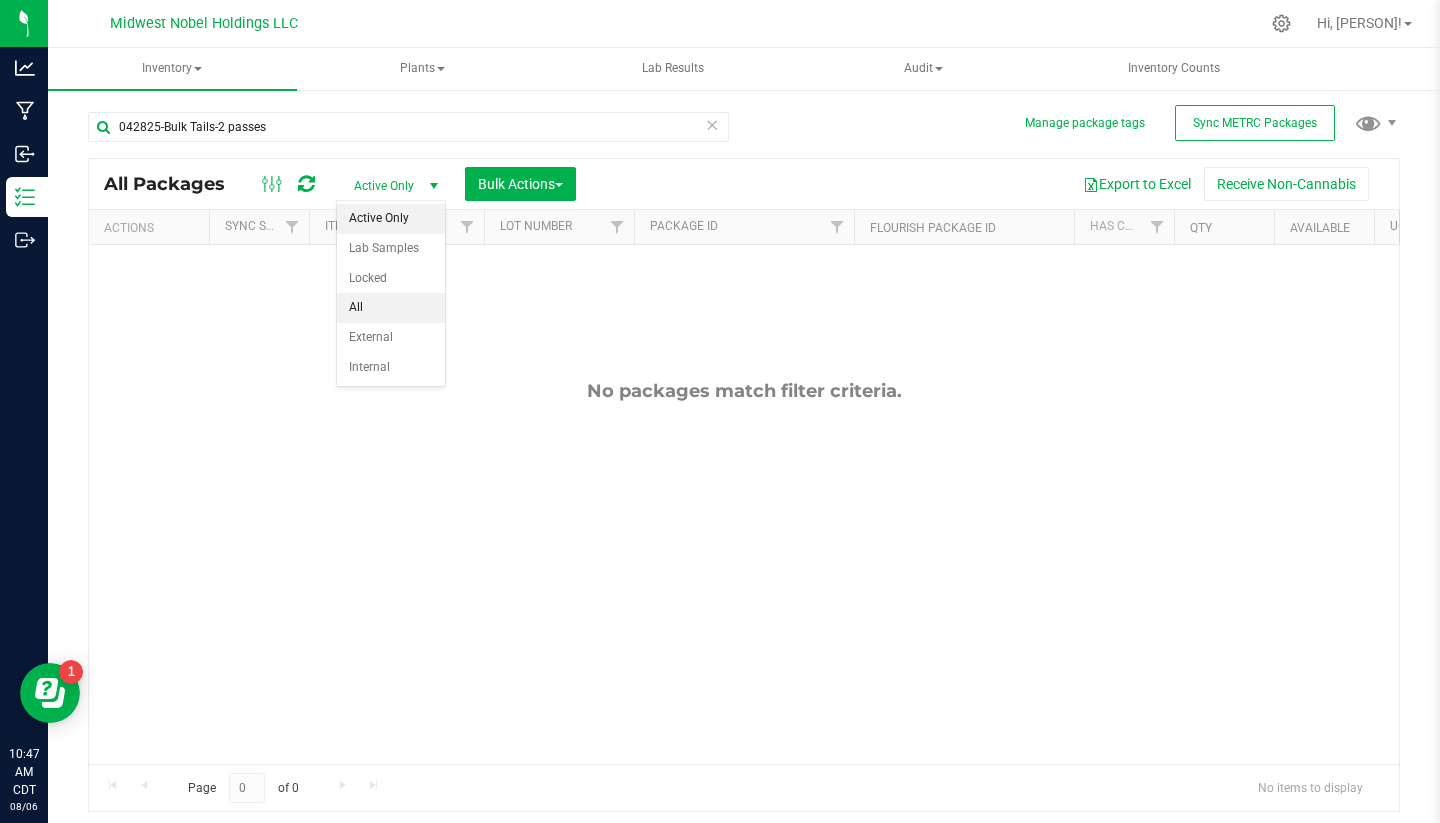 click on "All" at bounding box center (391, 308) 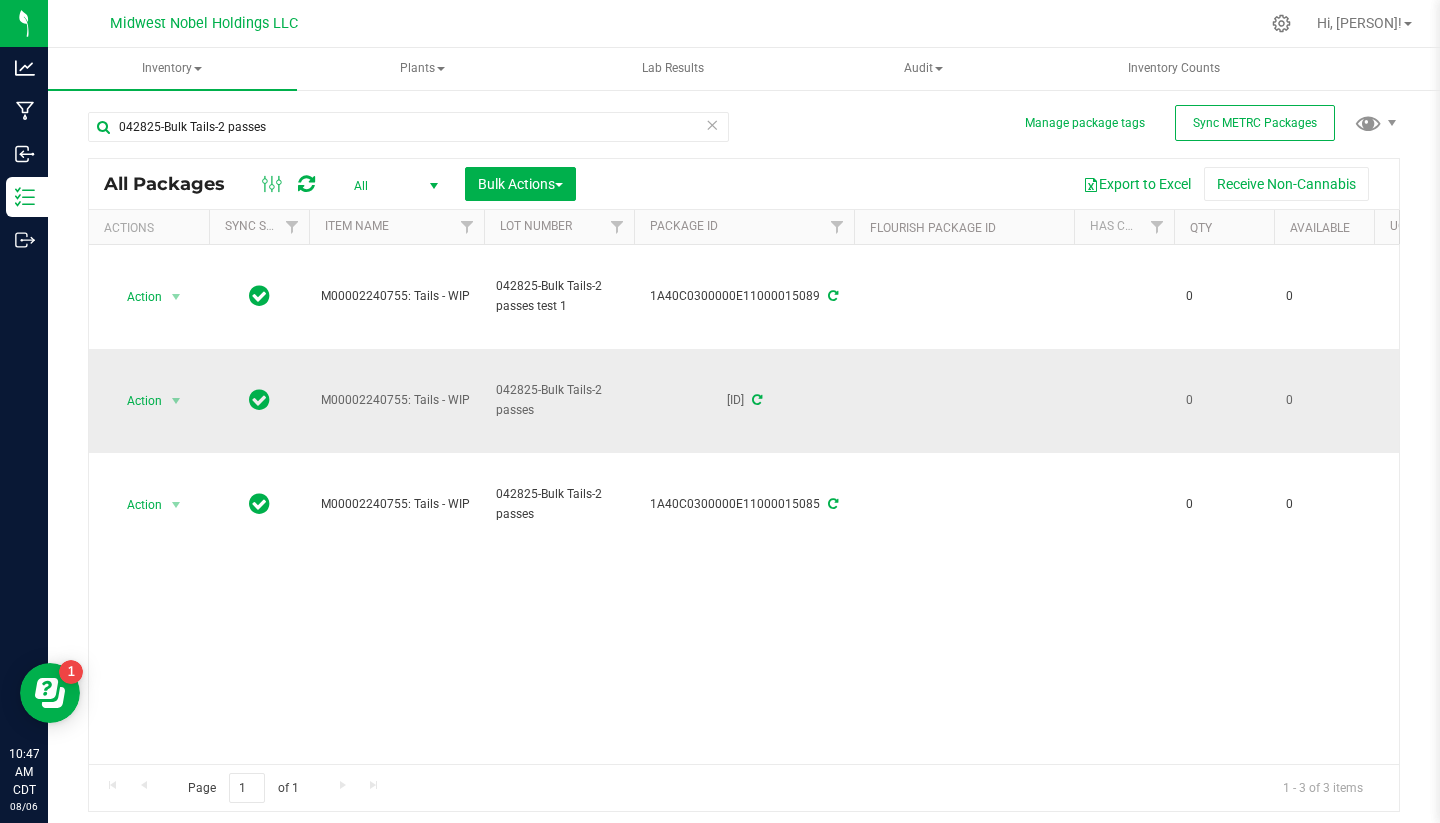 scroll, scrollTop: 0, scrollLeft: 78, axis: horizontal 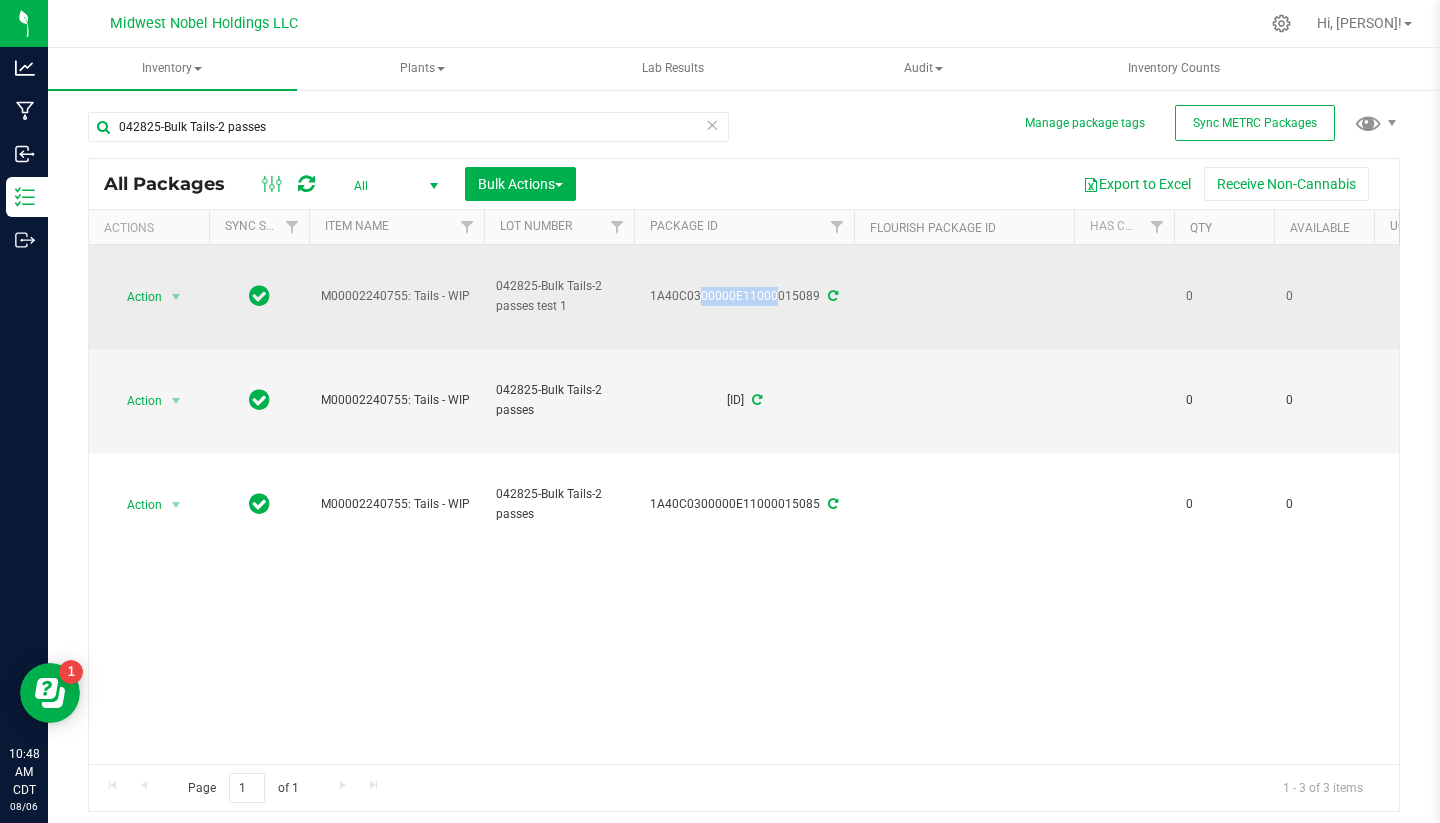 drag, startPoint x: 668, startPoint y: 288, endPoint x: 740, endPoint y: 300, distance: 72.99315 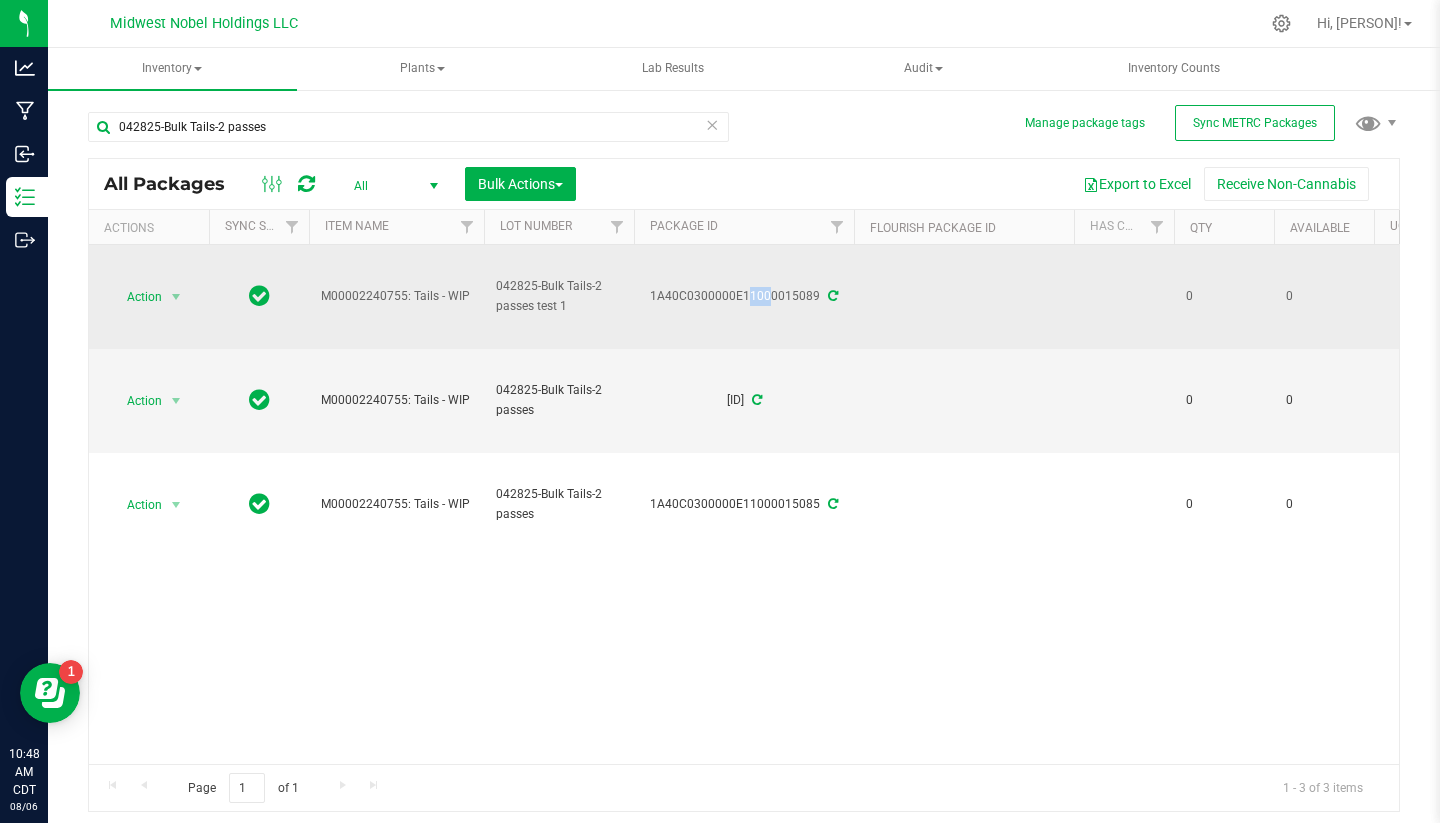 drag, startPoint x: 715, startPoint y: 294, endPoint x: 735, endPoint y: 294, distance: 20 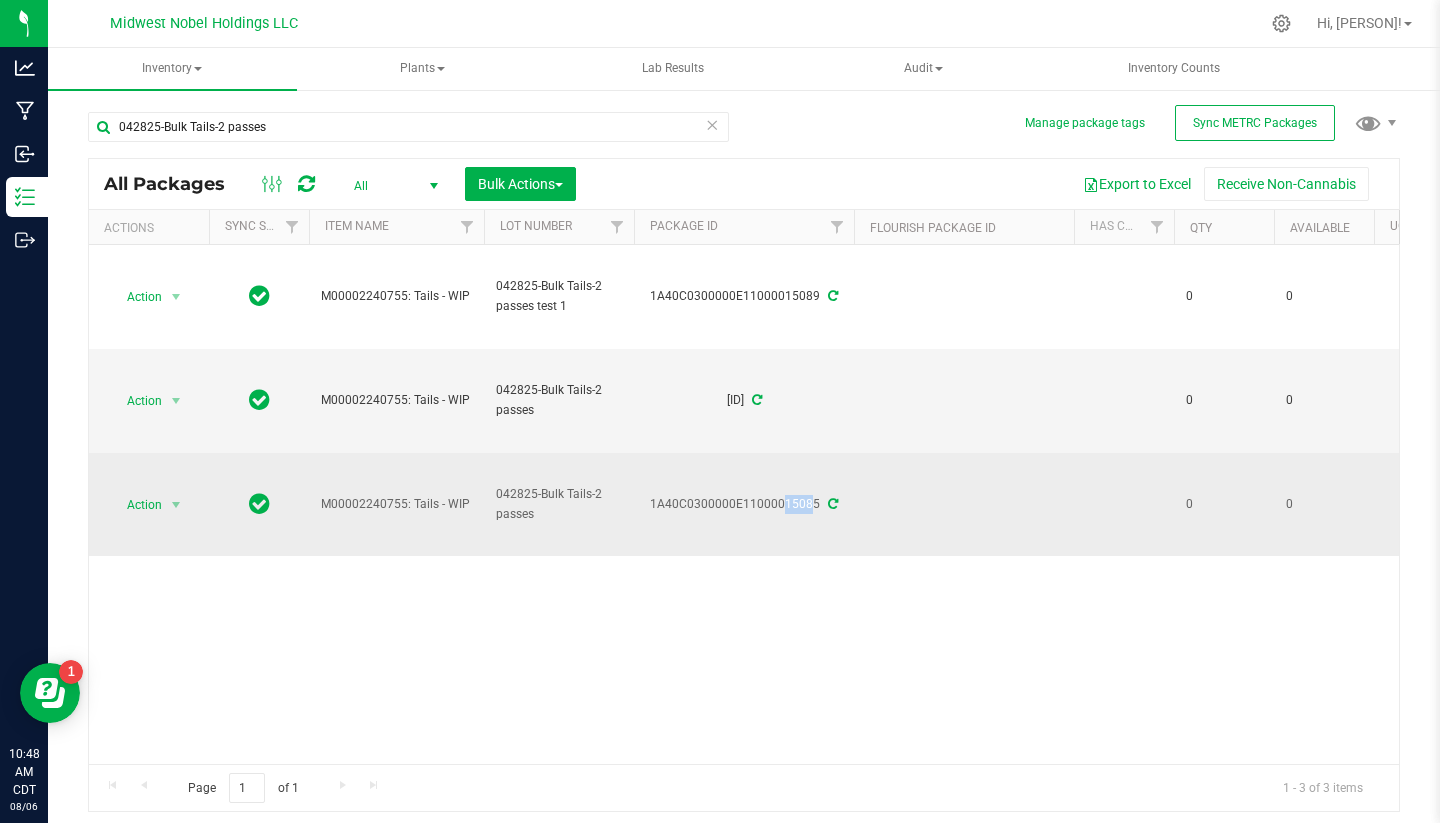 drag, startPoint x: 747, startPoint y: 507, endPoint x: 774, endPoint y: 506, distance: 27.018513 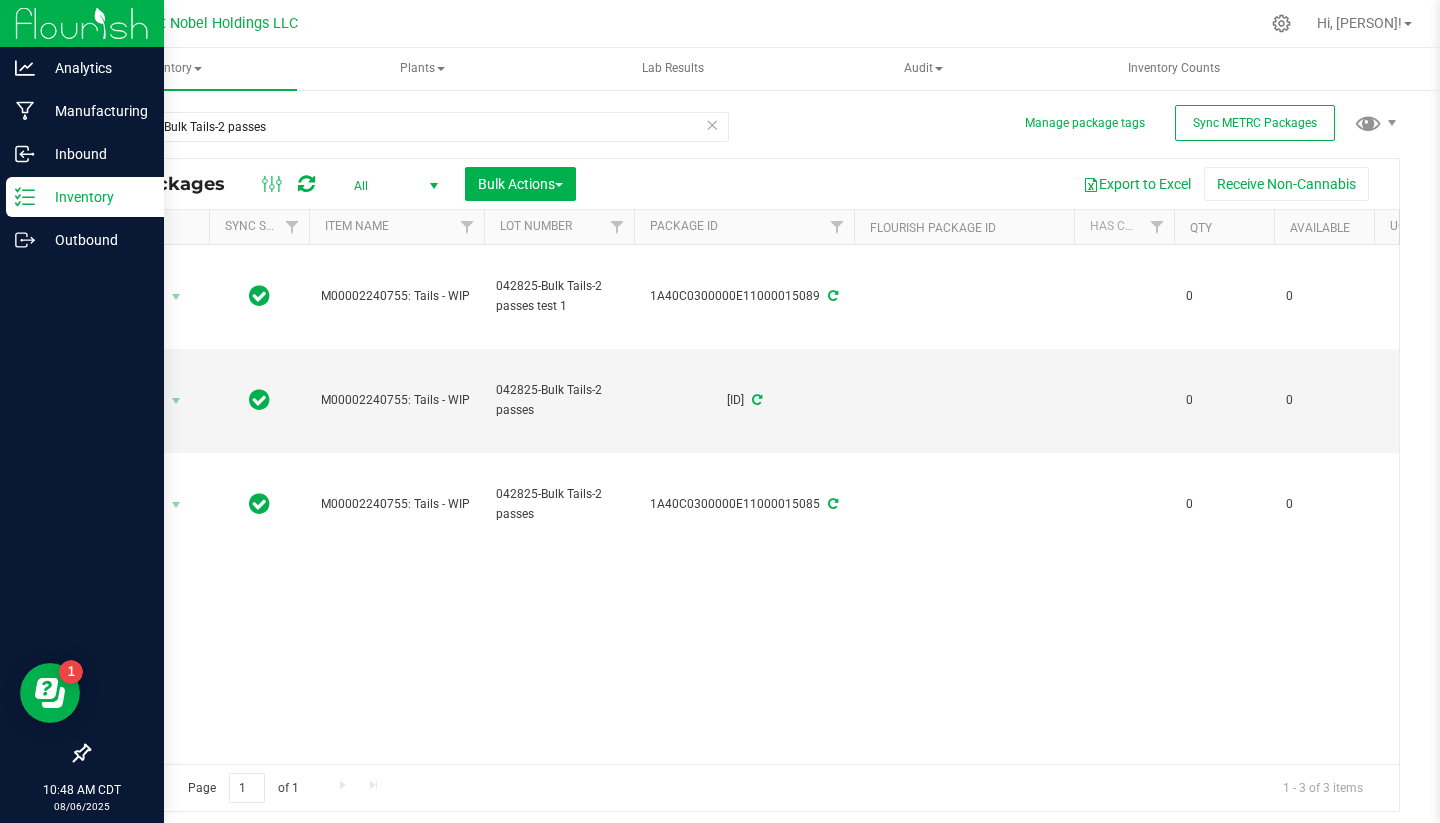 click on "Inventory" at bounding box center (85, 197) 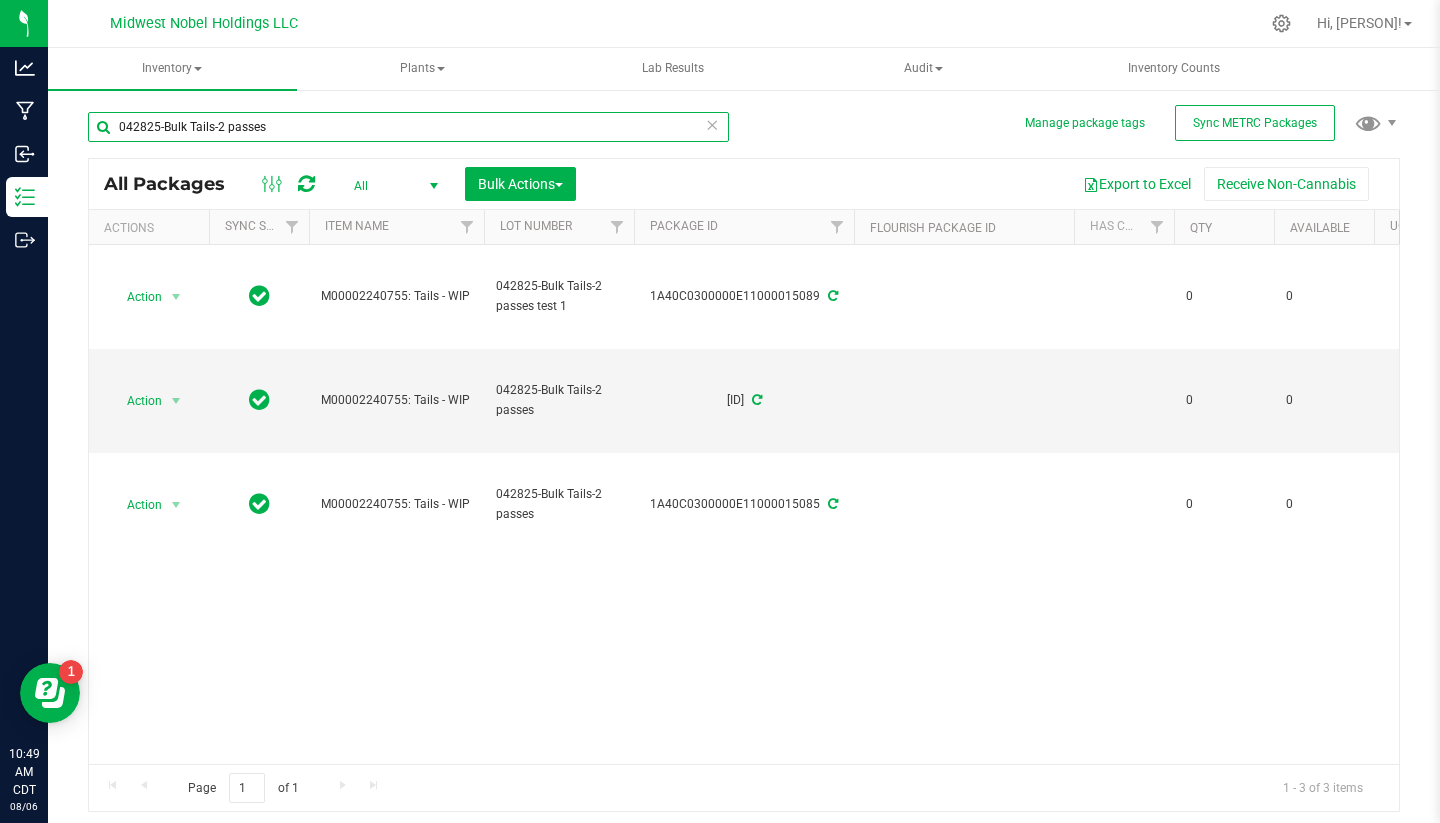 drag, startPoint x: 340, startPoint y: 133, endPoint x: 419, endPoint y: 148, distance: 80.411446 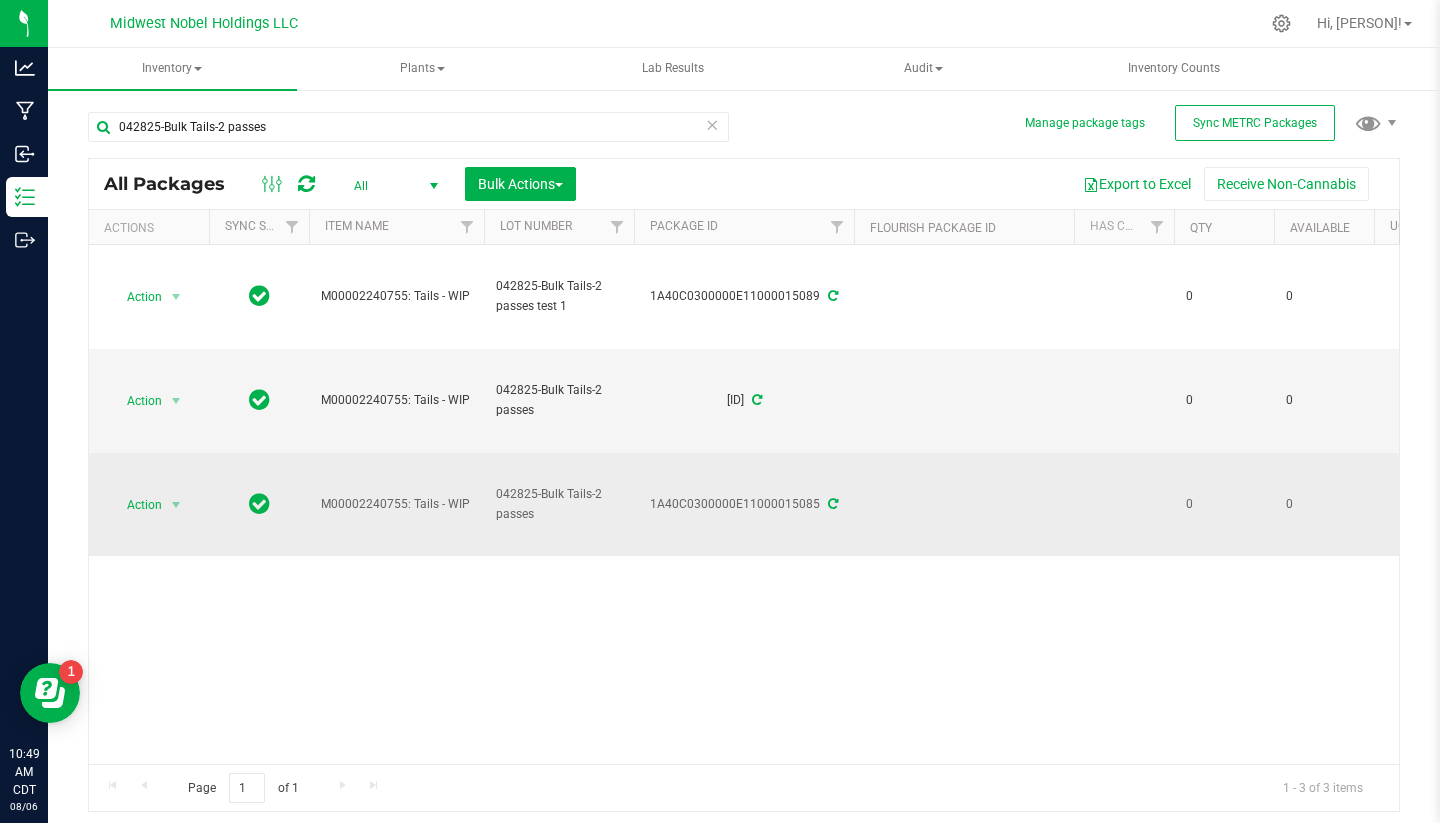 drag, startPoint x: 513, startPoint y: 513, endPoint x: 564, endPoint y: 516, distance: 51.088158 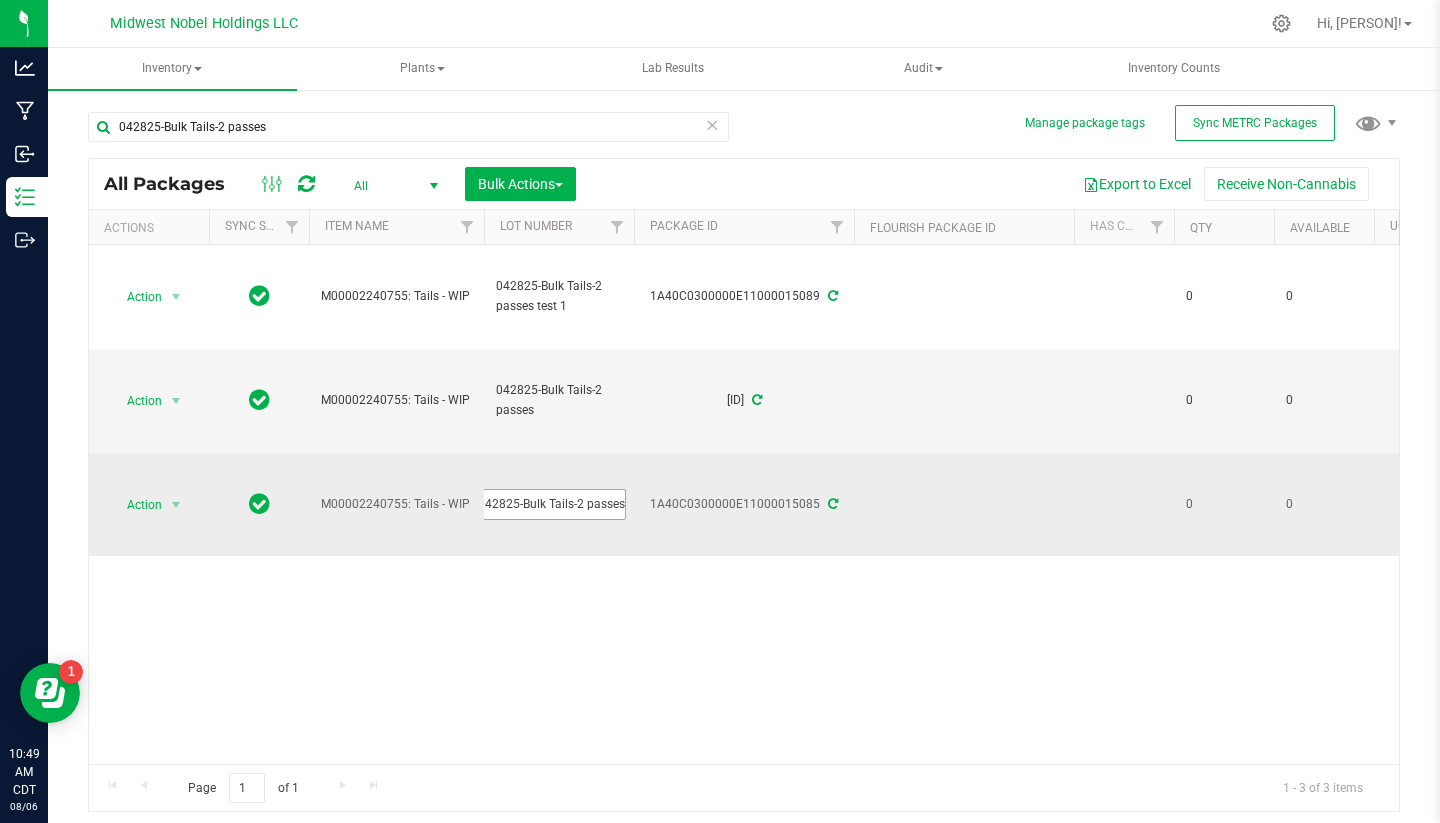 click on "042825-Bulk Tails-2 passes" at bounding box center (554, 504) 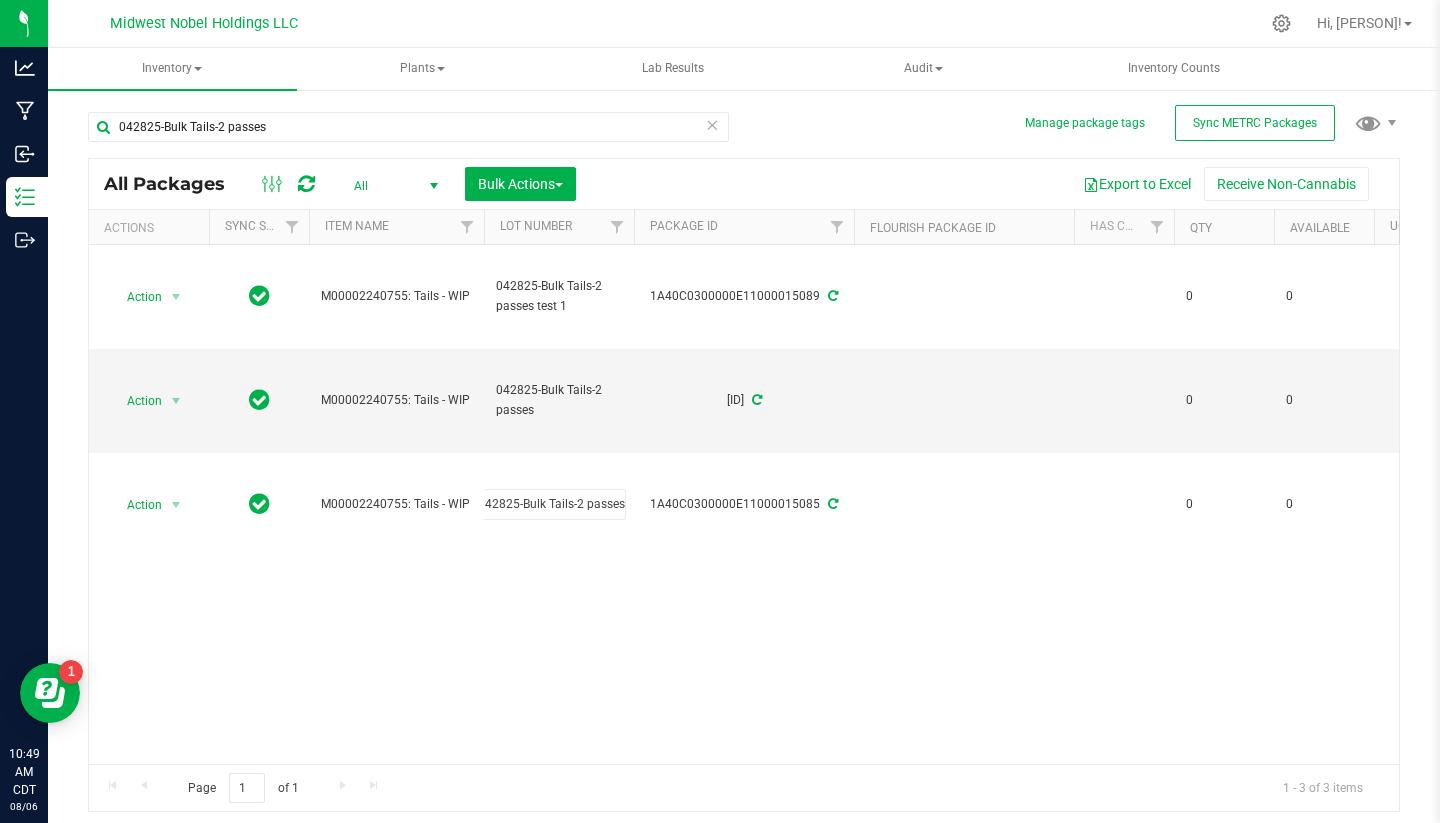 click on "Action Action Adjust qty Edit attributes Global inventory Locate package Print package label See history
M00002240755: Tails - WIP
042825-Bulk Tails-2 passes test 1
1A40C0300000E11000015089
0
0
Gram
Consumed
BERN 11-19-2024 APBN 10-8-2024 KSM3 10-22-2024 T1000 11-5-2024 JNCK 11-5-2024 YAHE 11-6-2024 FCF 12-3-2024 RNBL 10-22-2024 APBN 12-18-2024 WHRZ 11-6-2024 CANN 11-19-2024 CANN 12-31-2024 APFR 11-20-2024 240923GP 241007GP 240311DB 250127DB BERN-2-11-2025 FCF 3-11-2025 RNBL 1-14-2025 CANN 2-25-2025 RNBL 3-11-2025 APBN 3-11-2025 BABY 2-11-2025 KSM3 2-11-2025 GRAP 2-11-2025 YAHE 1-28-2025" at bounding box center (744, 504) 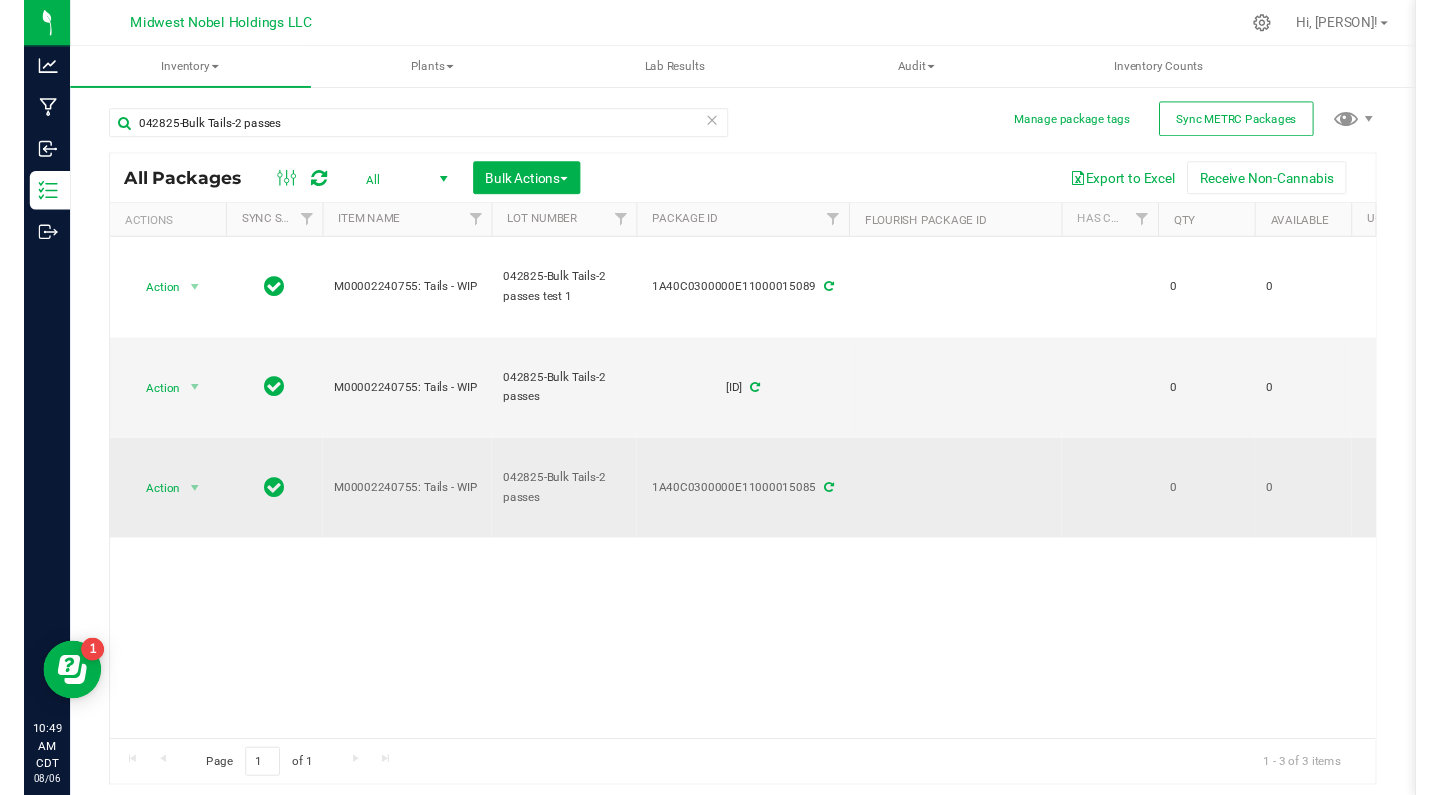 scroll, scrollTop: 0, scrollLeft: 0, axis: both 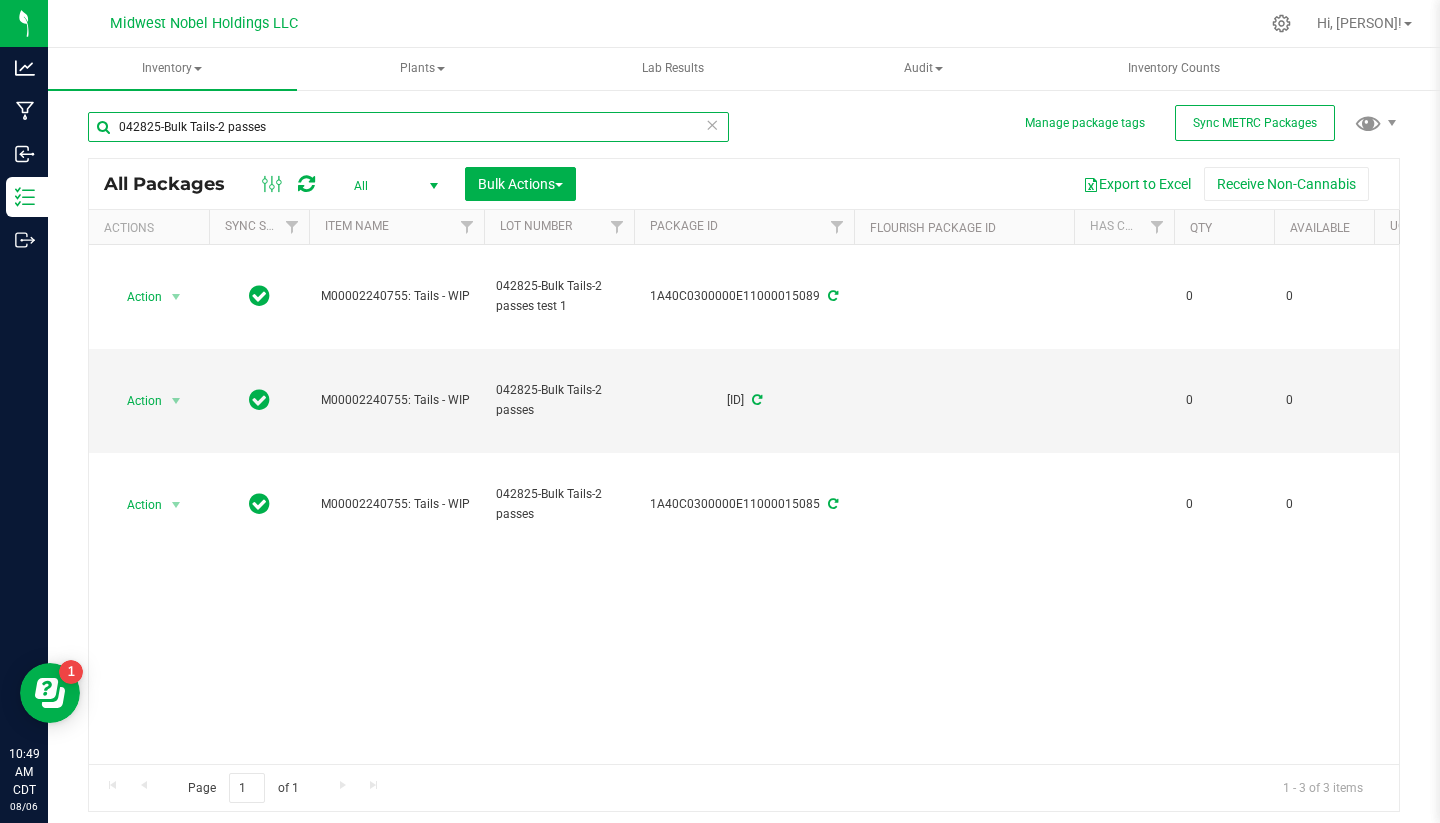click on "042825-Bulk Tails-2 passes" at bounding box center [408, 127] 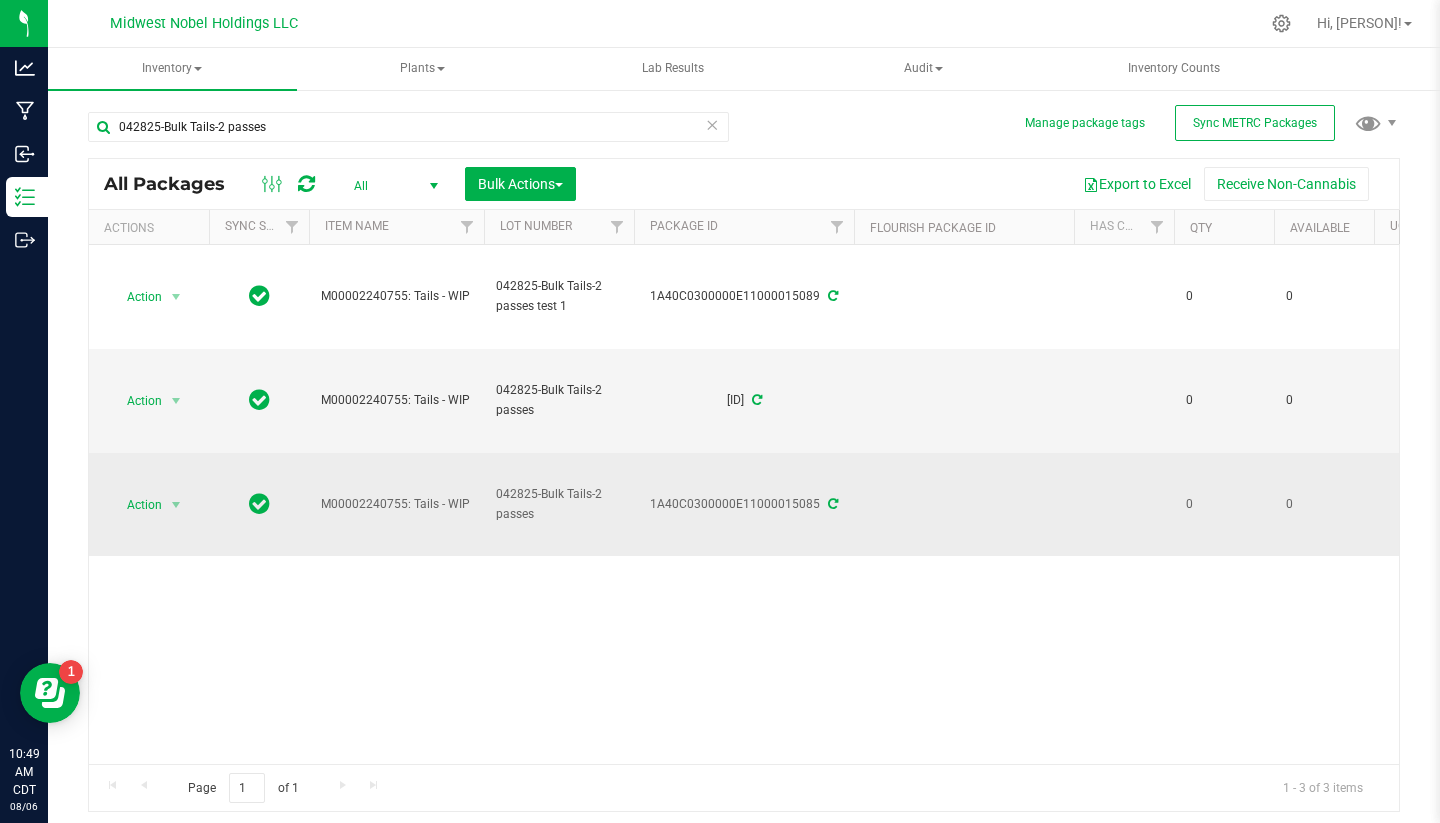 click on "1A40C0300000E11000015085" at bounding box center (744, 504) 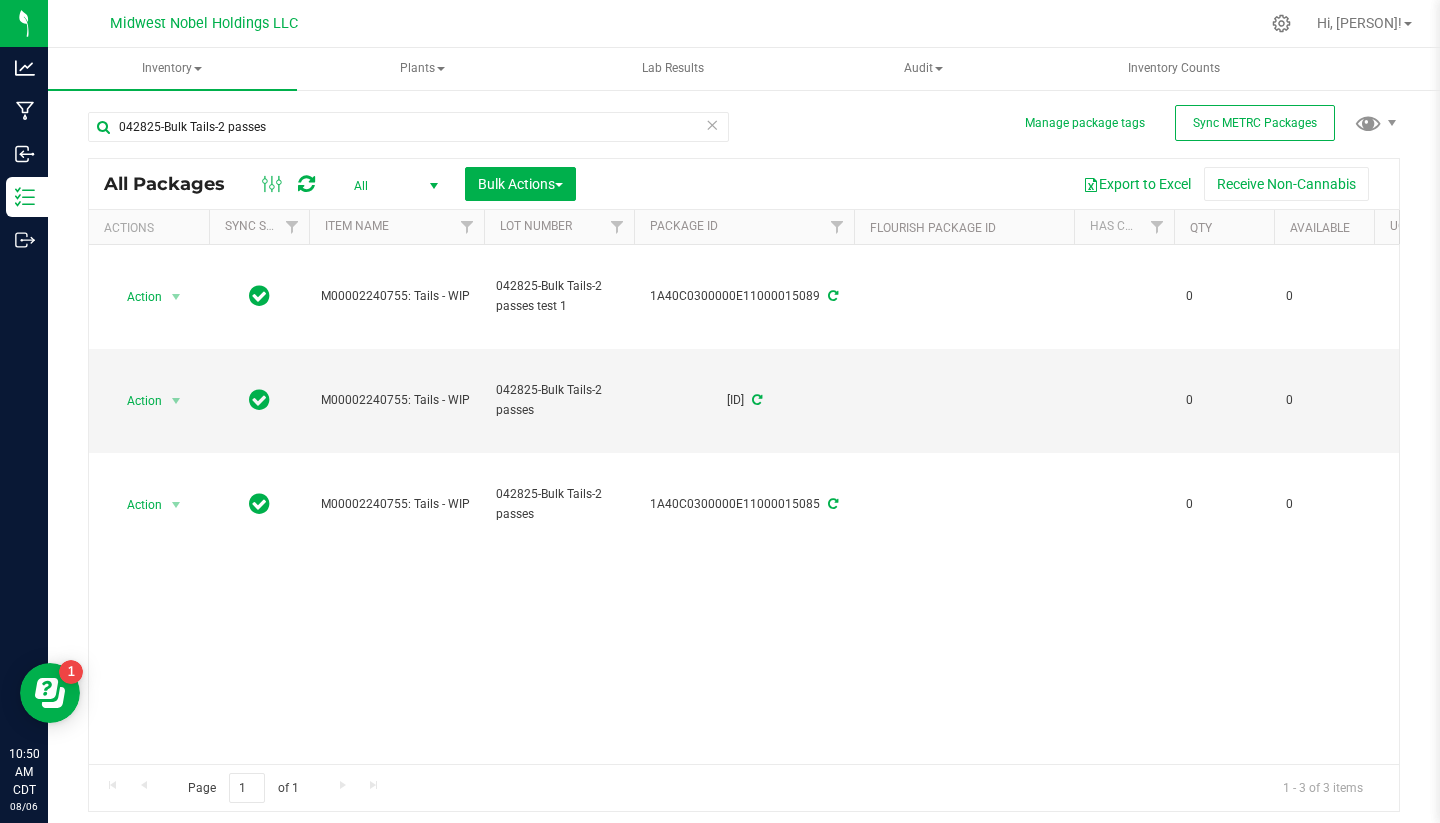 click on "Action Action Adjust qty Edit attributes Global inventory Locate package Print package label See history
M00002240755: Tails - WIP
042825-Bulk Tails-2 passes test 1
1A40C0300000E11000015089
0
0
Gram
Consumed
BERN 11-19-2024 APBN 10-8-2024 KSM3 10-22-2024 T1000 11-5-2024 JNCK 11-5-2024 YAHE 11-6-2024 FCF 12-3-2024 RNBL 10-22-2024 APBN 12-18-2024 WHRZ 11-6-2024 CANN 11-19-2024 CANN 12-31-2024 APFR 11-20-2024 240923GP 241007GP 240311DB 250127DB BERN-2-11-2025 FCF 3-11-2025 RNBL 1-14-2025 CANN 2-25-2025 RNBL 3-11-2025 APBN 3-11-2025 BABY 2-11-2025 KSM3 2-11-2025 GRAP 2-11-2025 YAHE 1-28-2025" at bounding box center [744, 504] 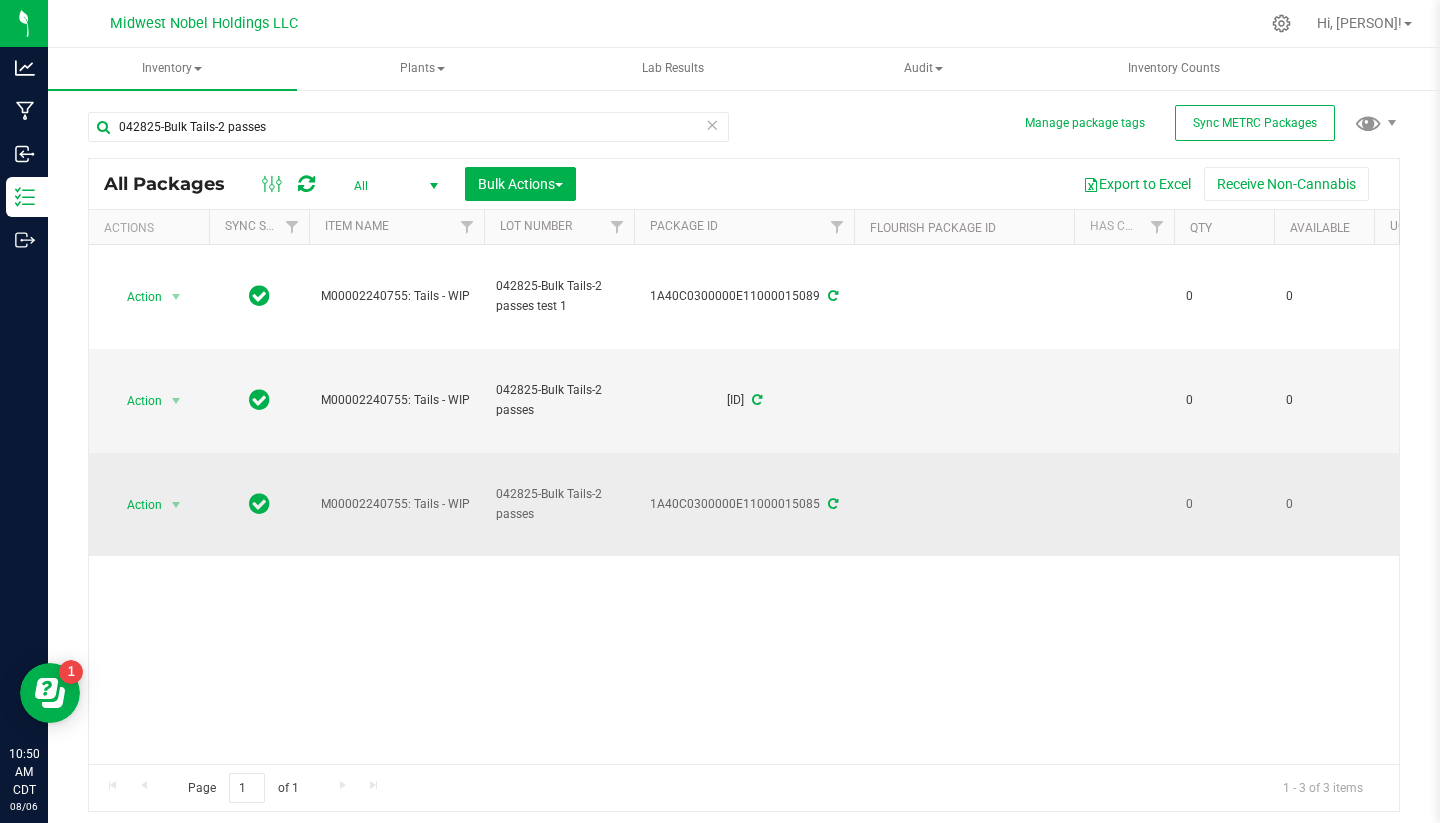 drag, startPoint x: 656, startPoint y: 496, endPoint x: 817, endPoint y: 500, distance: 161.04968 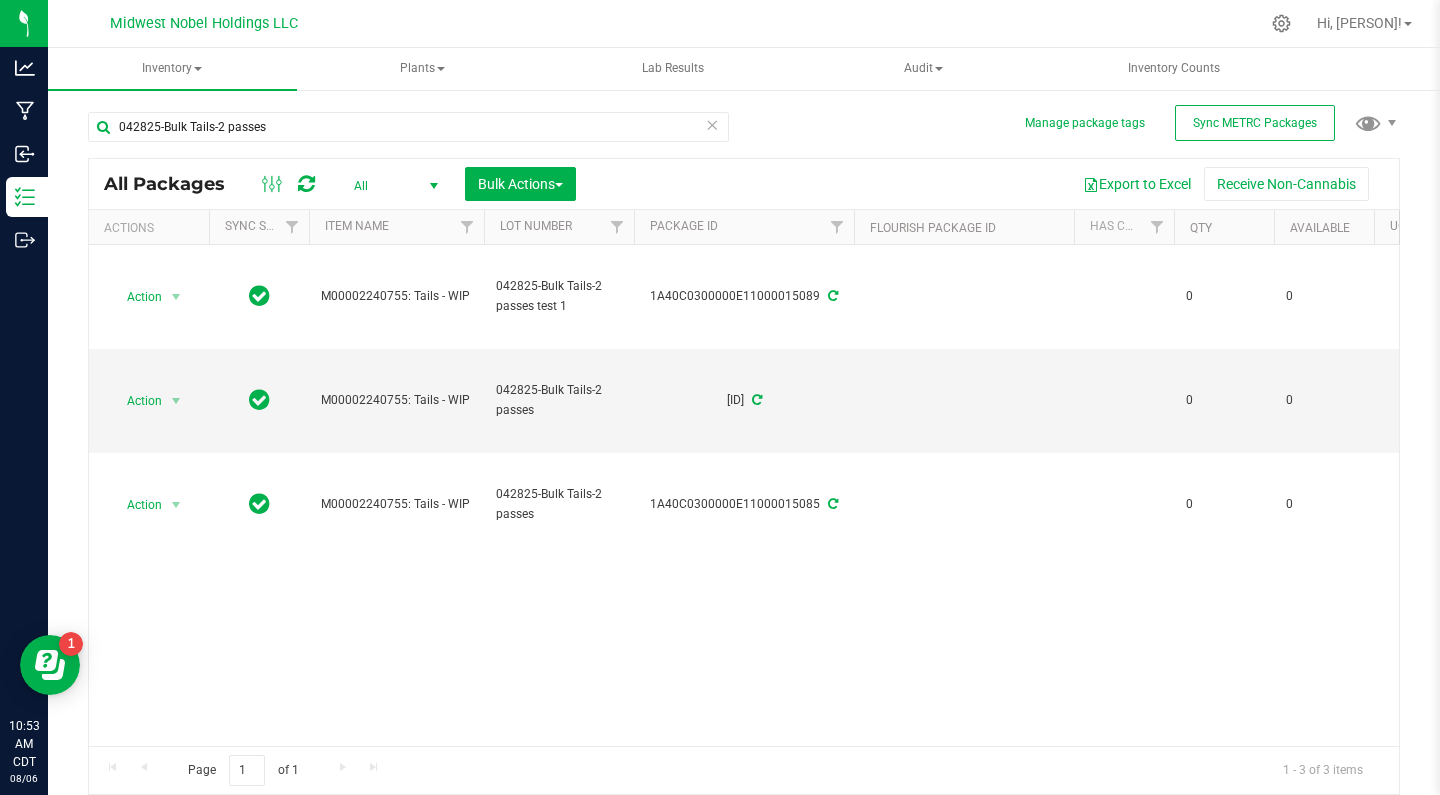 click on "042825-Bulk Tails-2 passes" at bounding box center (408, 135) 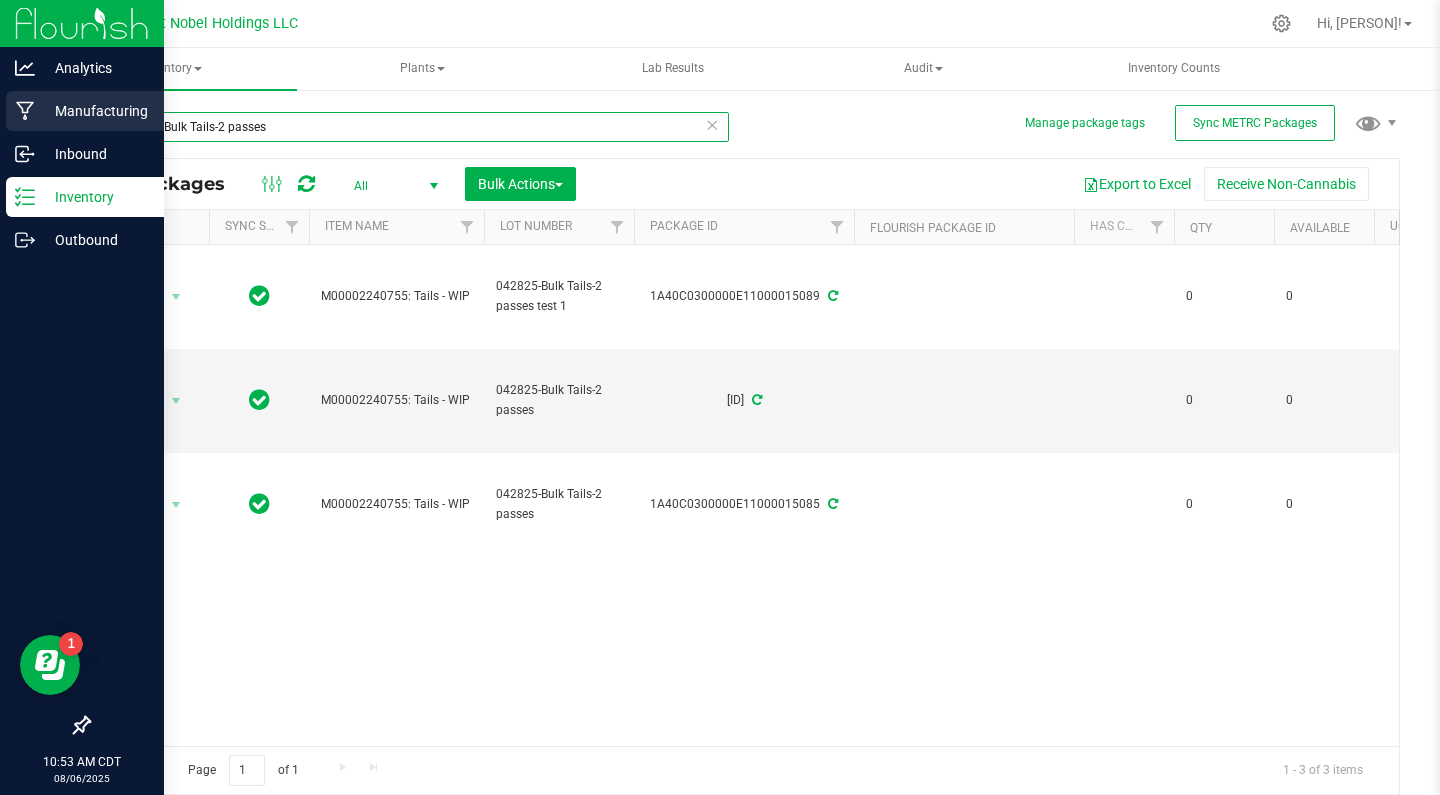 drag, startPoint x: 312, startPoint y: 122, endPoint x: 13, endPoint y: 107, distance: 299.376 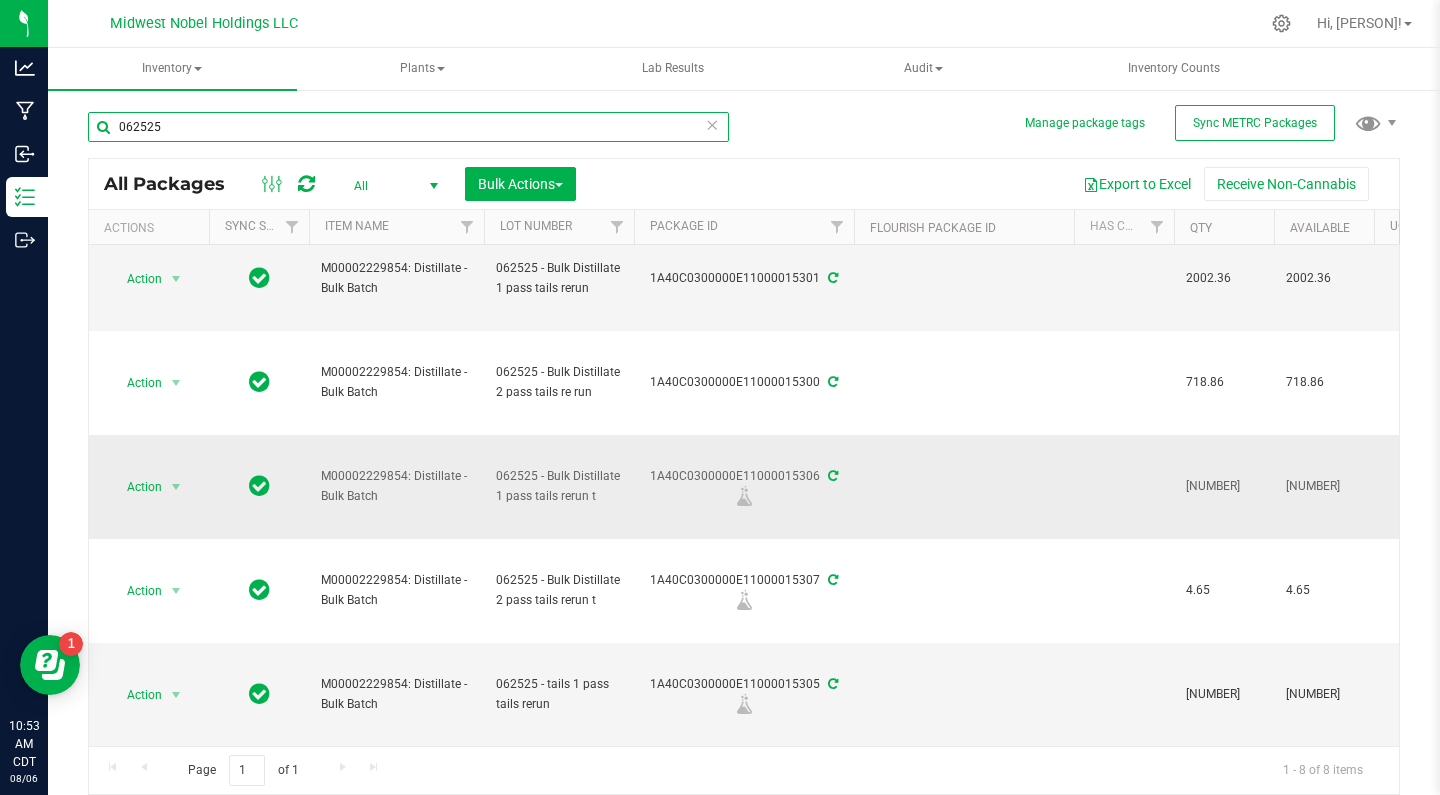 scroll, scrollTop: 330, scrollLeft: 0, axis: vertical 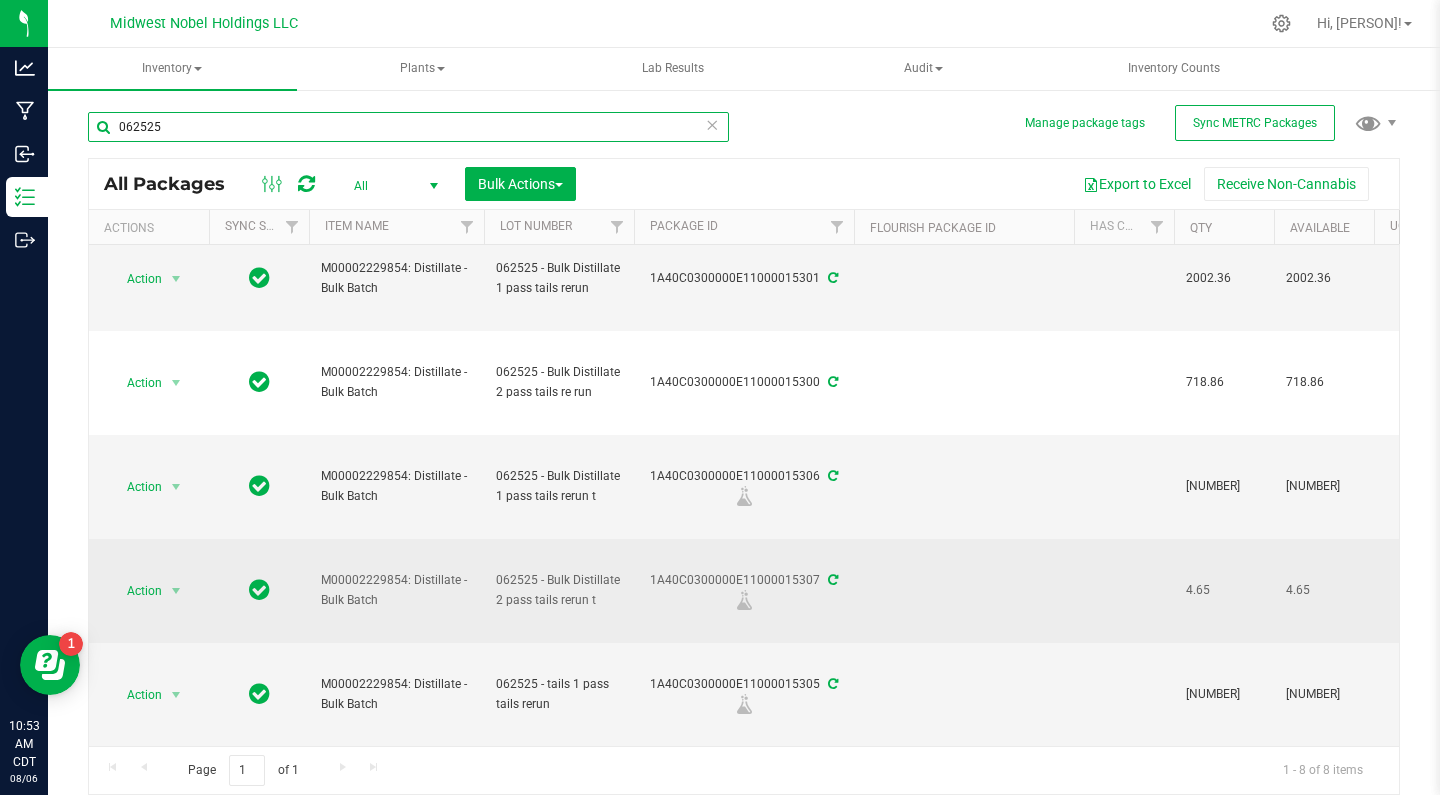 type on "062525" 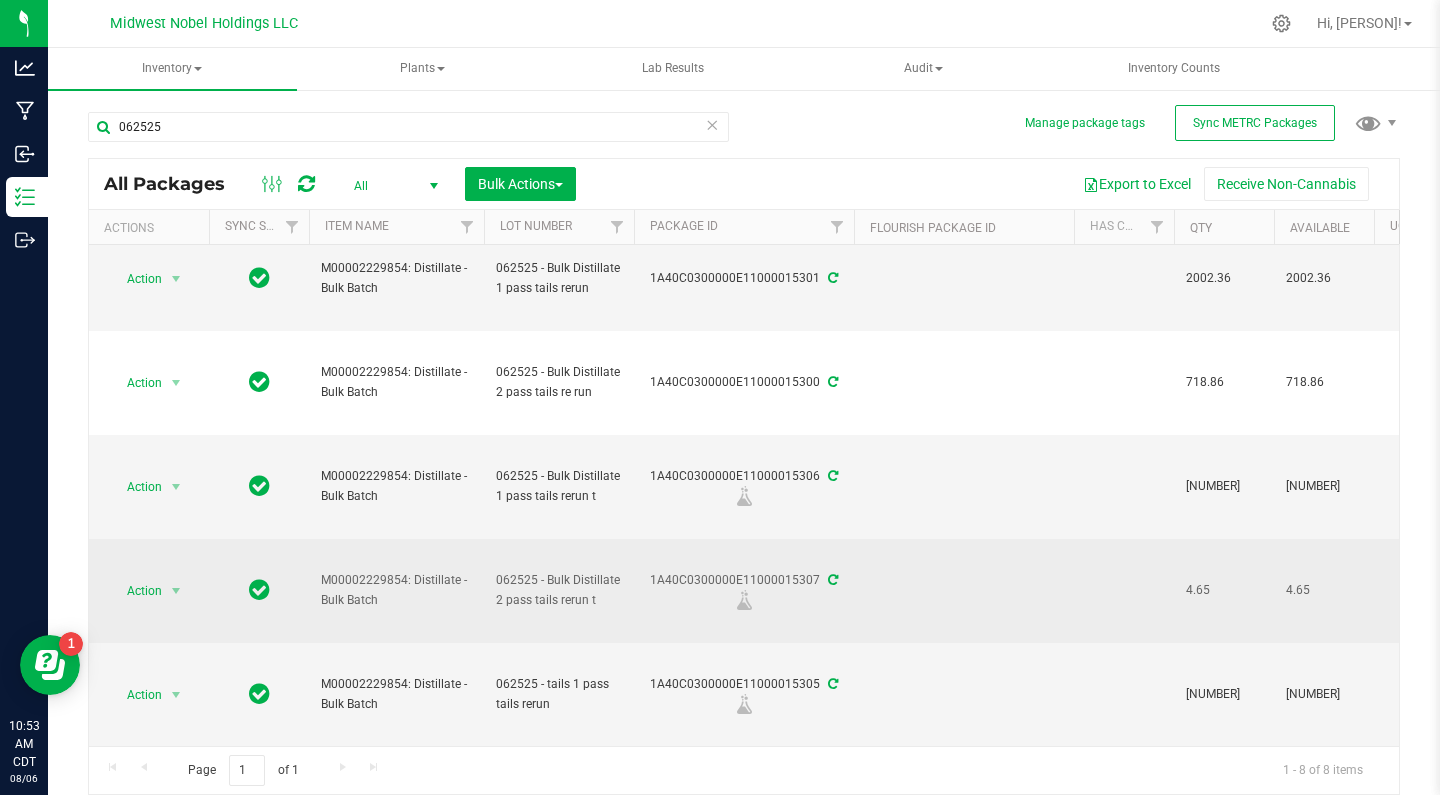 drag, startPoint x: 749, startPoint y: 575, endPoint x: 791, endPoint y: 578, distance: 42.107006 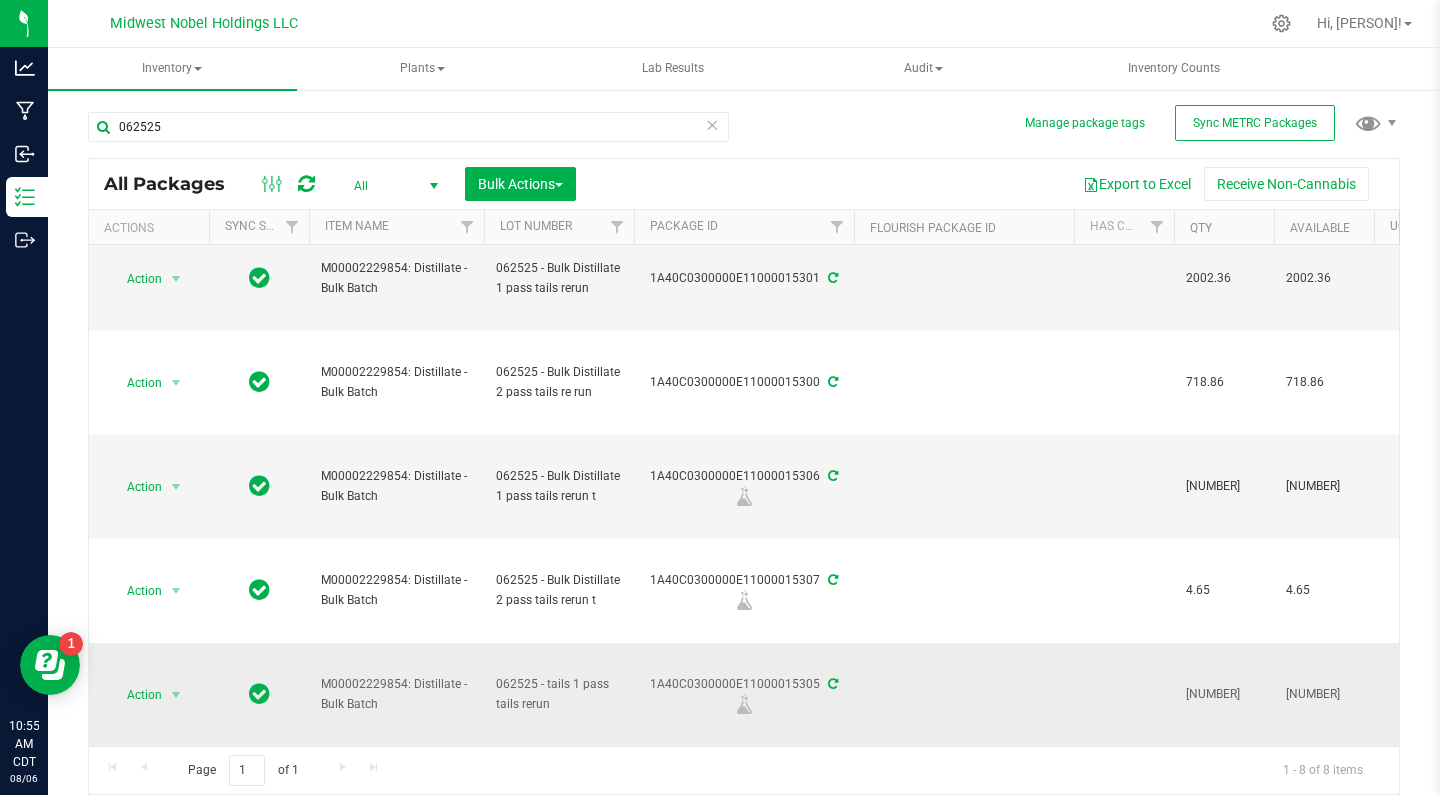 scroll, scrollTop: 0, scrollLeft: 0, axis: both 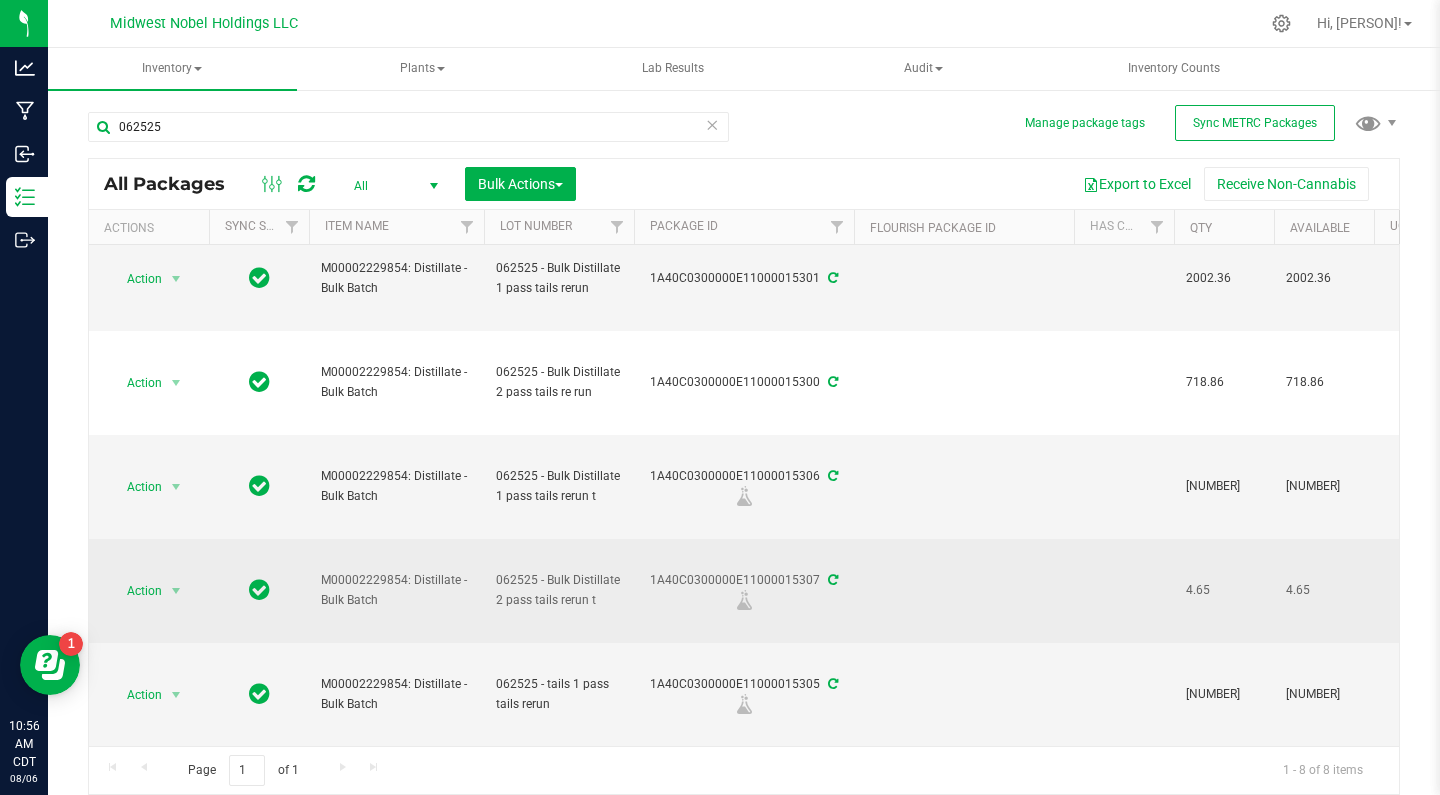 click on "1A40C0300000E11000015307" at bounding box center [744, 590] 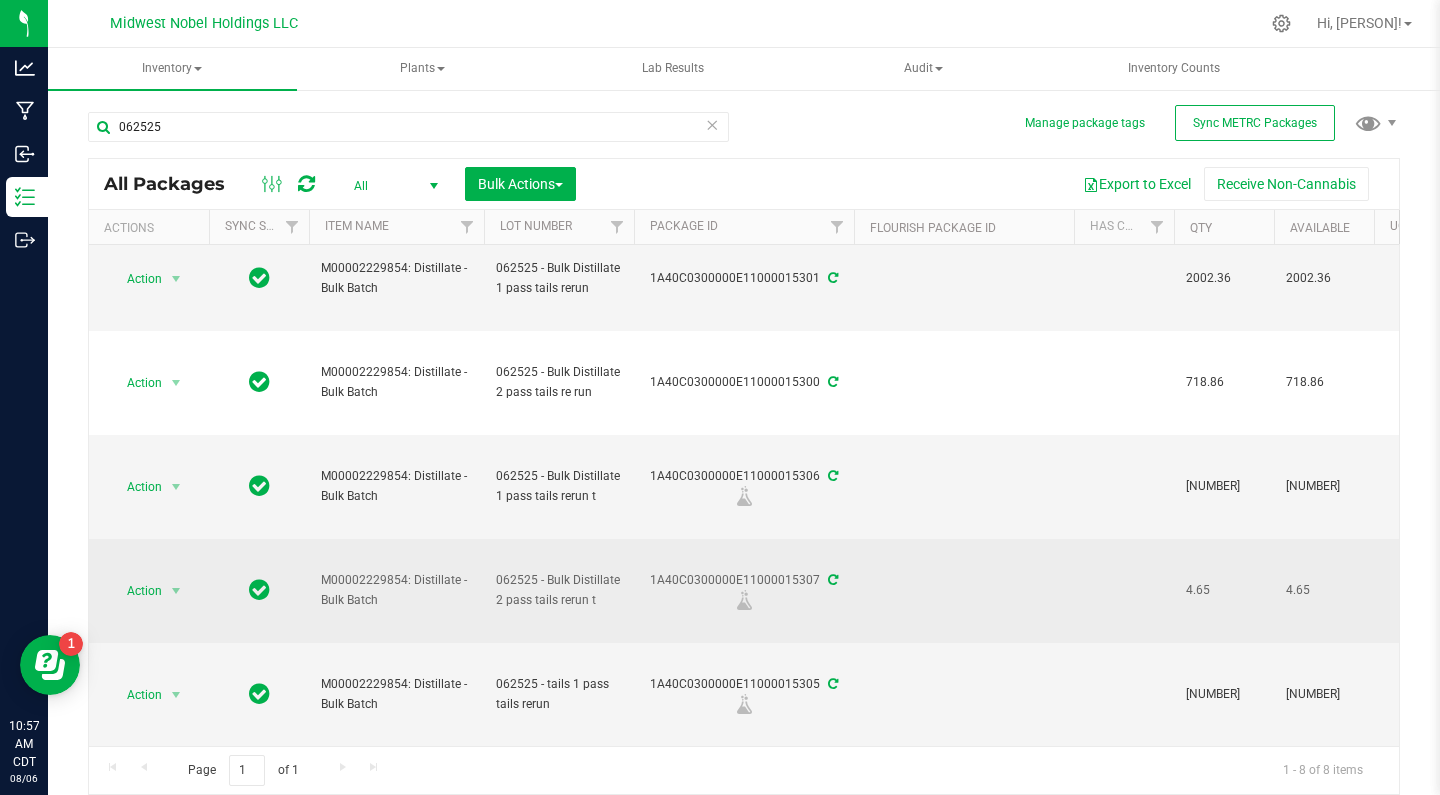 scroll, scrollTop: 0, scrollLeft: 0, axis: both 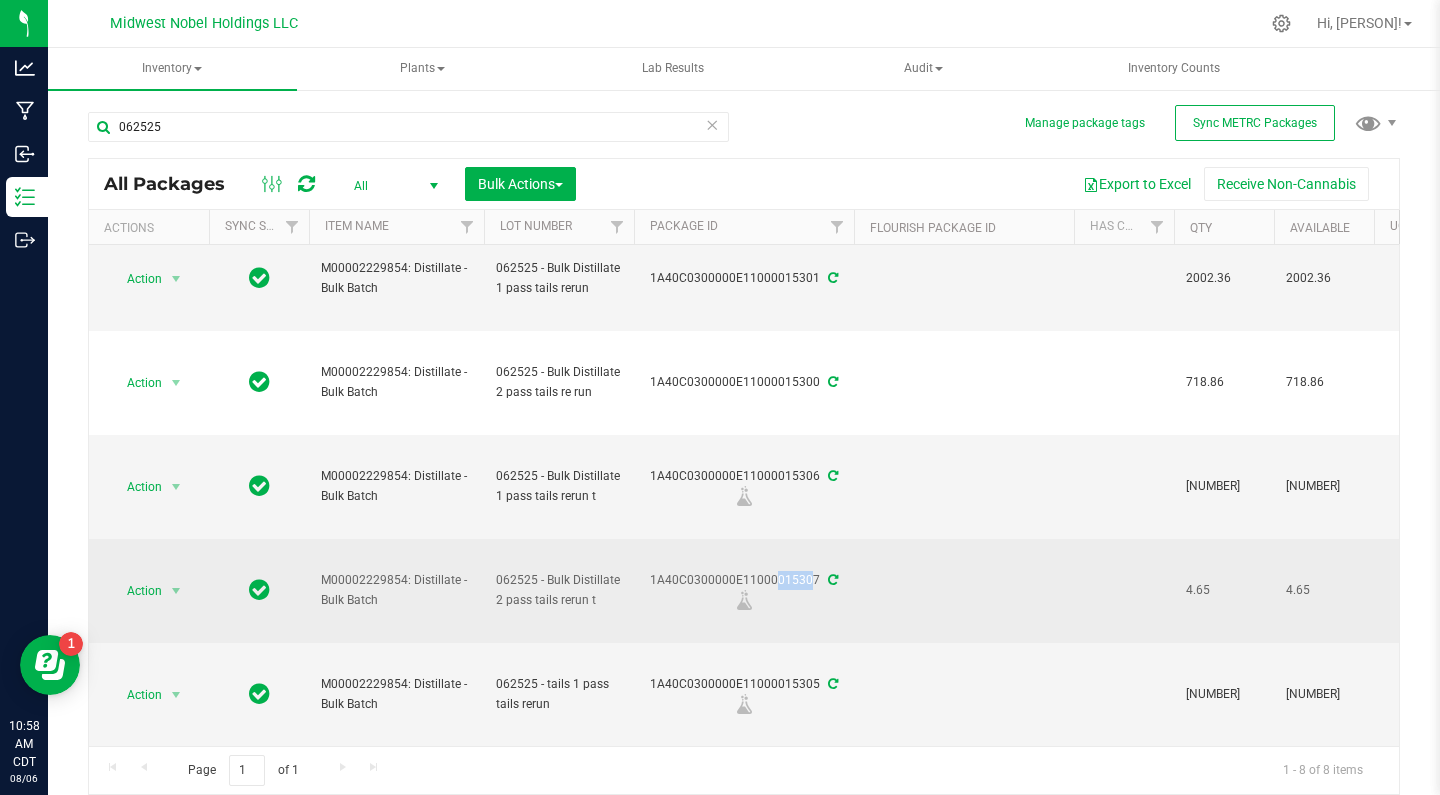 drag, startPoint x: 778, startPoint y: 583, endPoint x: 745, endPoint y: 582, distance: 33.01515 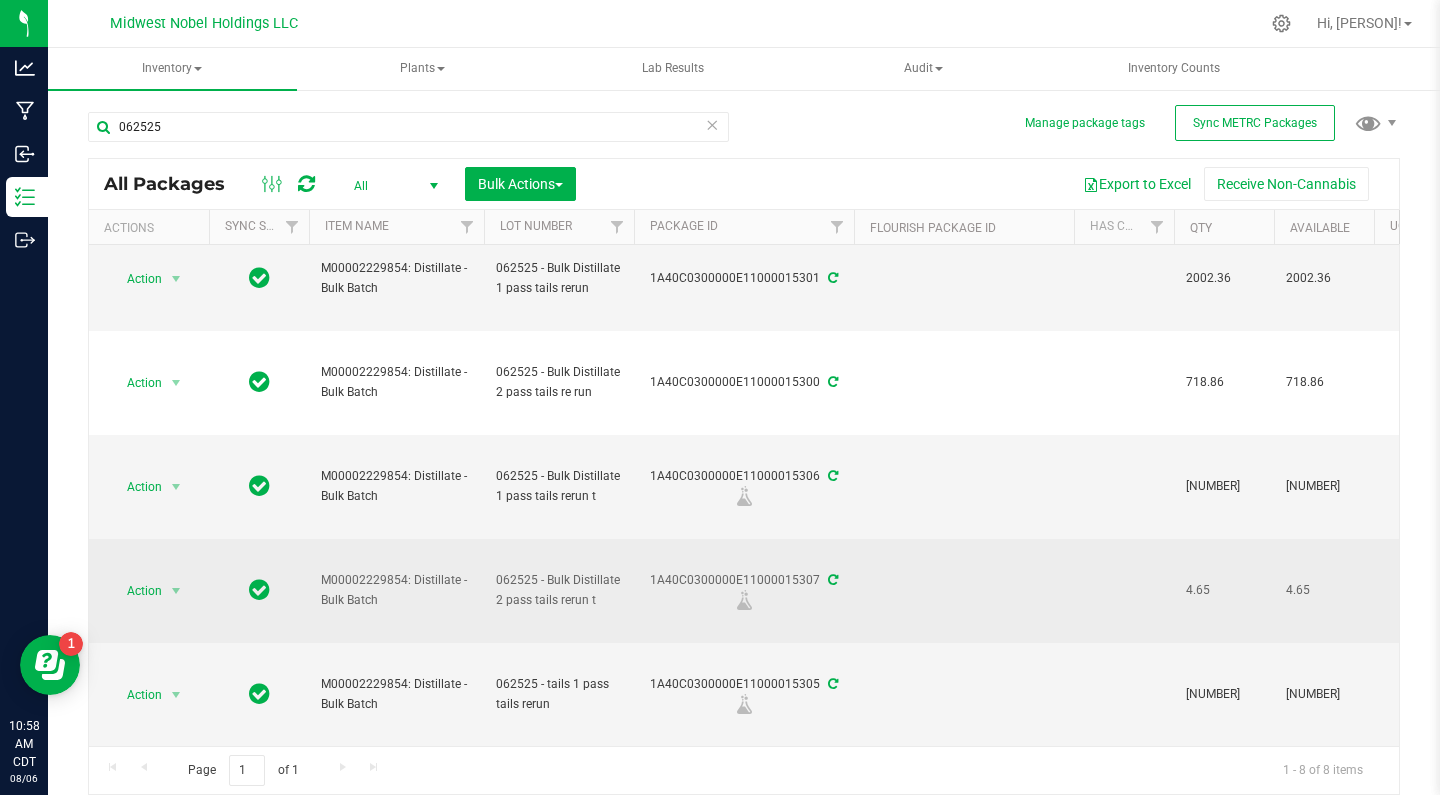 scroll, scrollTop: 323, scrollLeft: 34, axis: both 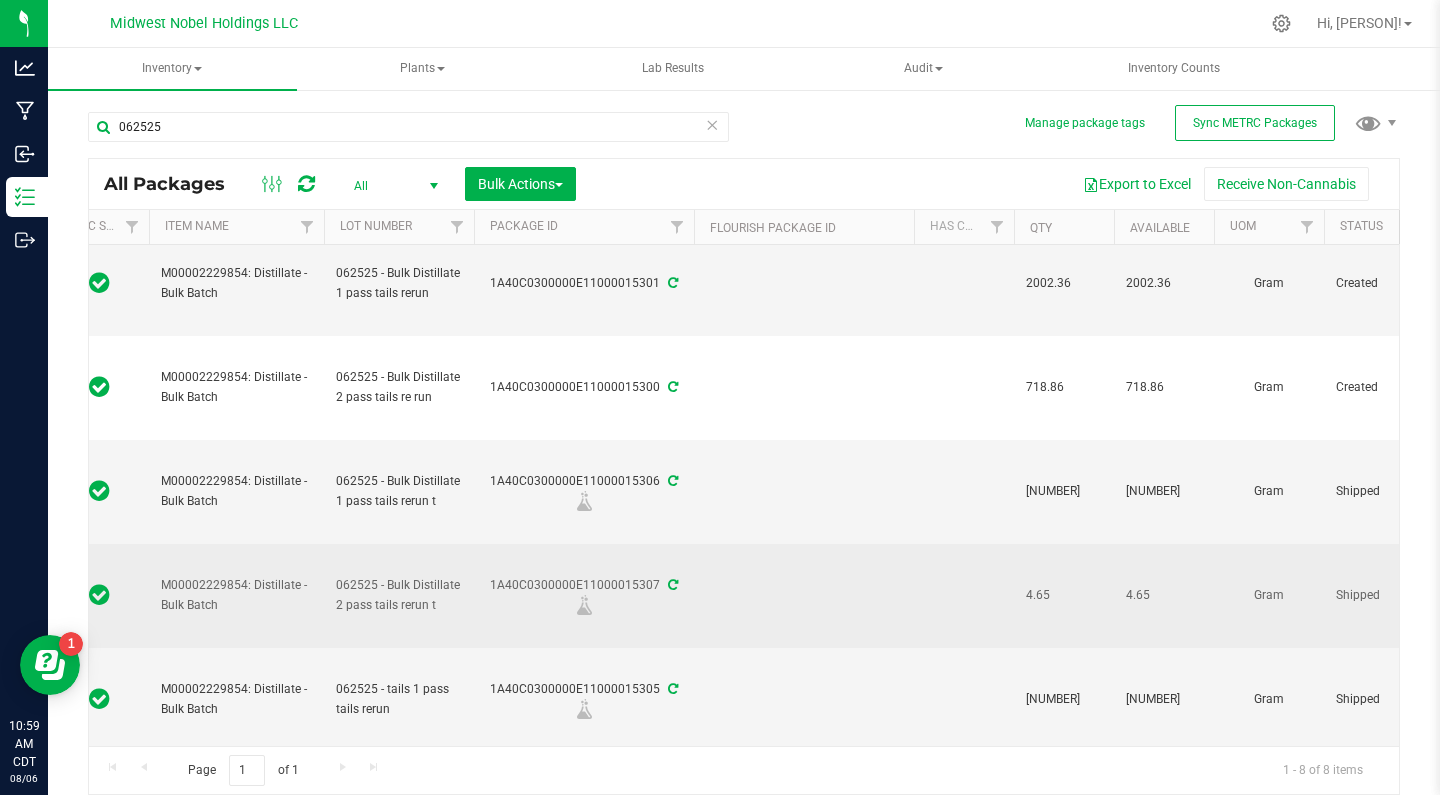 click on "[DATE] - Bulk Distillate 2 pass tails rerun t" at bounding box center [399, 595] 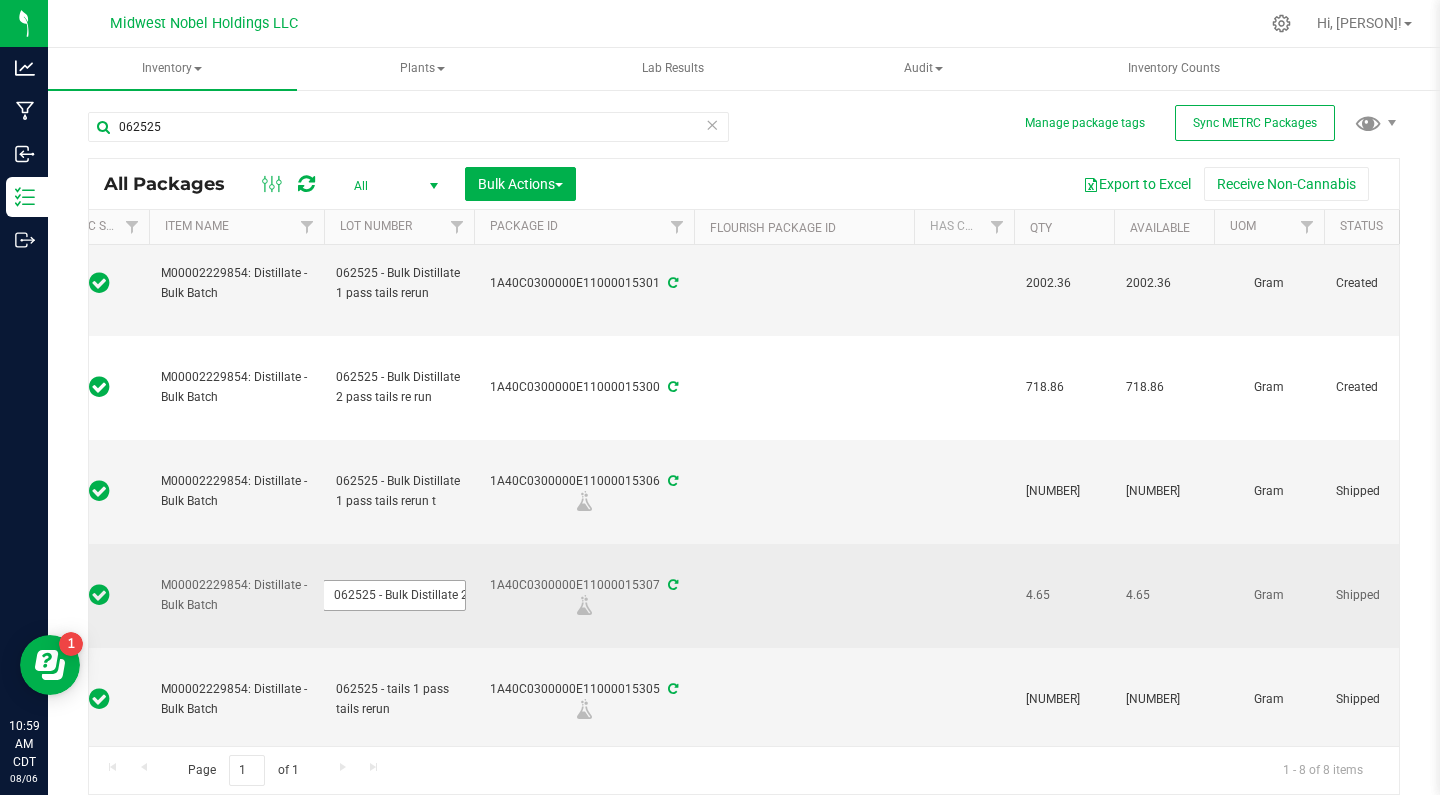 scroll, scrollTop: 0, scrollLeft: 93, axis: horizontal 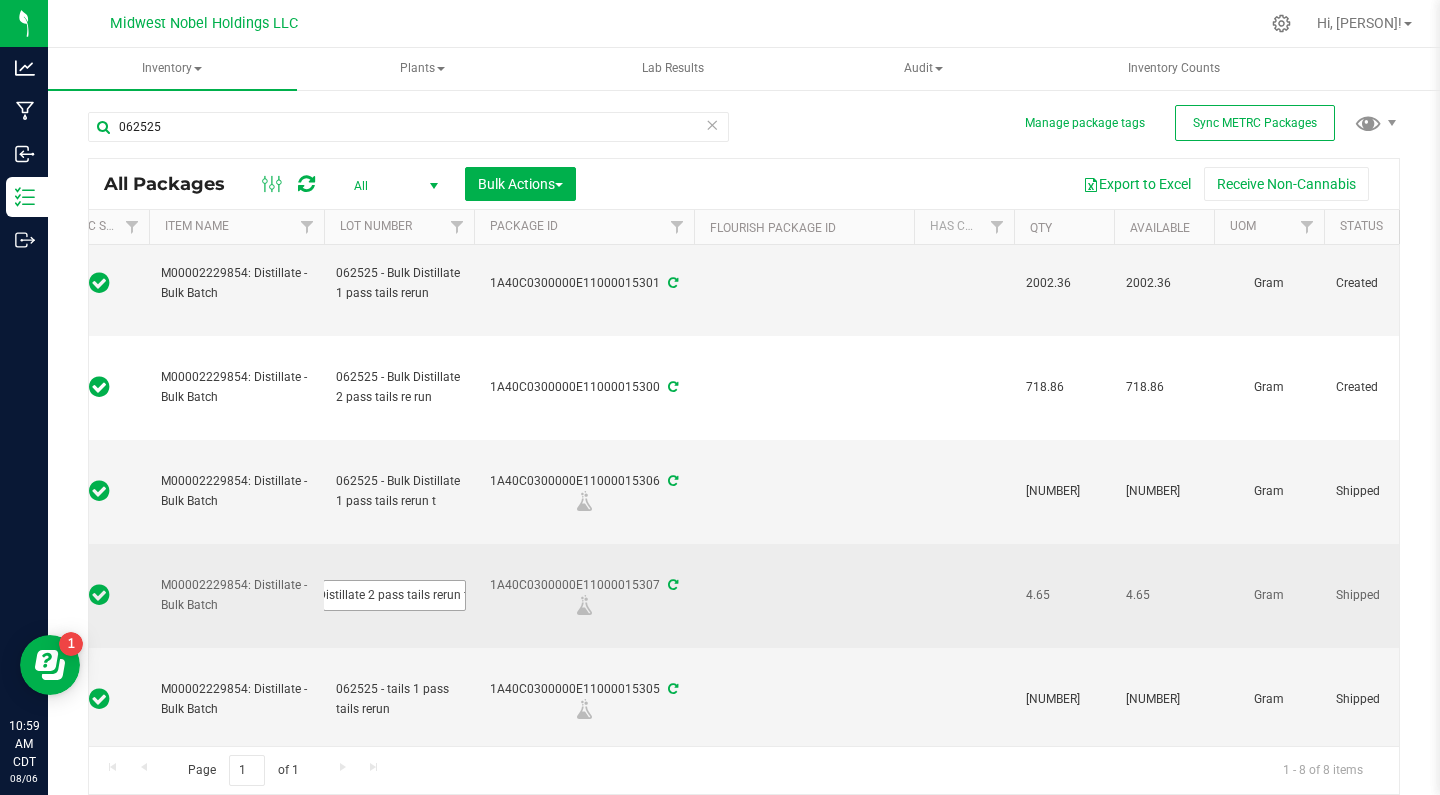 click on "[DATE] - Bulk Distillate 2 pass tails rerun t" at bounding box center [394, 595] 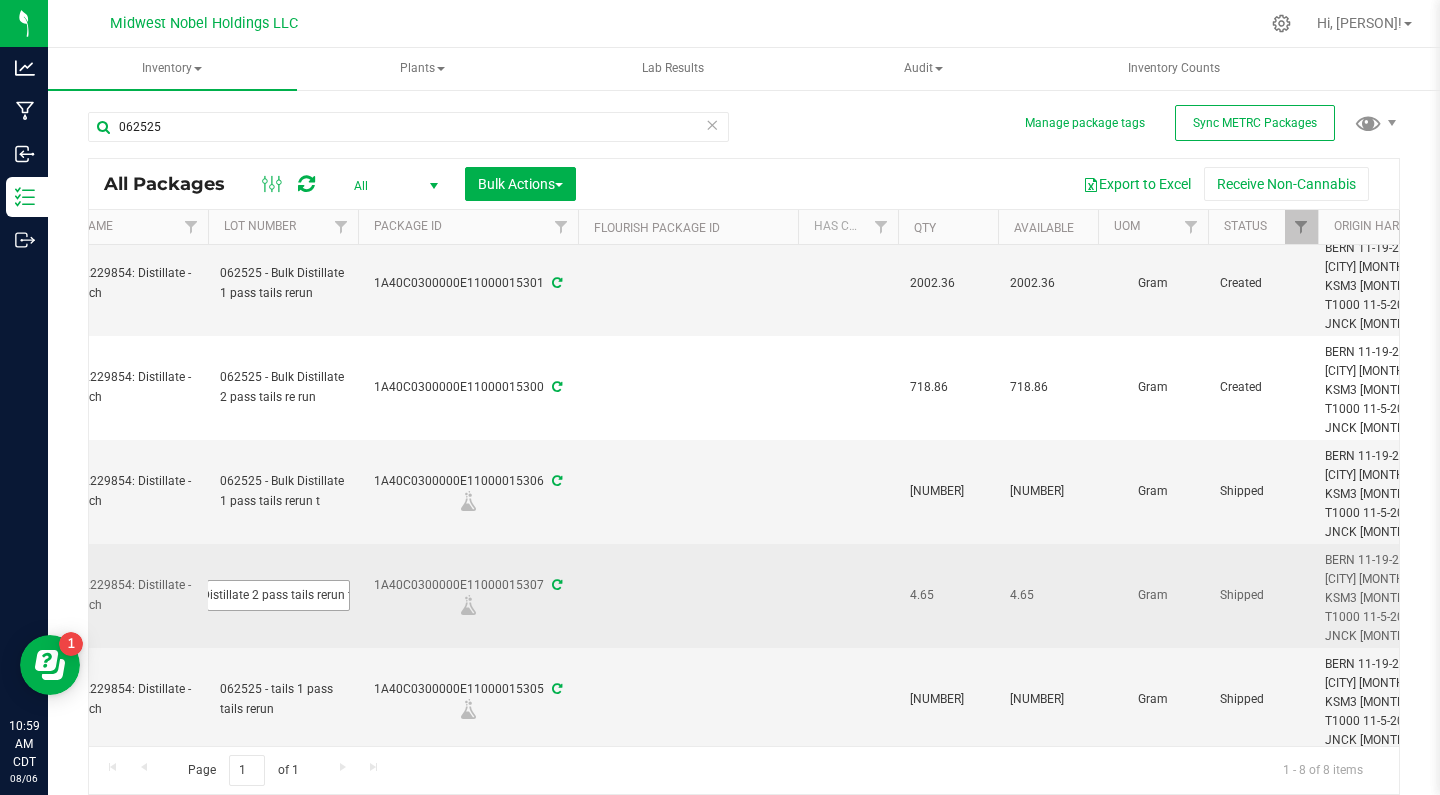 scroll, scrollTop: 0, scrollLeft: 360, axis: horizontal 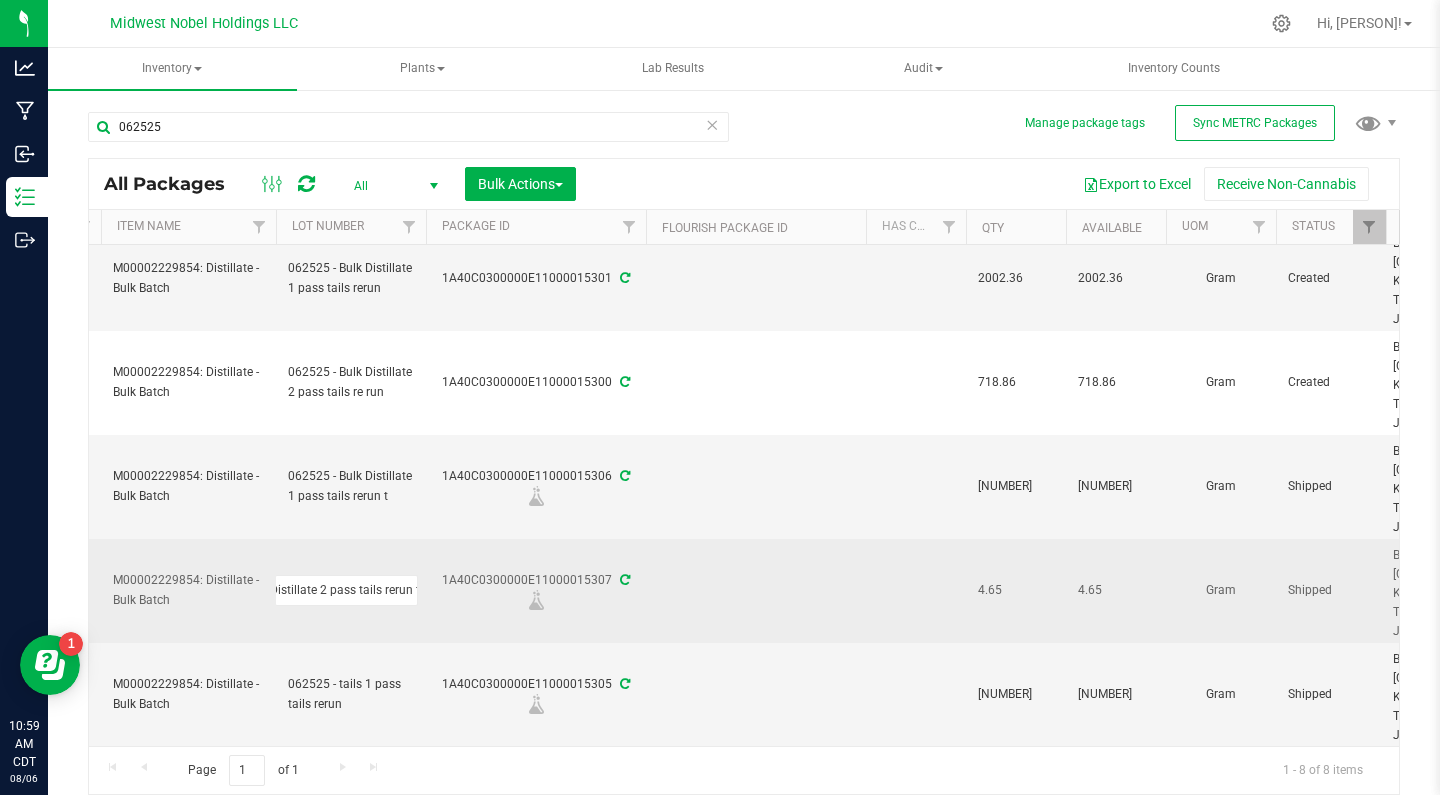 click at bounding box center (536, 600) 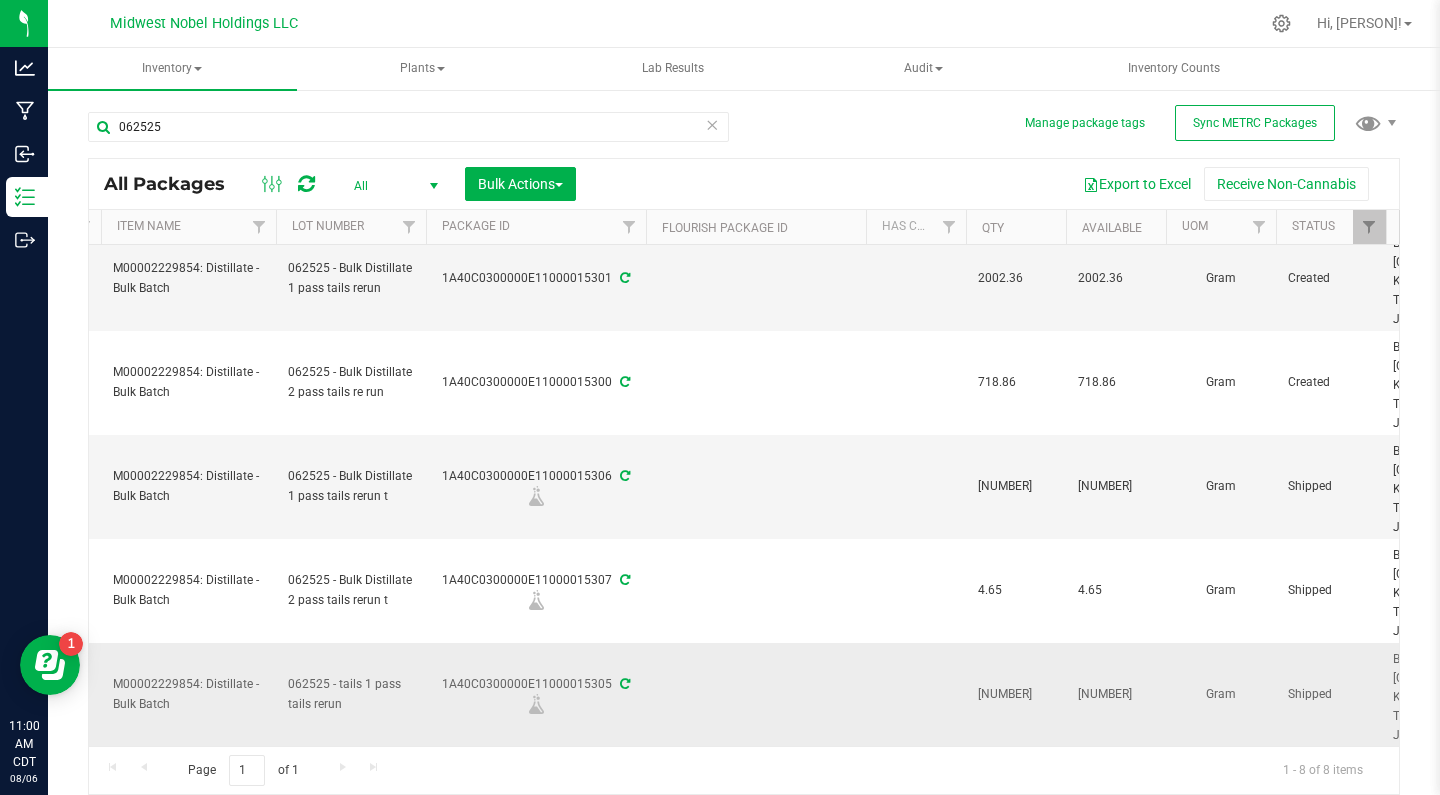 click on "1A40C0300000E11000015305" at bounding box center (536, 694) 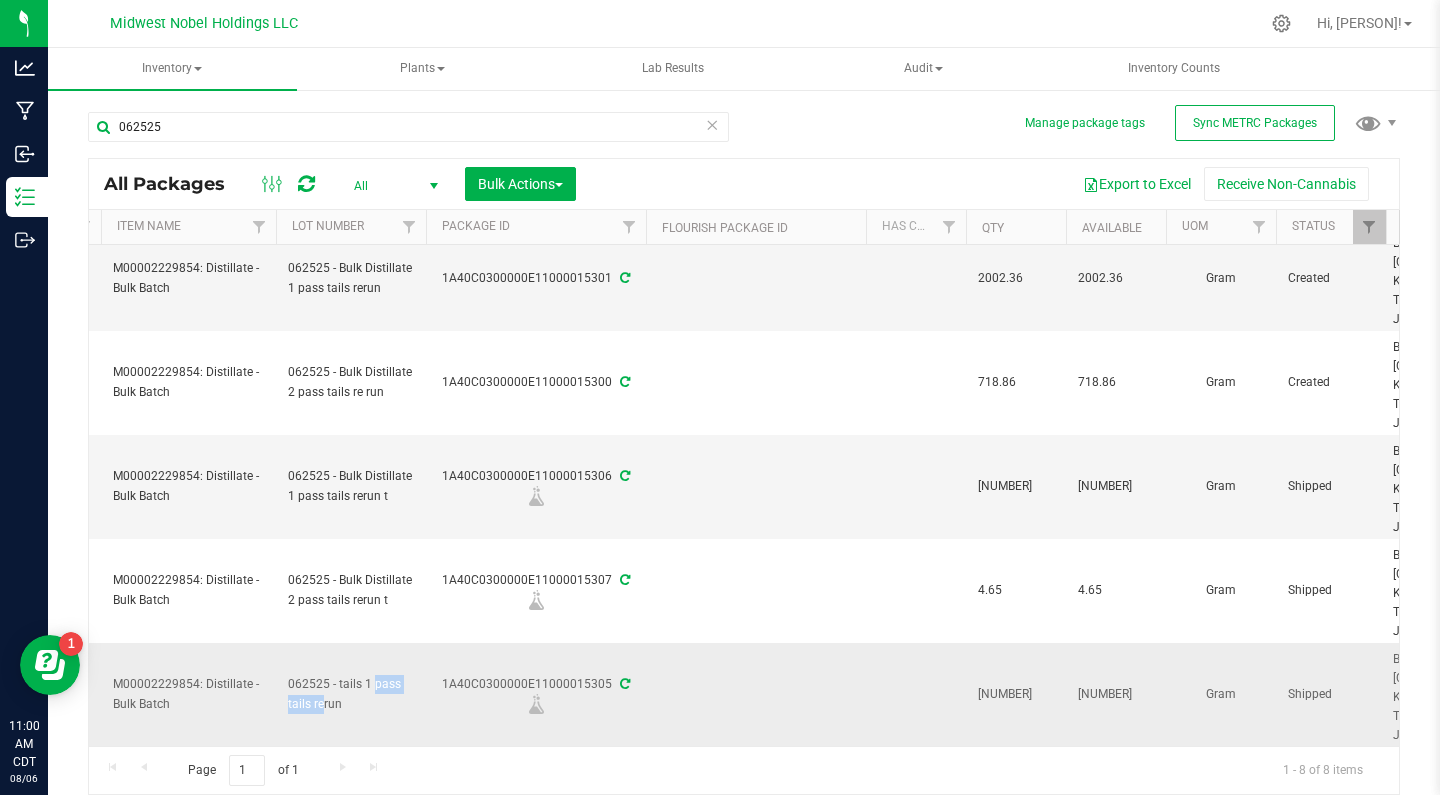 drag, startPoint x: 335, startPoint y: 687, endPoint x: 399, endPoint y: 686, distance: 64.00781 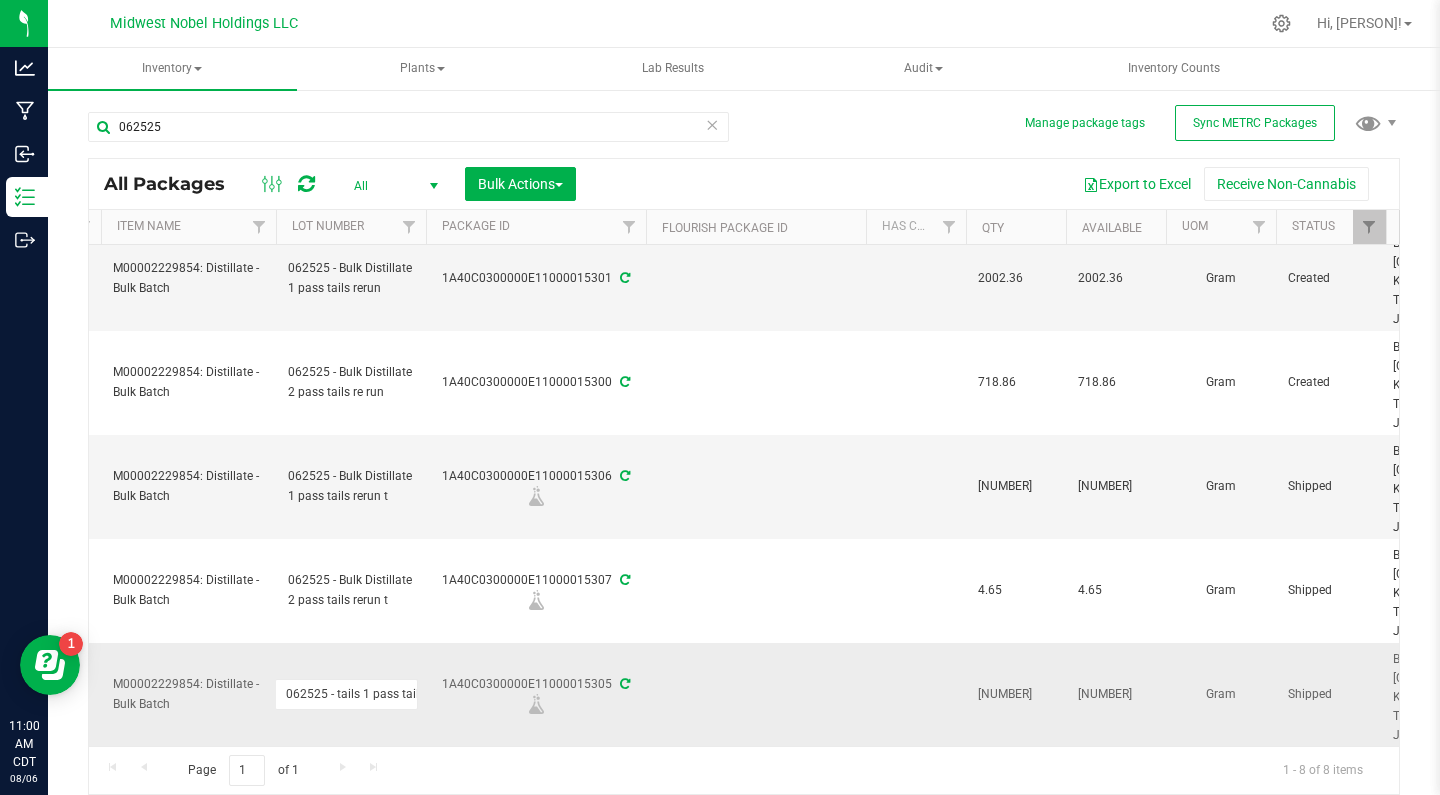 scroll, scrollTop: 0, scrollLeft: 36, axis: horizontal 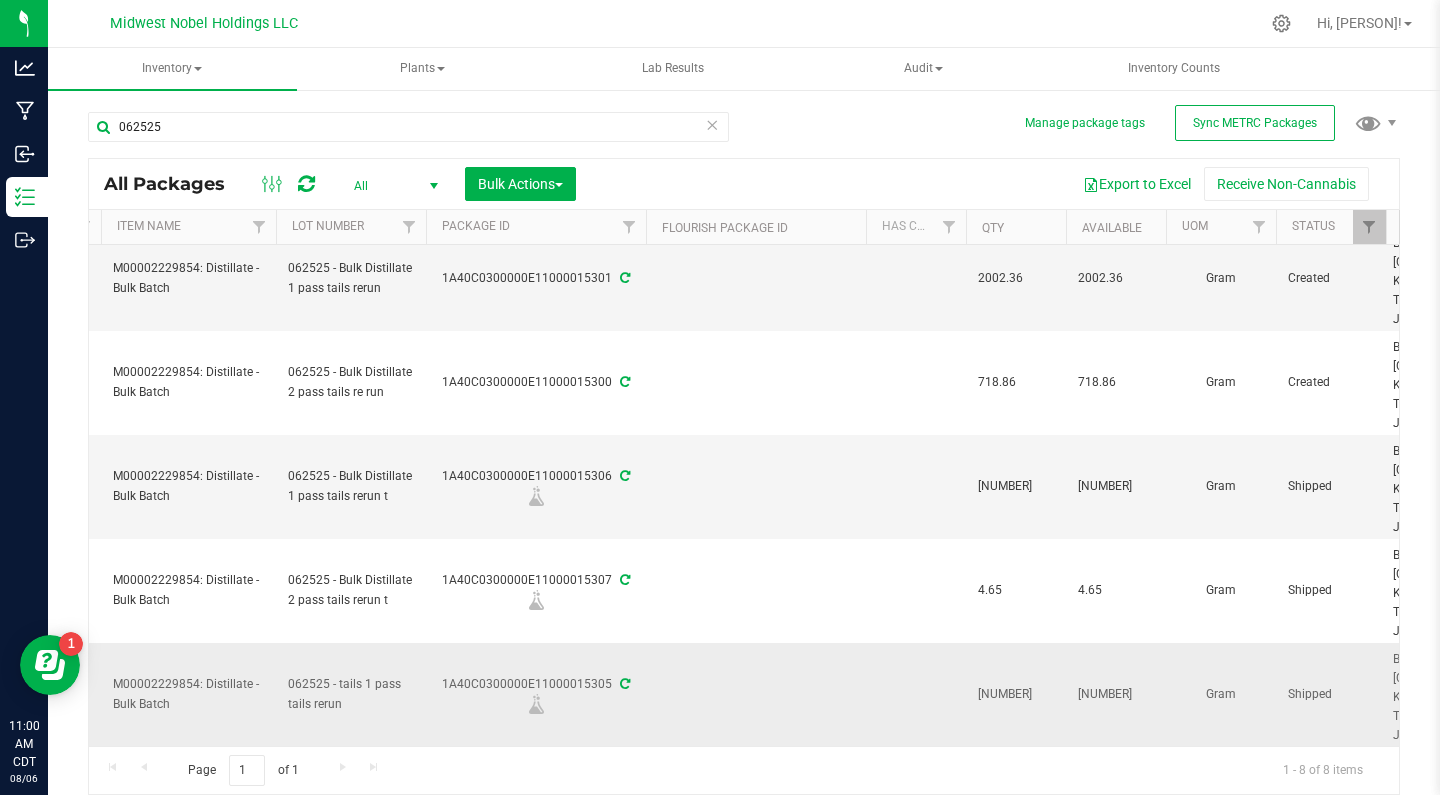 click at bounding box center (536, 704) 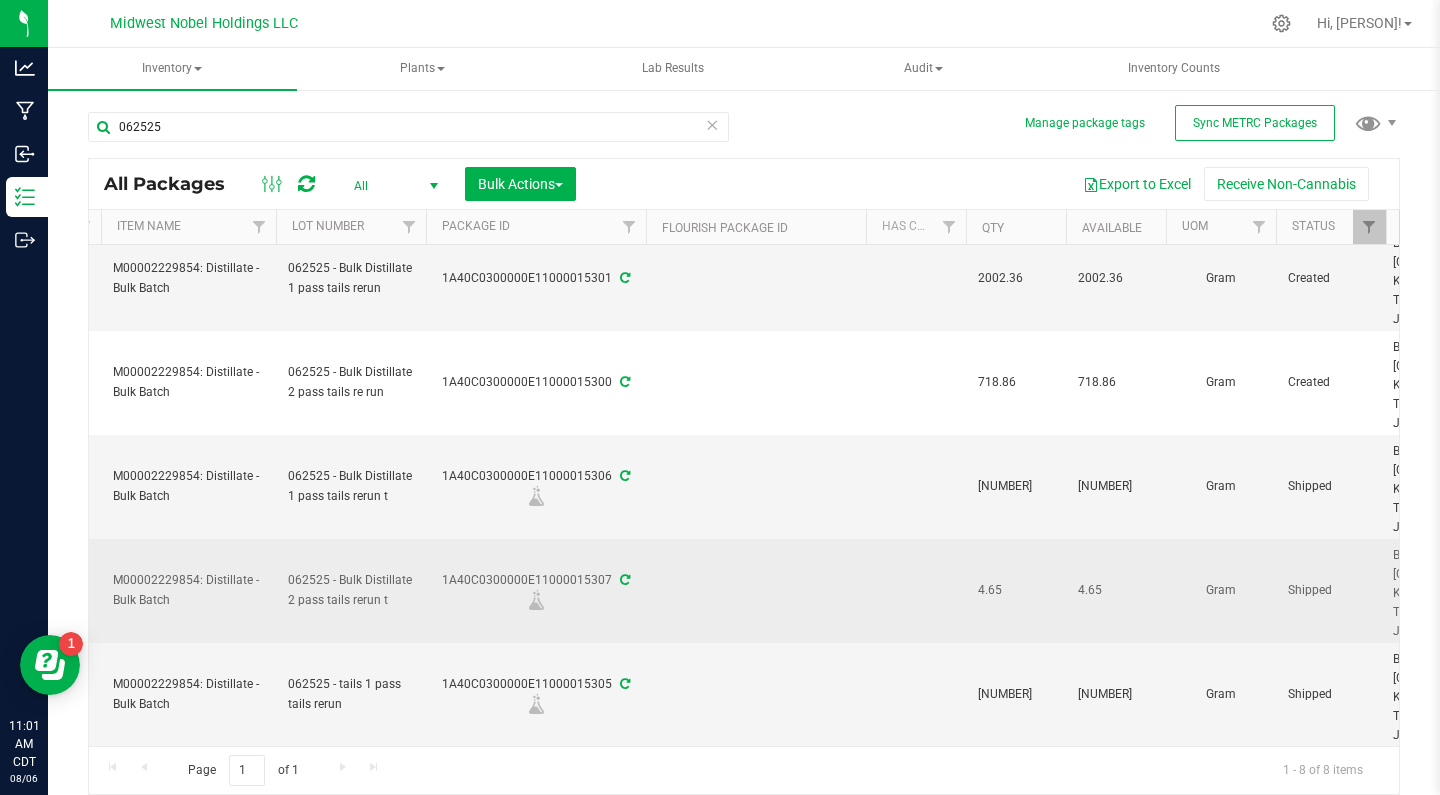 scroll, scrollTop: 0, scrollLeft: 0, axis: both 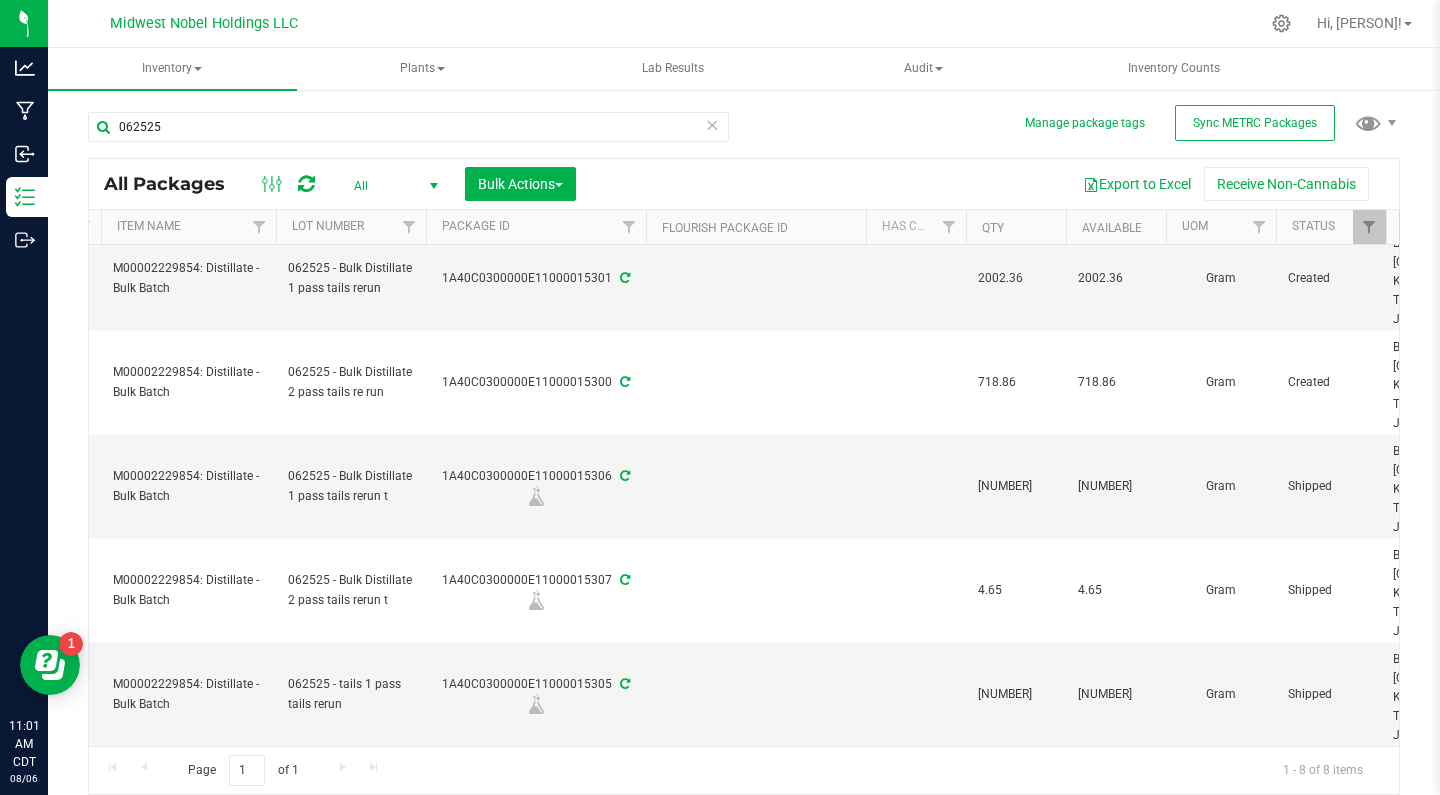 click at bounding box center [712, 124] 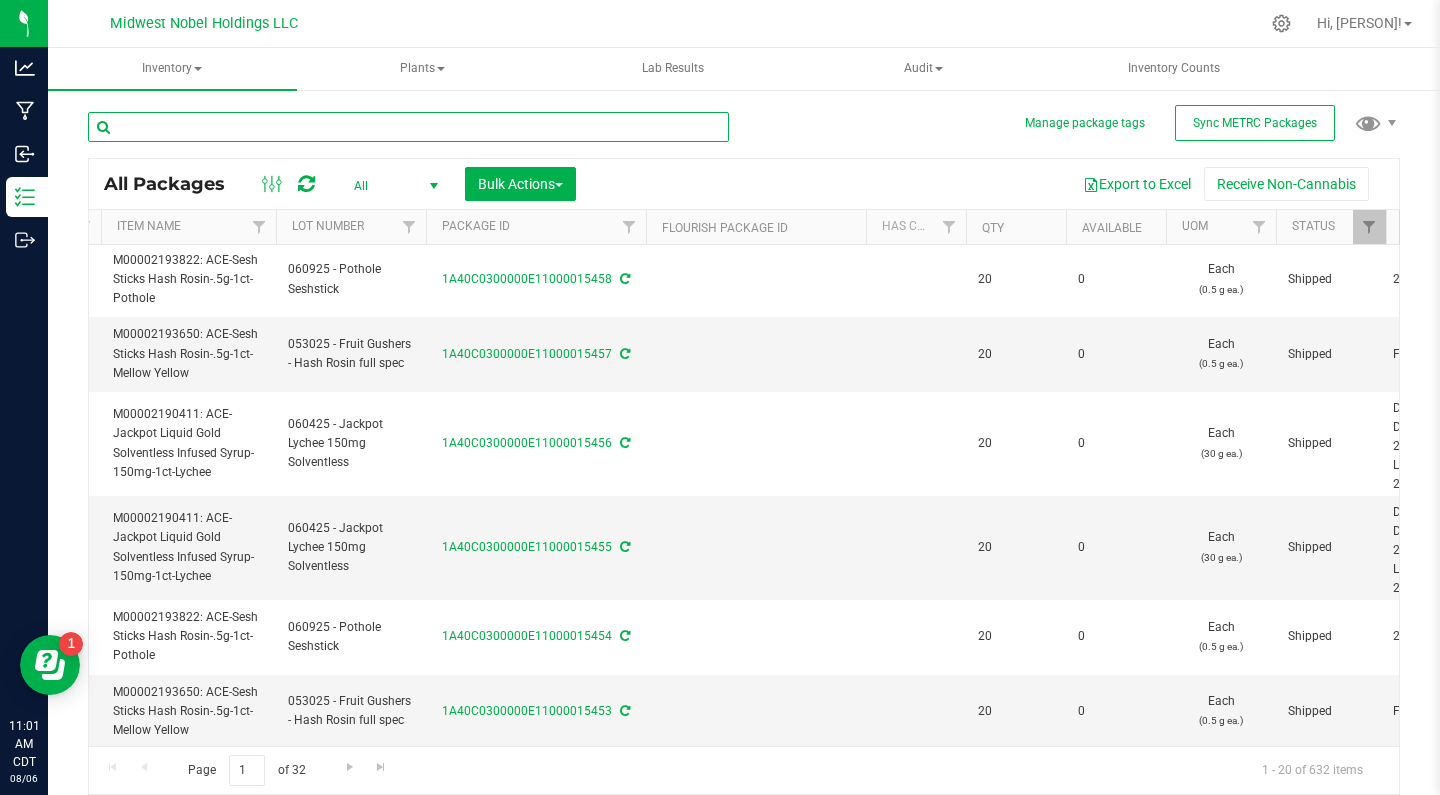 click at bounding box center (408, 127) 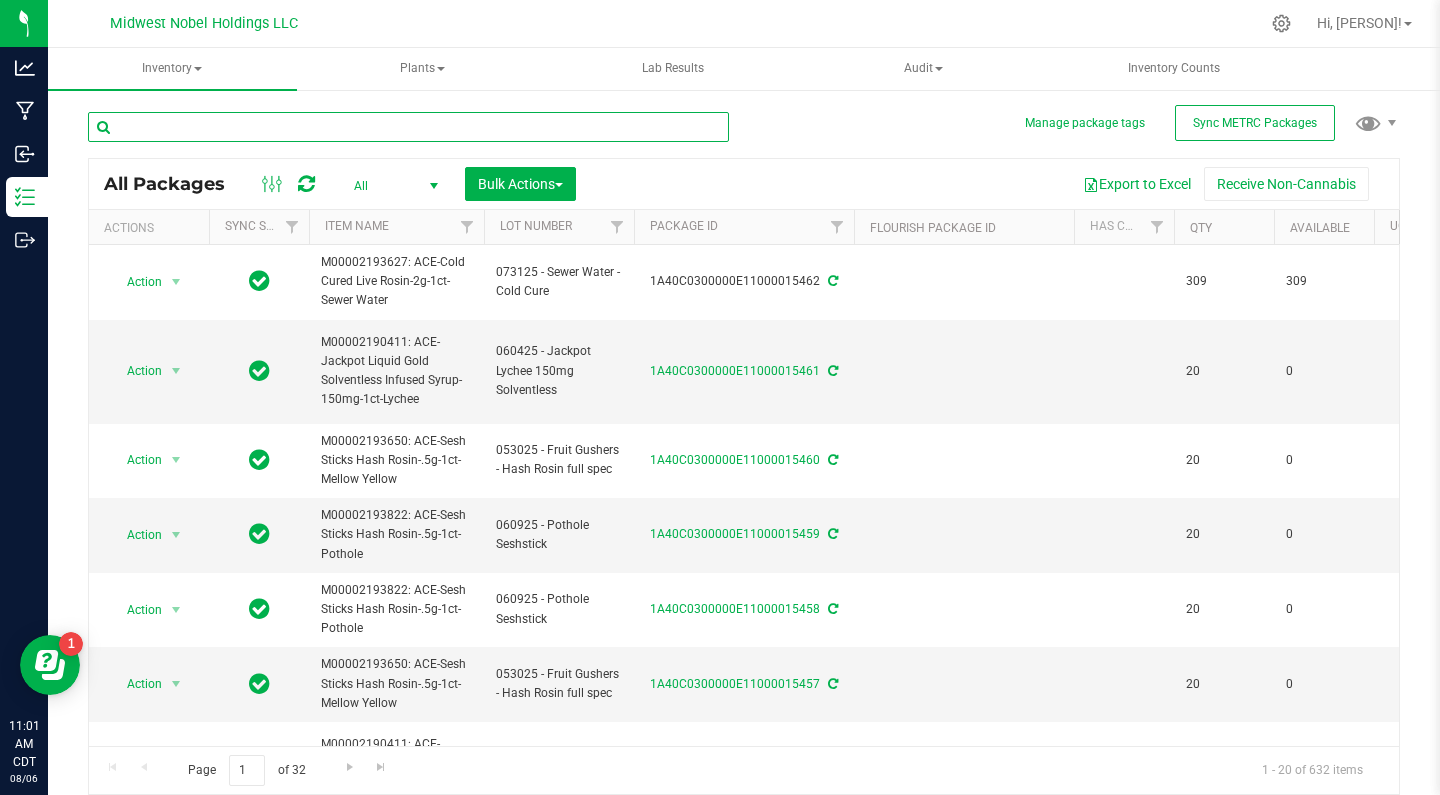 type on "5" 